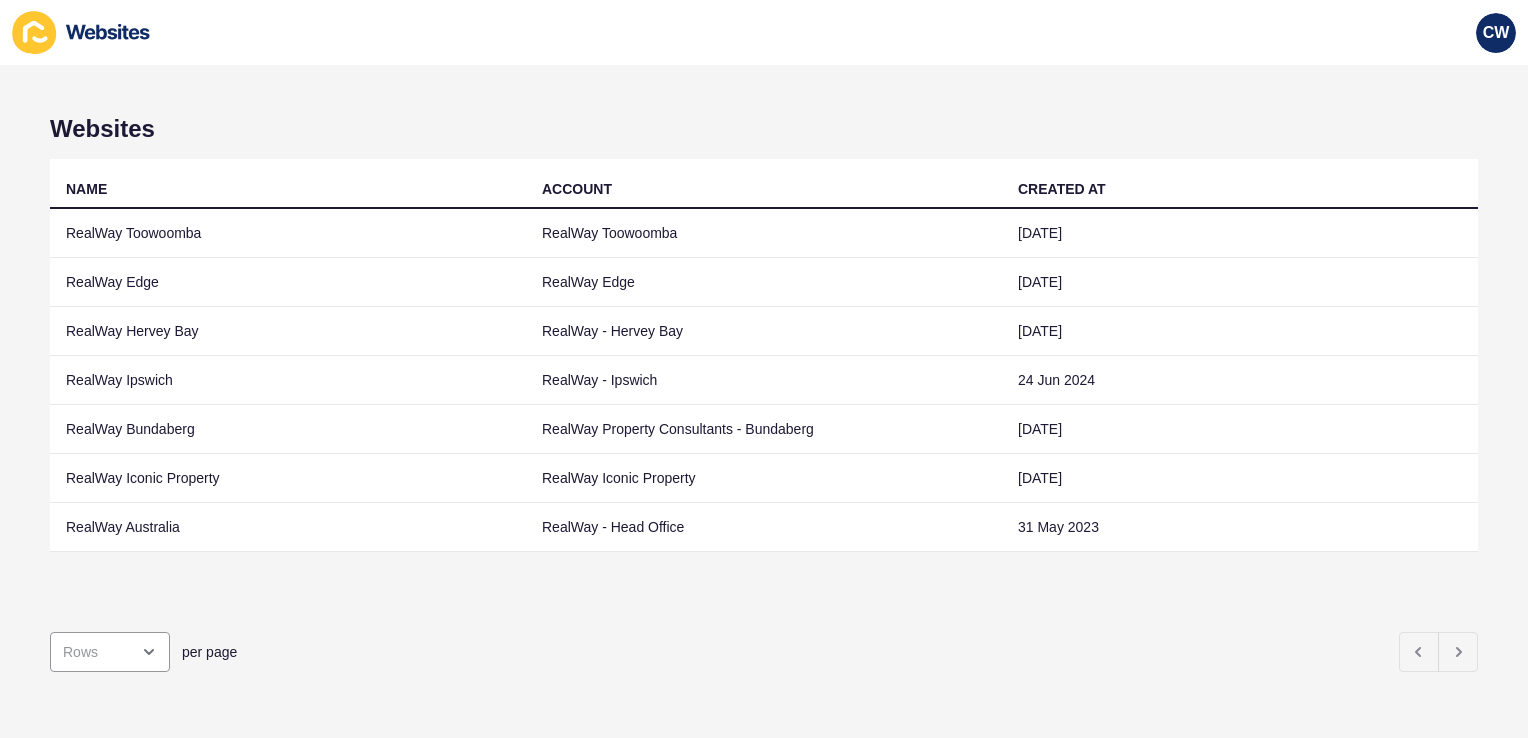 scroll, scrollTop: 0, scrollLeft: 0, axis: both 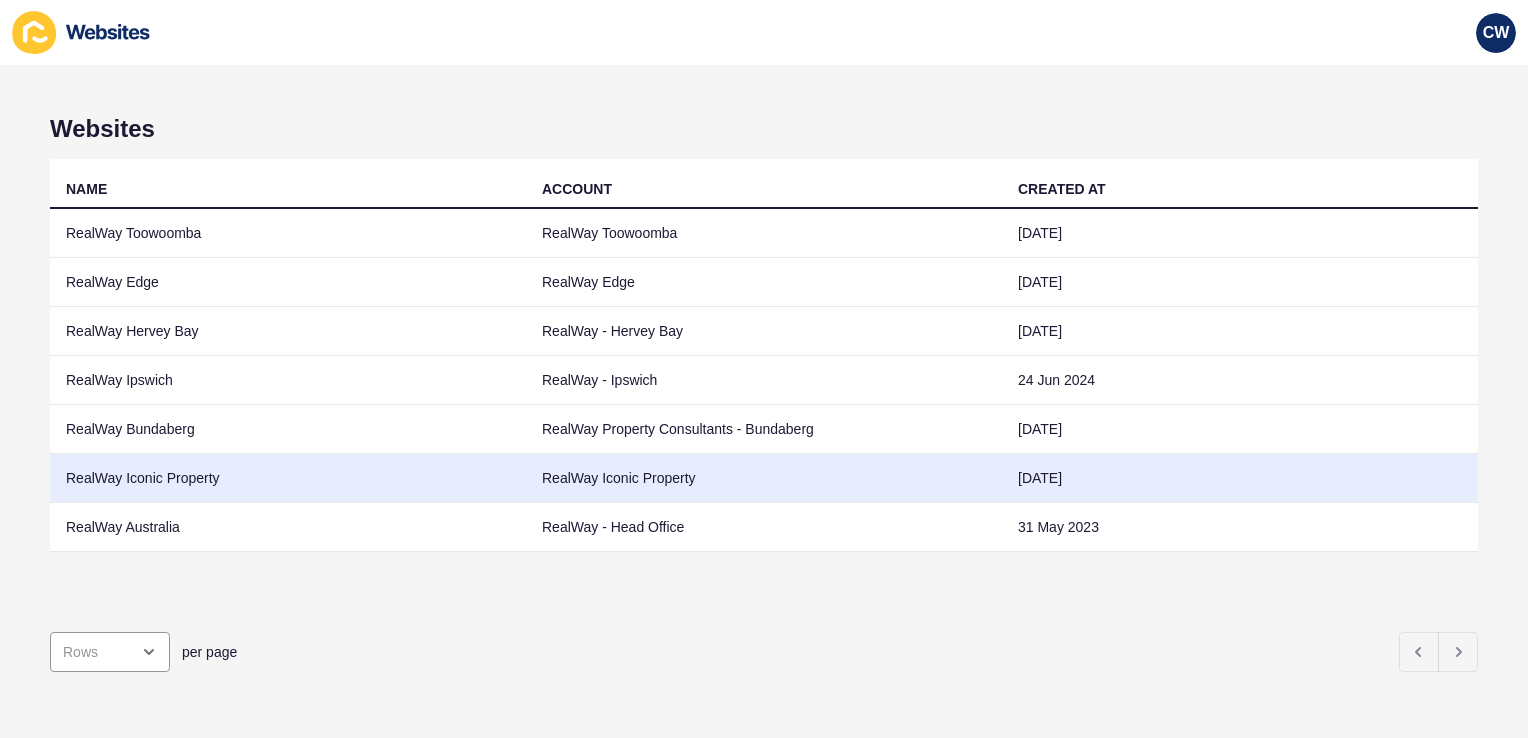 click on "RealWay Iconic Property" at bounding box center (288, 478) 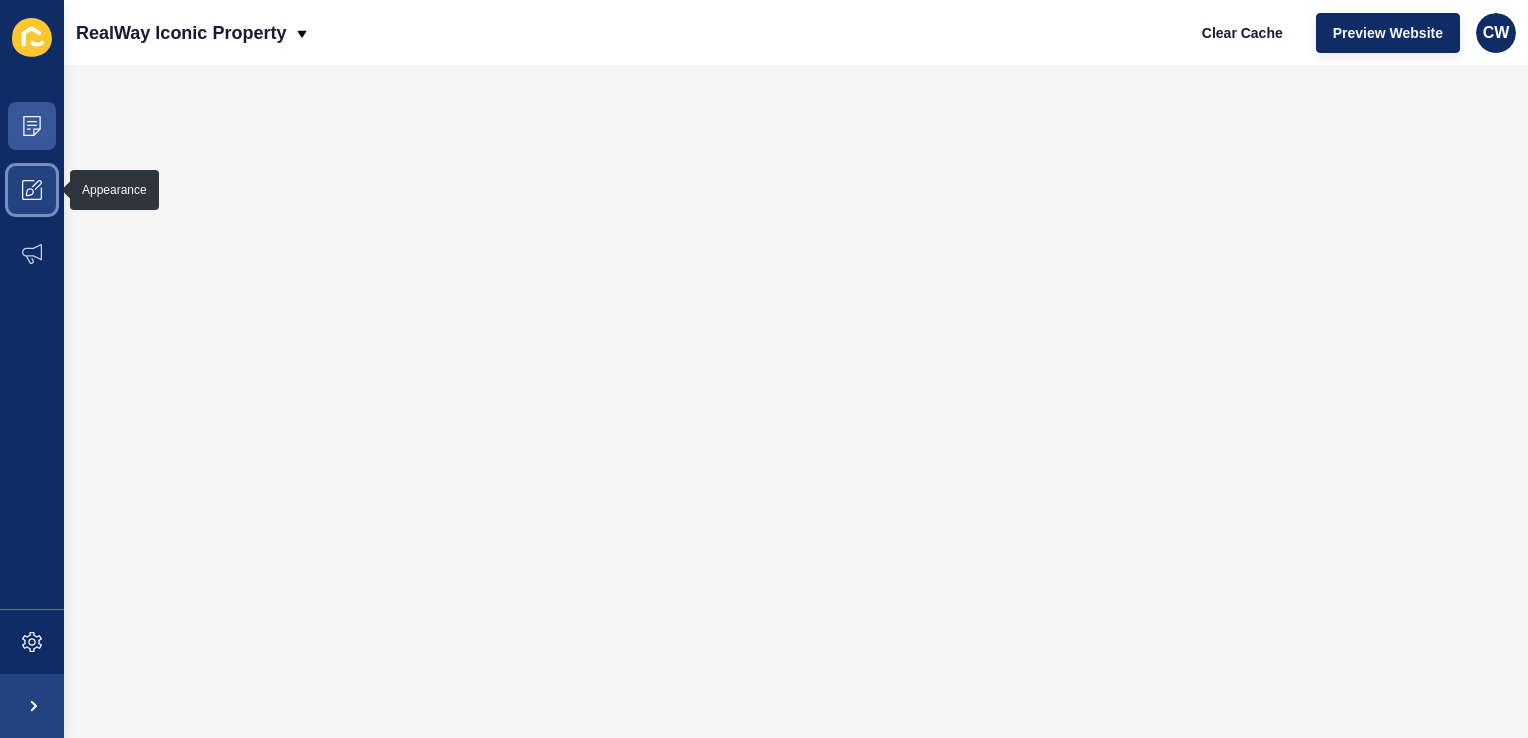 click at bounding box center [32, 190] 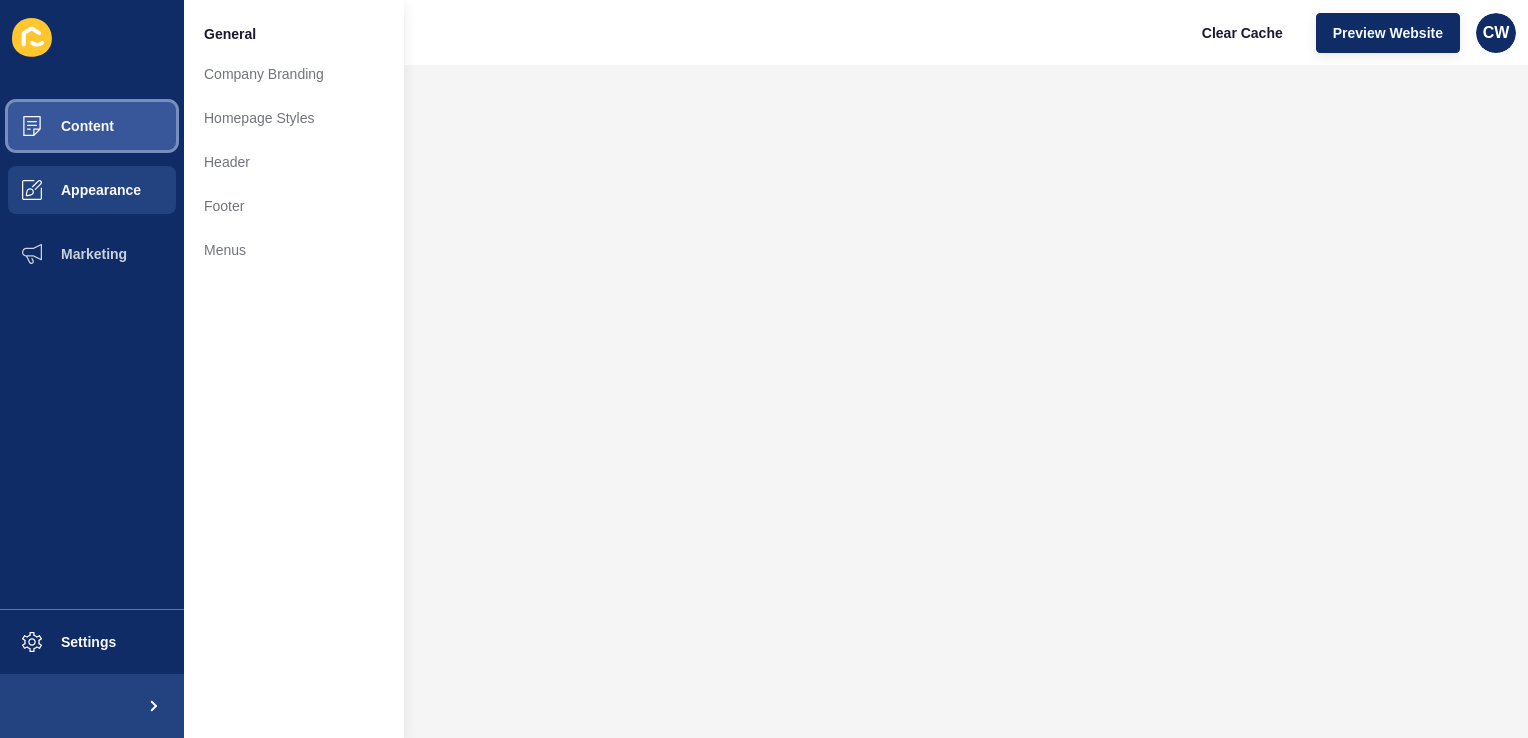 click on "Content" at bounding box center [92, 126] 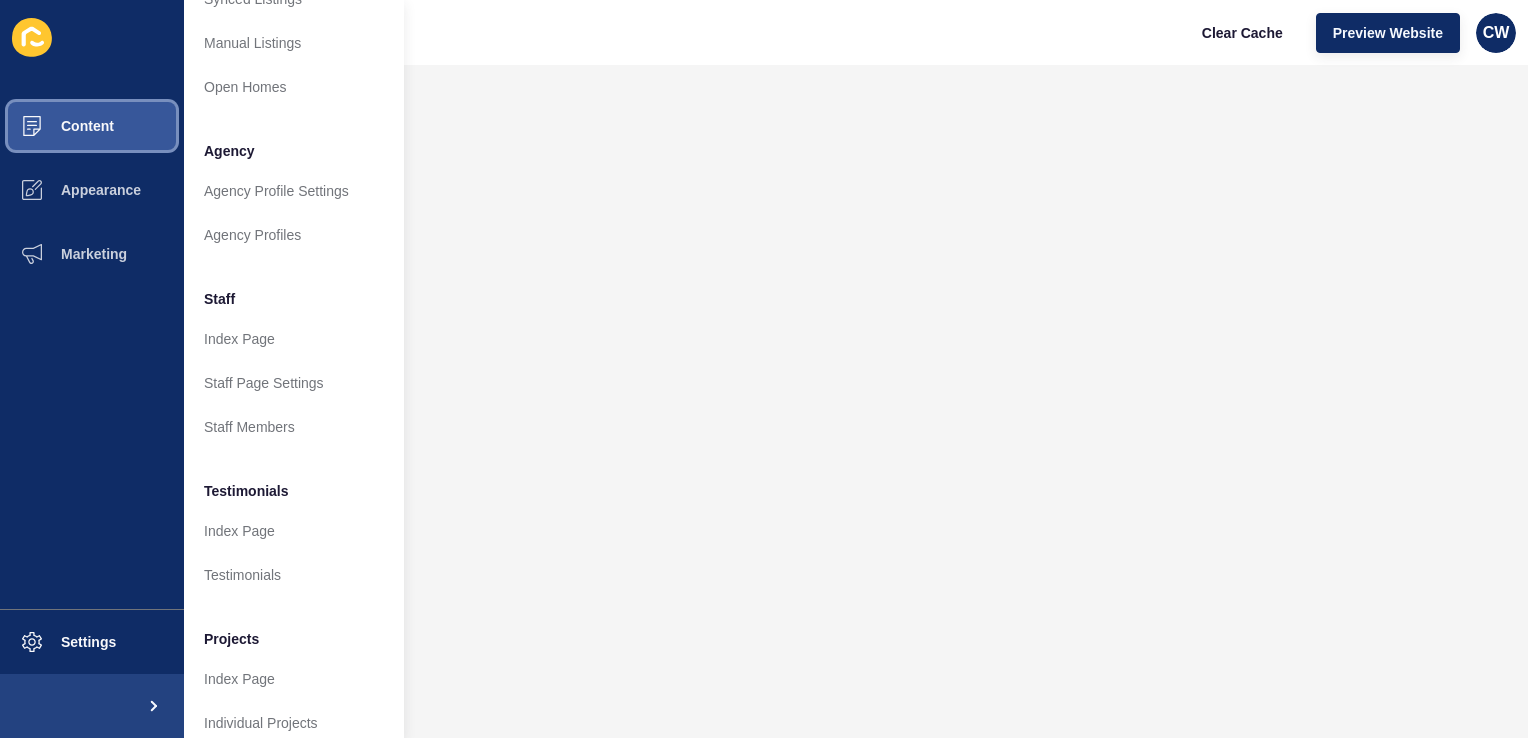 scroll, scrollTop: 416, scrollLeft: 0, axis: vertical 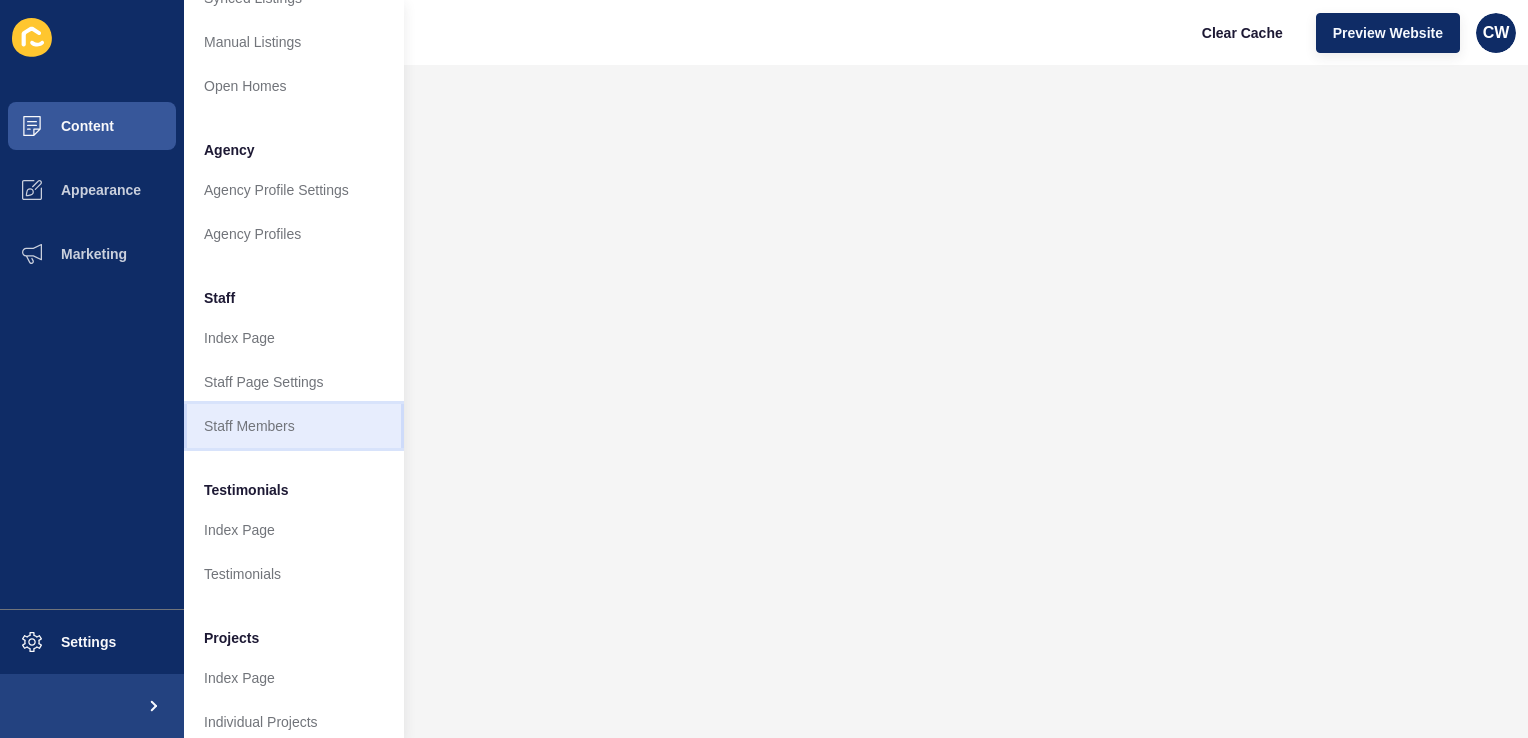 click on "Staff Members" at bounding box center (294, 426) 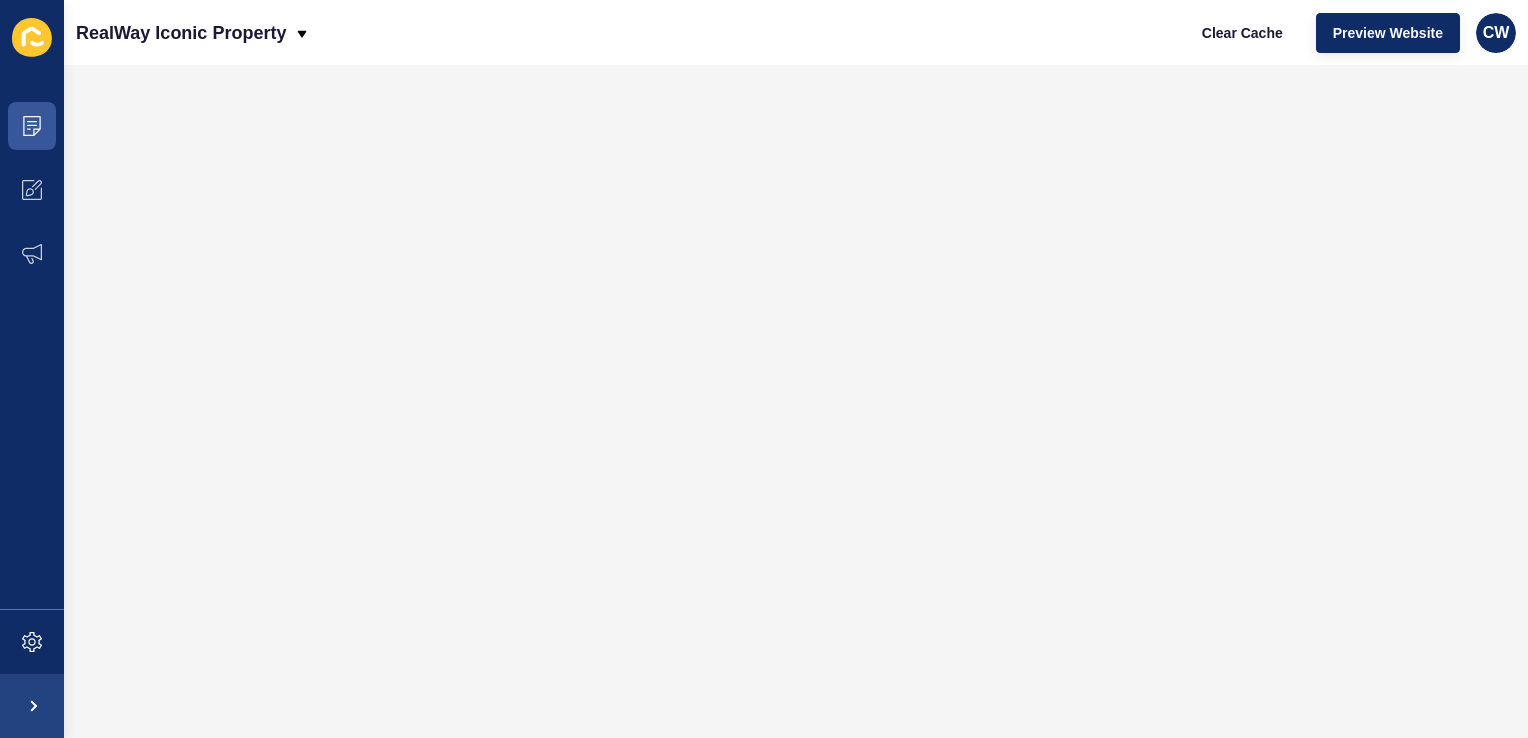 scroll, scrollTop: 0, scrollLeft: 0, axis: both 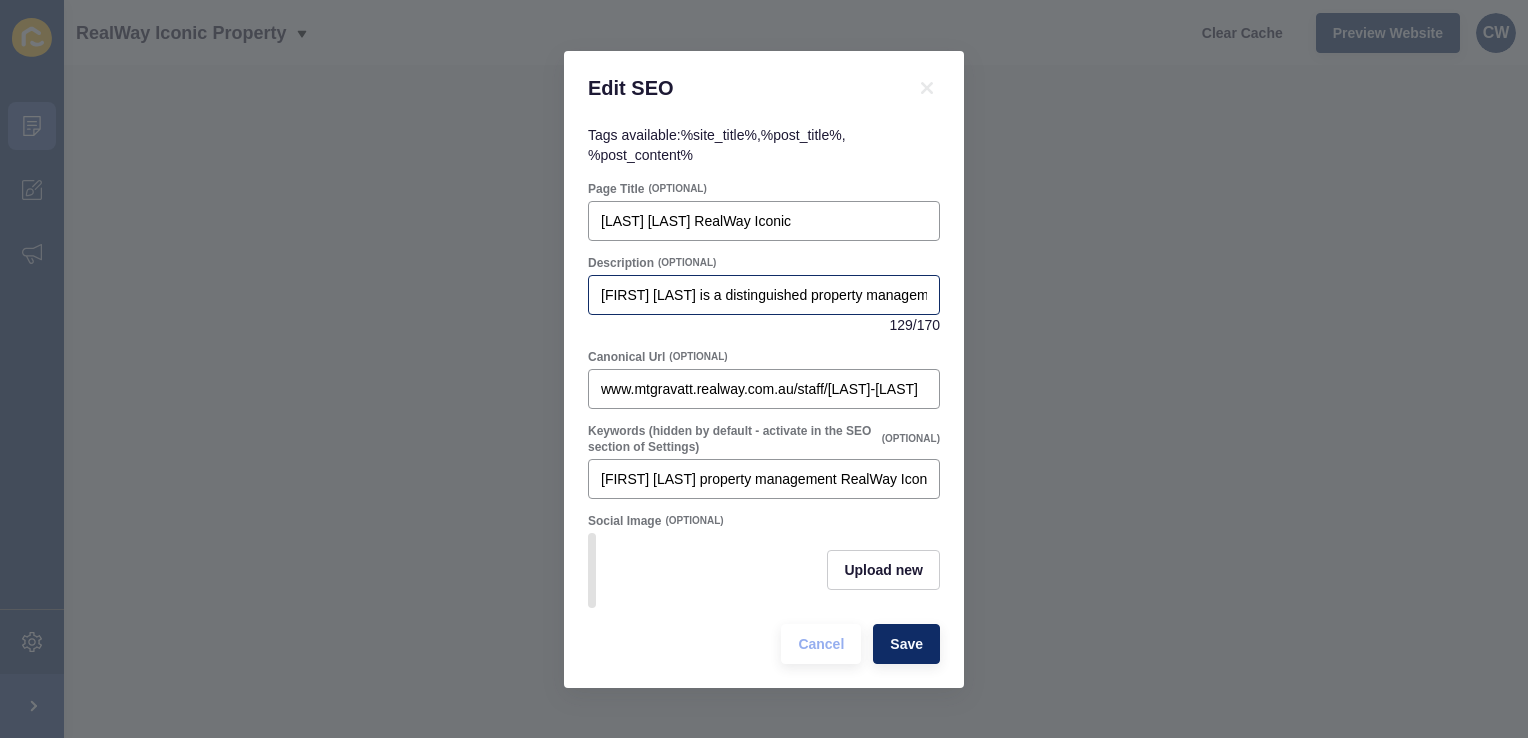 drag, startPoint x: 594, startPoint y: 284, endPoint x: 896, endPoint y: 290, distance: 302.0596 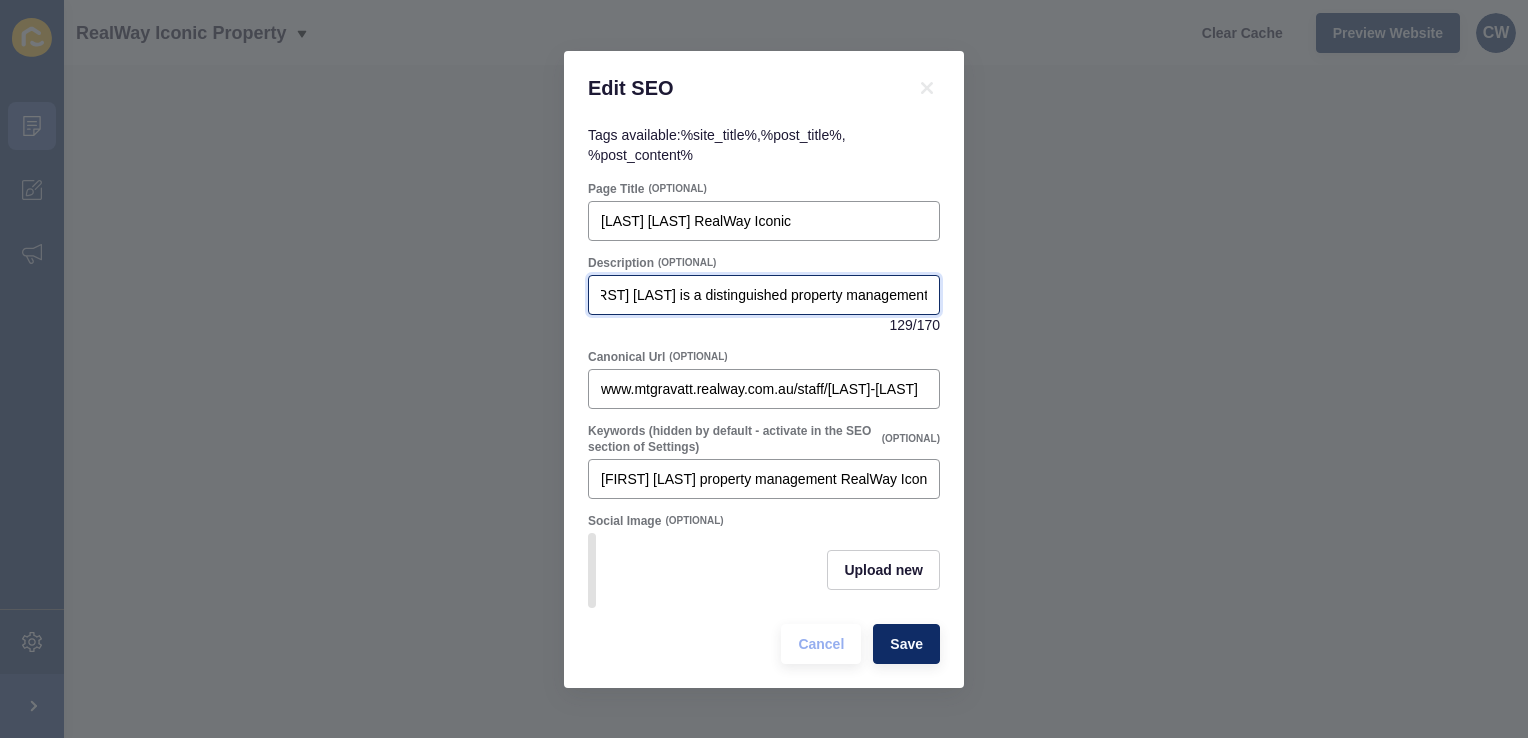 scroll, scrollTop: 0, scrollLeft: 0, axis: both 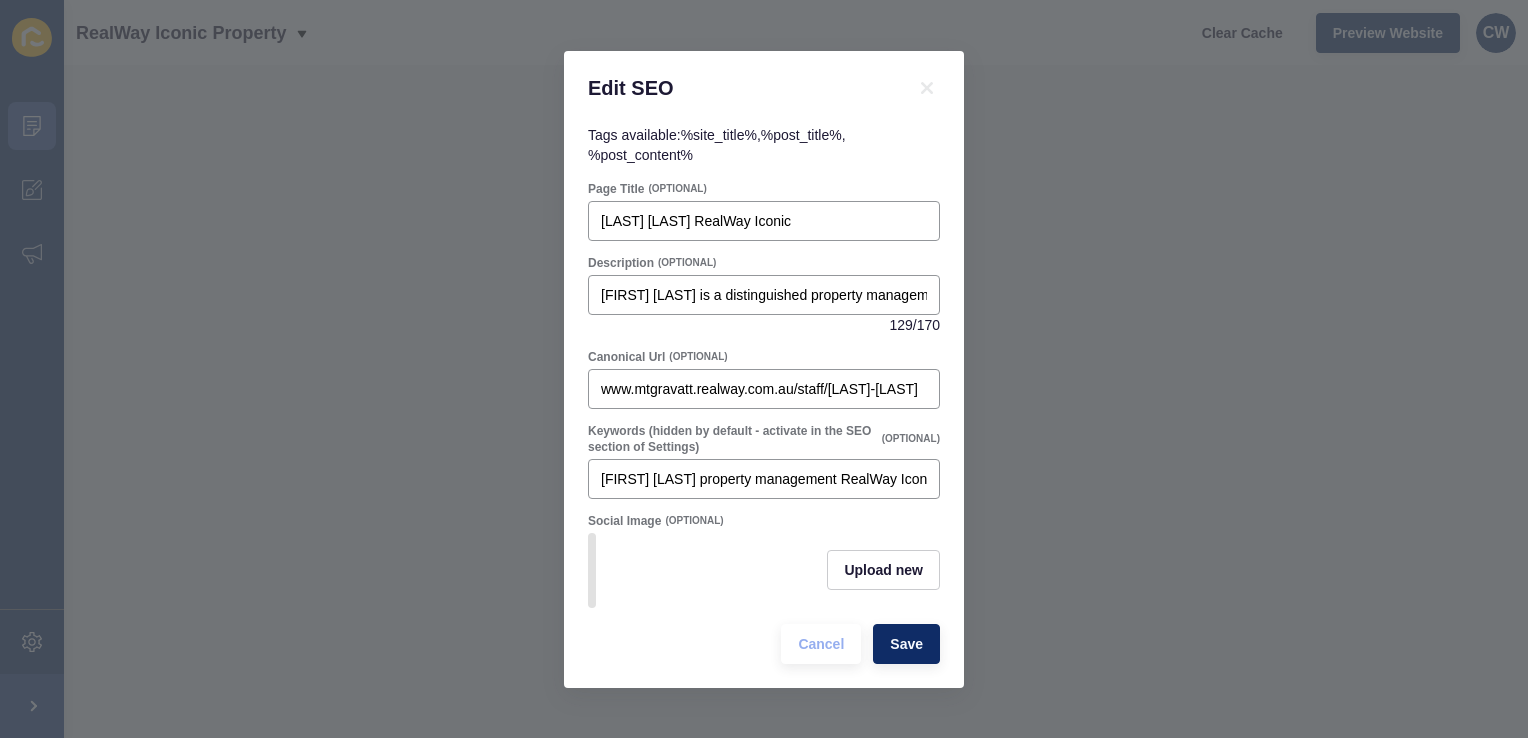 click on "Tags available: %site_title% , %post_title% , %post_content% Page Title (OPTIONAL) [LAST] [LAST] RealWay Iconic Description (OPTIONAL) [LAST] [LAST] is a distinguished property management expert - no better person to manage your investment than [LAST] [PHONE] [NUMBER] / [NUMBER] Canonical Url (OPTIONAL) www.mtgravatt.realway.com.au/staff/[LAST]-[LAST] Keywords (hidden by default - activate in the SEO section of Settings) (OPTIONAL) [LAST] [LAST] property management RealWay Iconic manage your investment Social Image (OPTIONAL) Upload new Cancel Save" at bounding box center [764, 406] 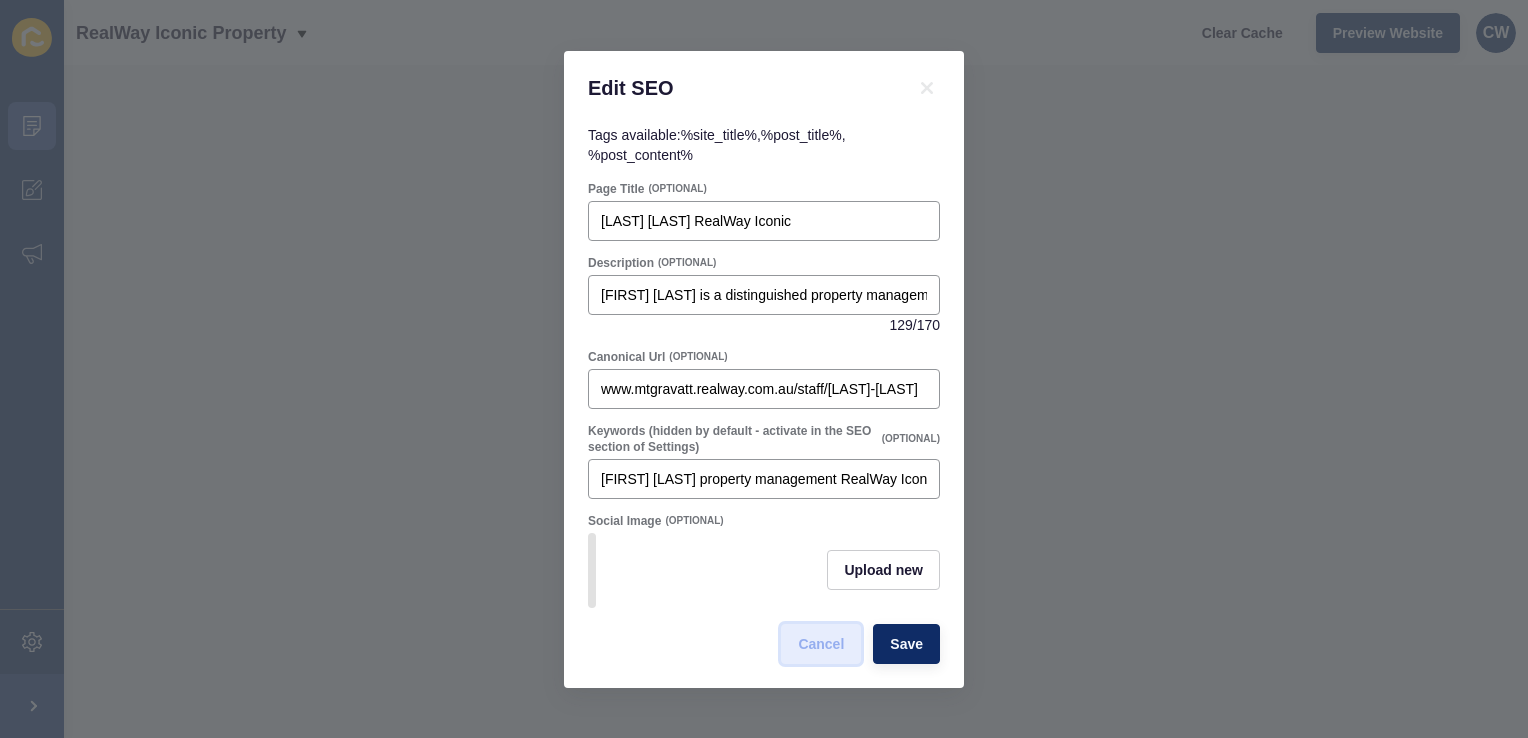 click on "Cancel" at bounding box center [821, 644] 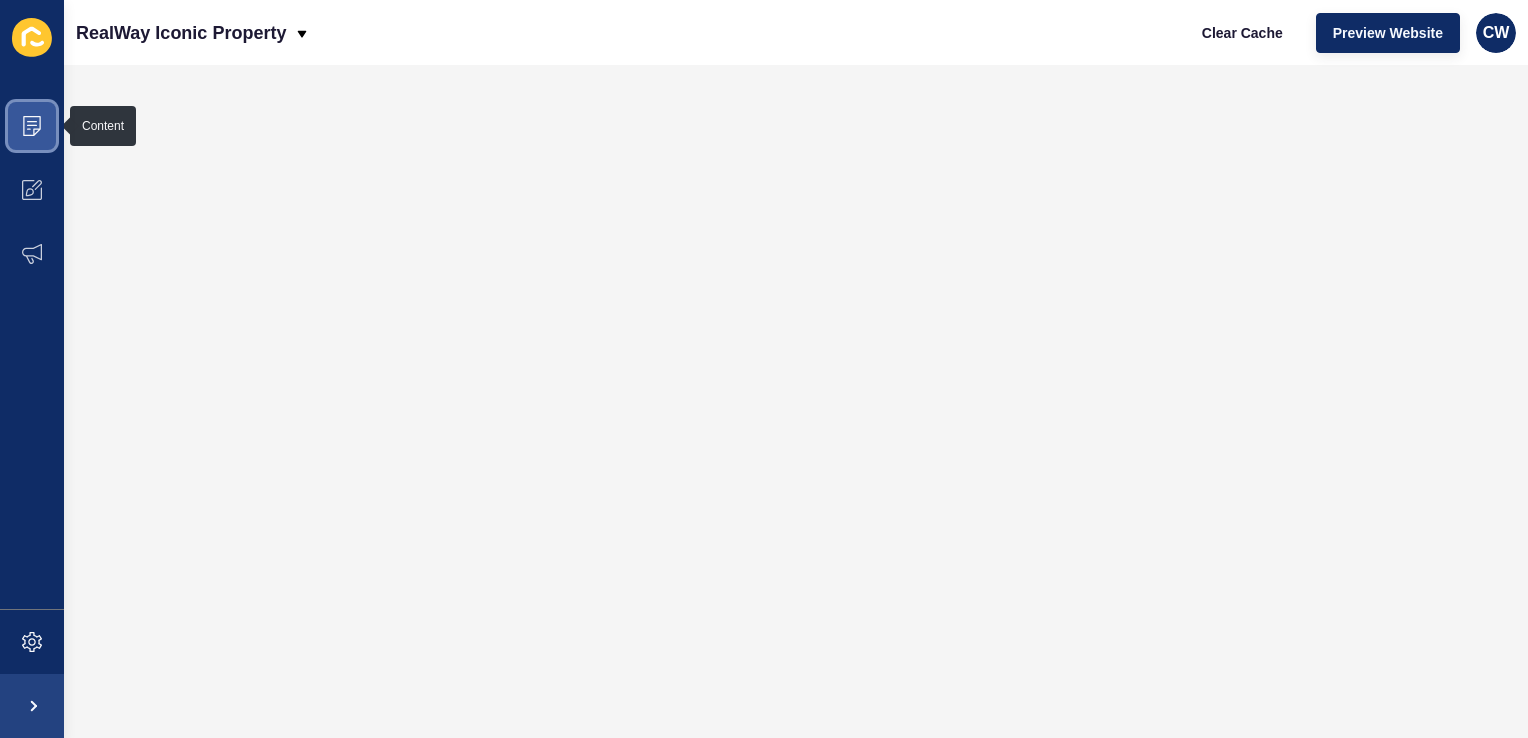 click at bounding box center (32, 126) 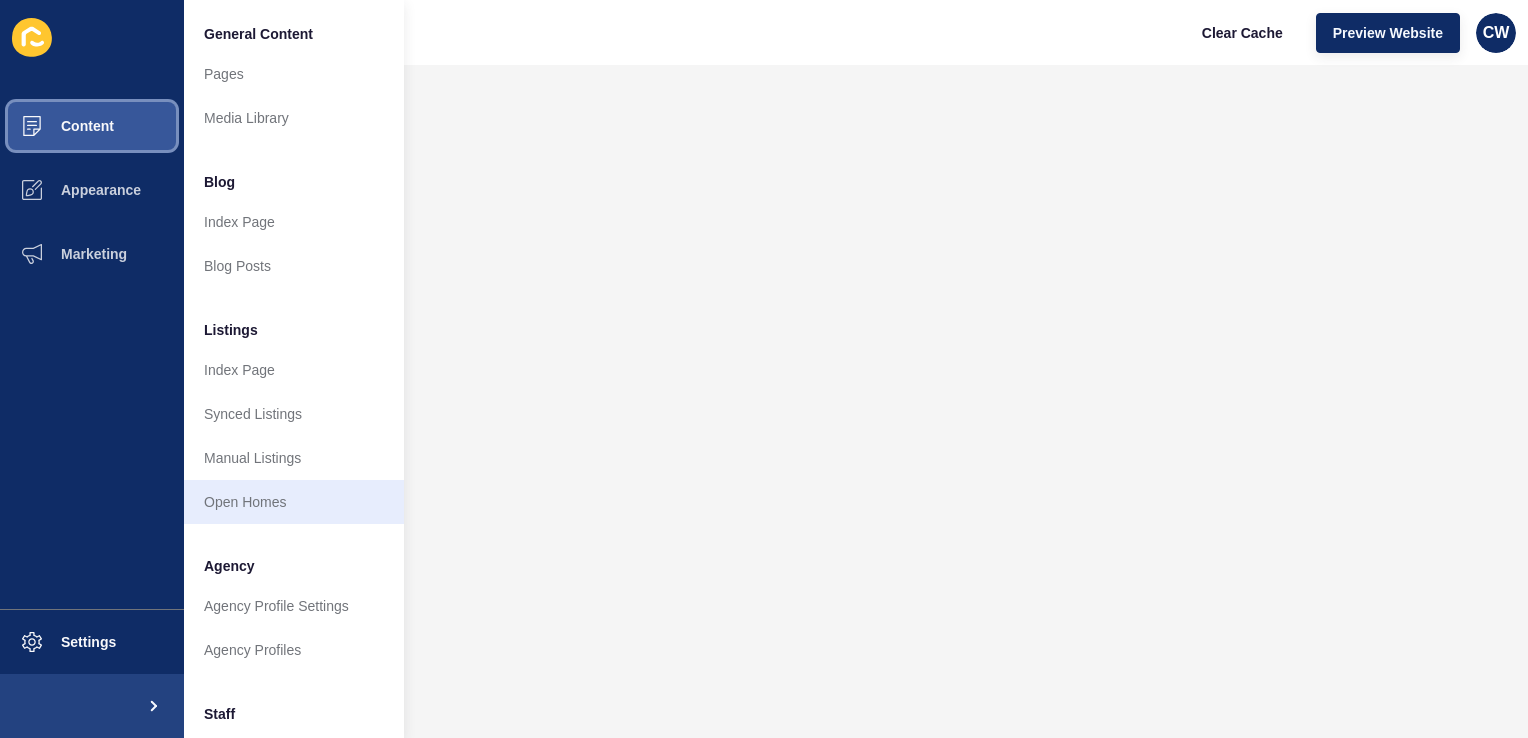 scroll, scrollTop: 427, scrollLeft: 0, axis: vertical 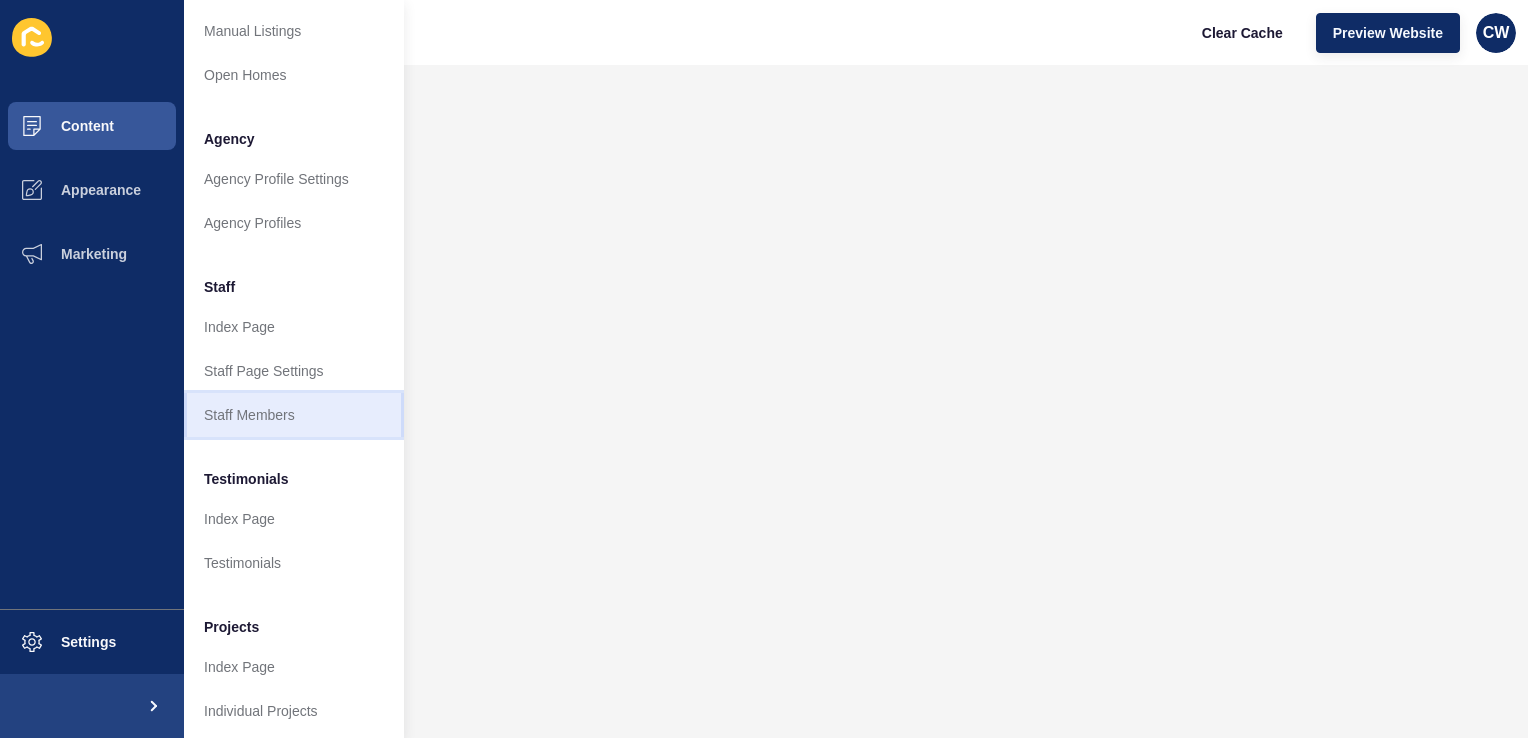 click on "Staff Members" at bounding box center (294, 415) 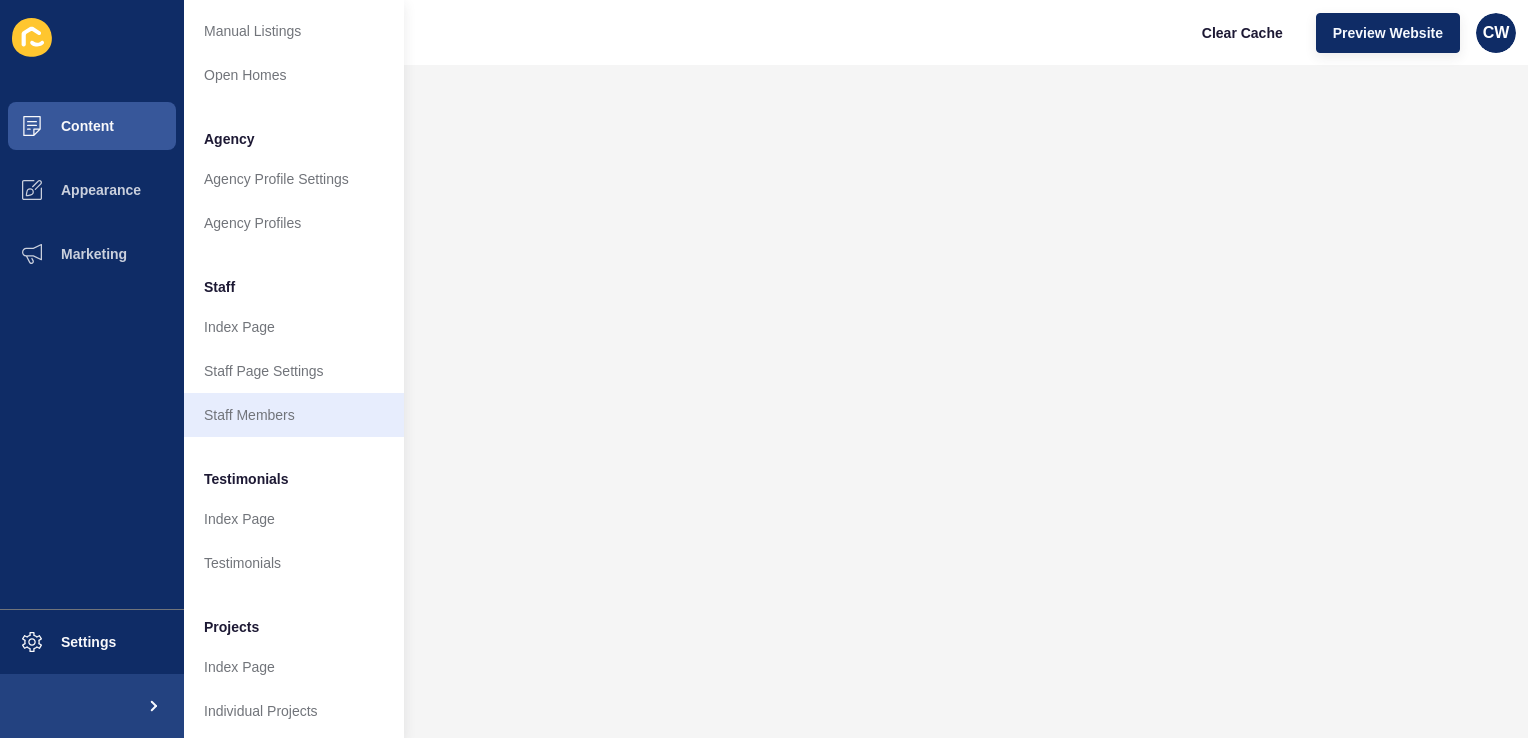 scroll, scrollTop: 0, scrollLeft: 0, axis: both 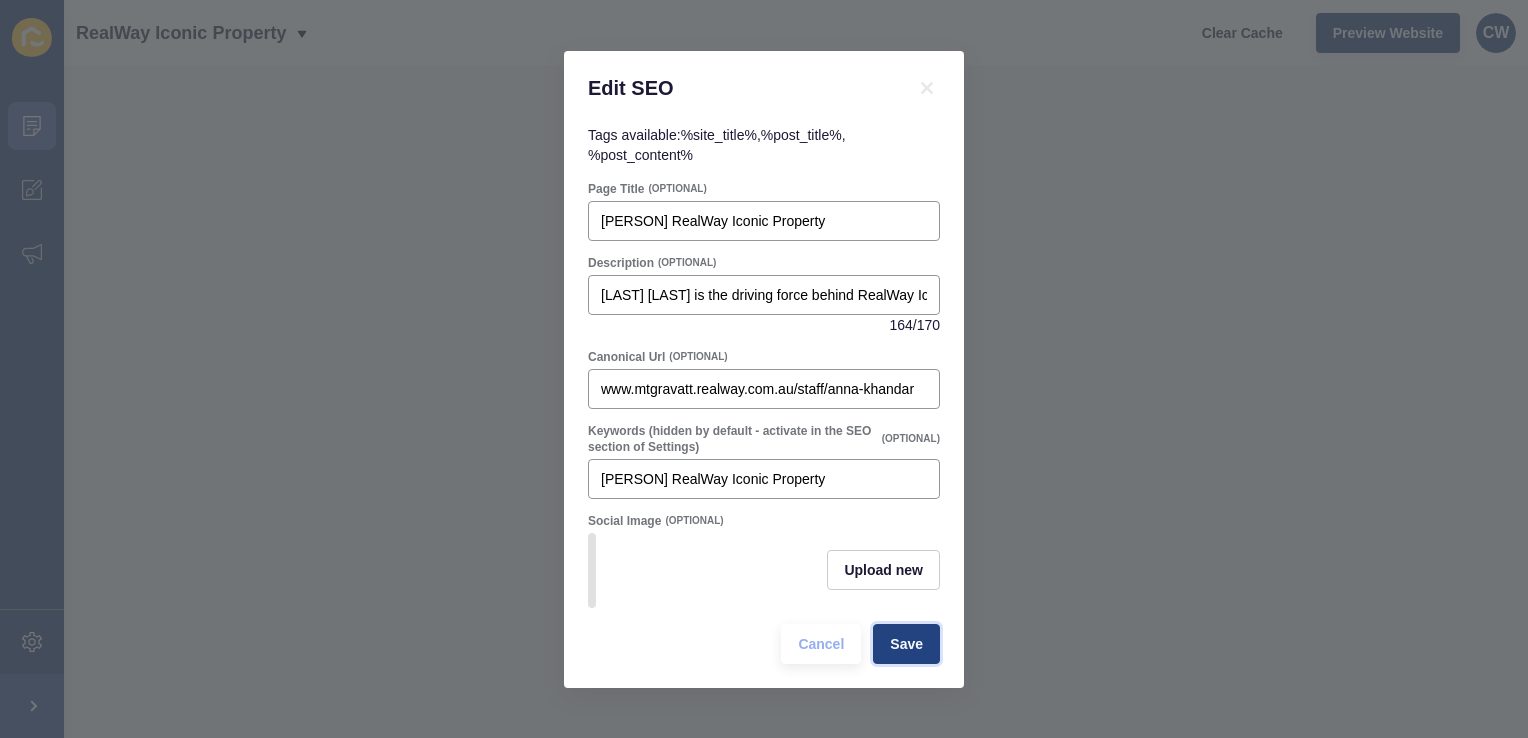 click on "Save" at bounding box center (906, 644) 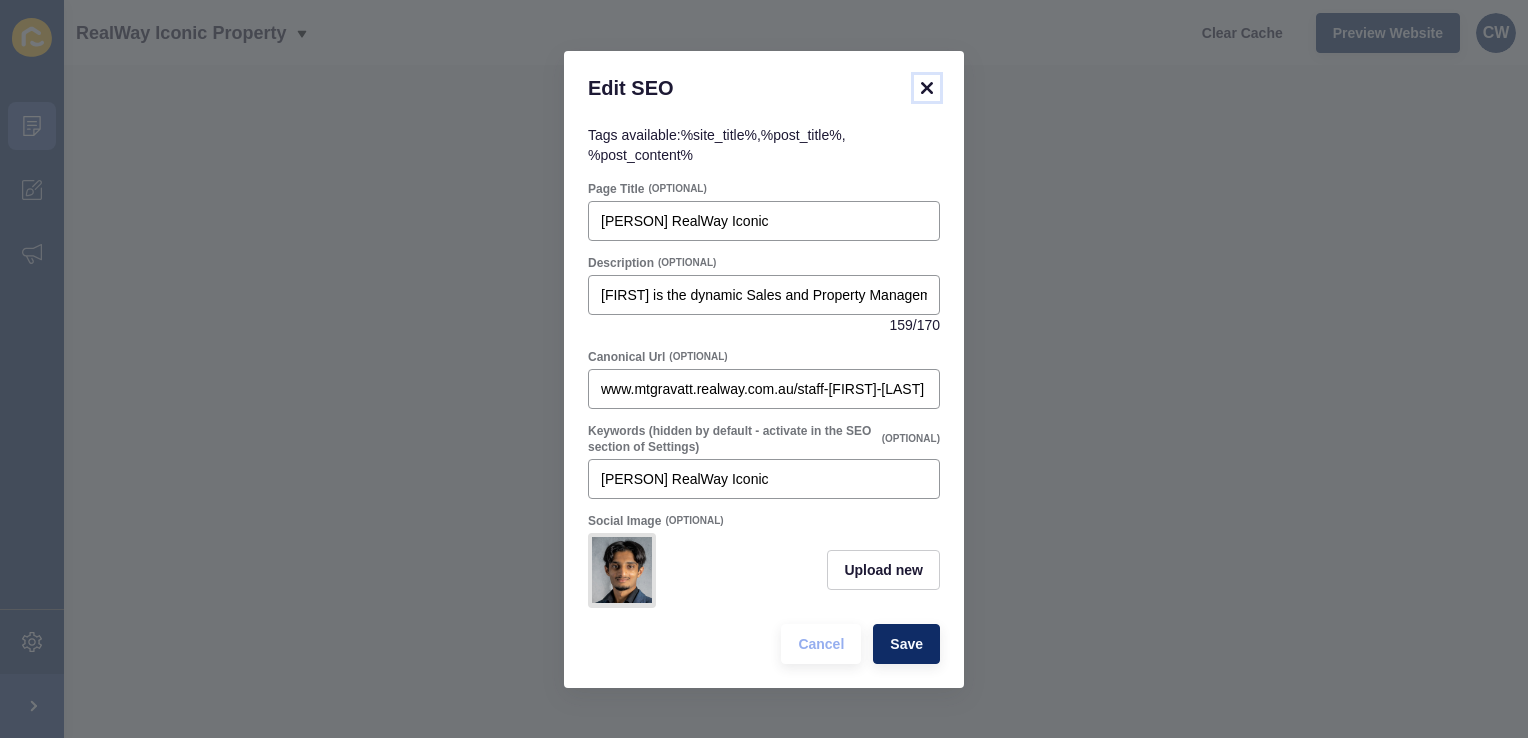 click at bounding box center (927, 88) 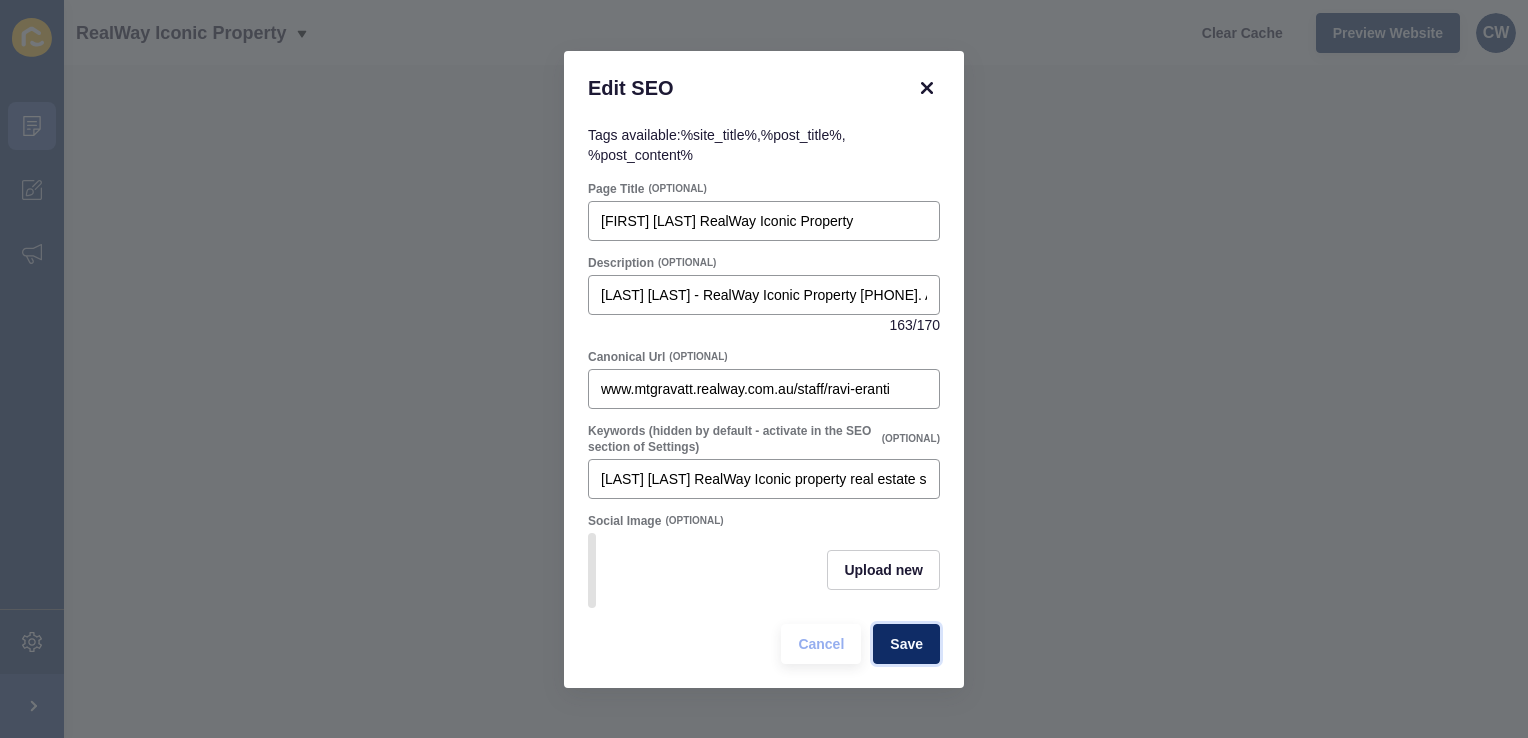 drag, startPoint x: 890, startPoint y: 657, endPoint x: 924, endPoint y: 79, distance: 578.99915 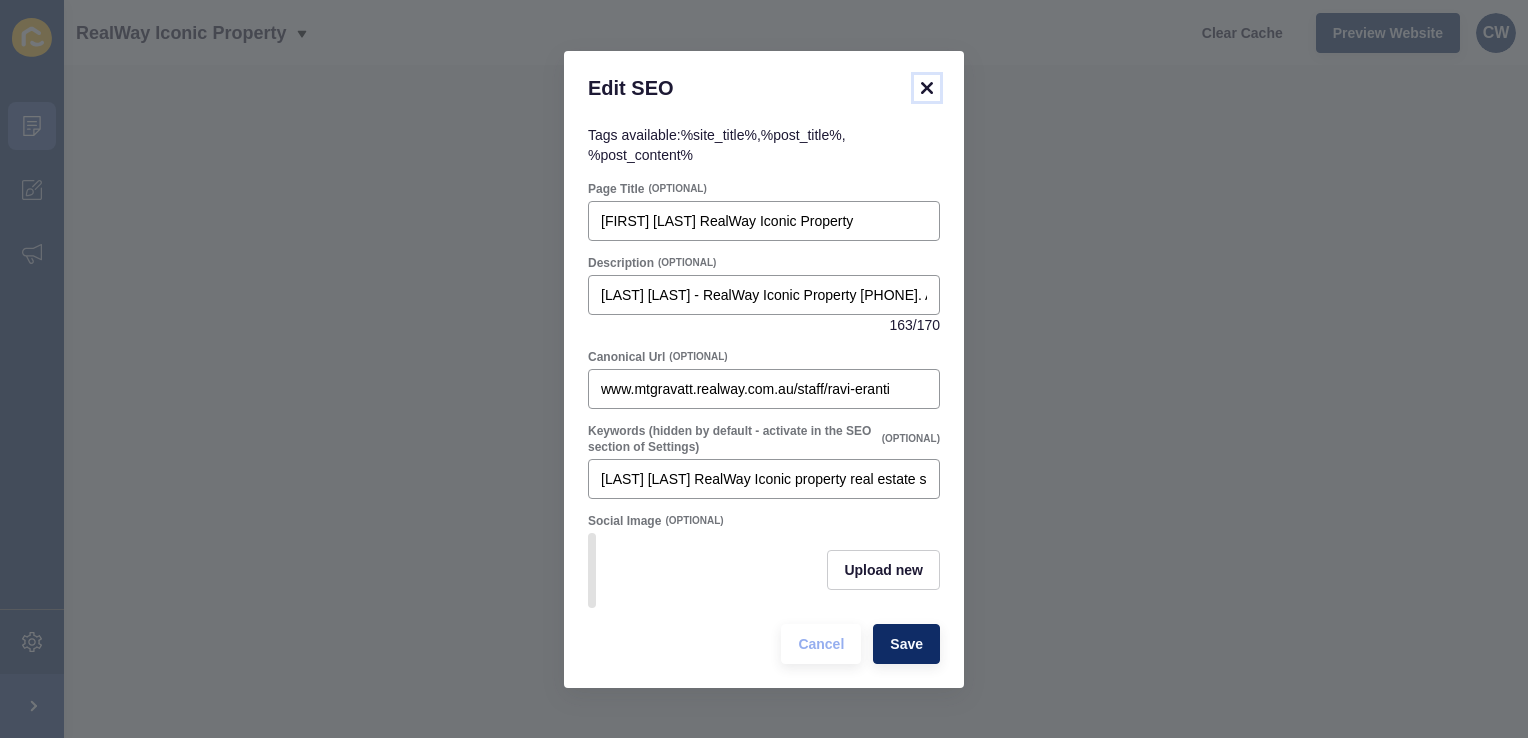 click at bounding box center (927, 88) 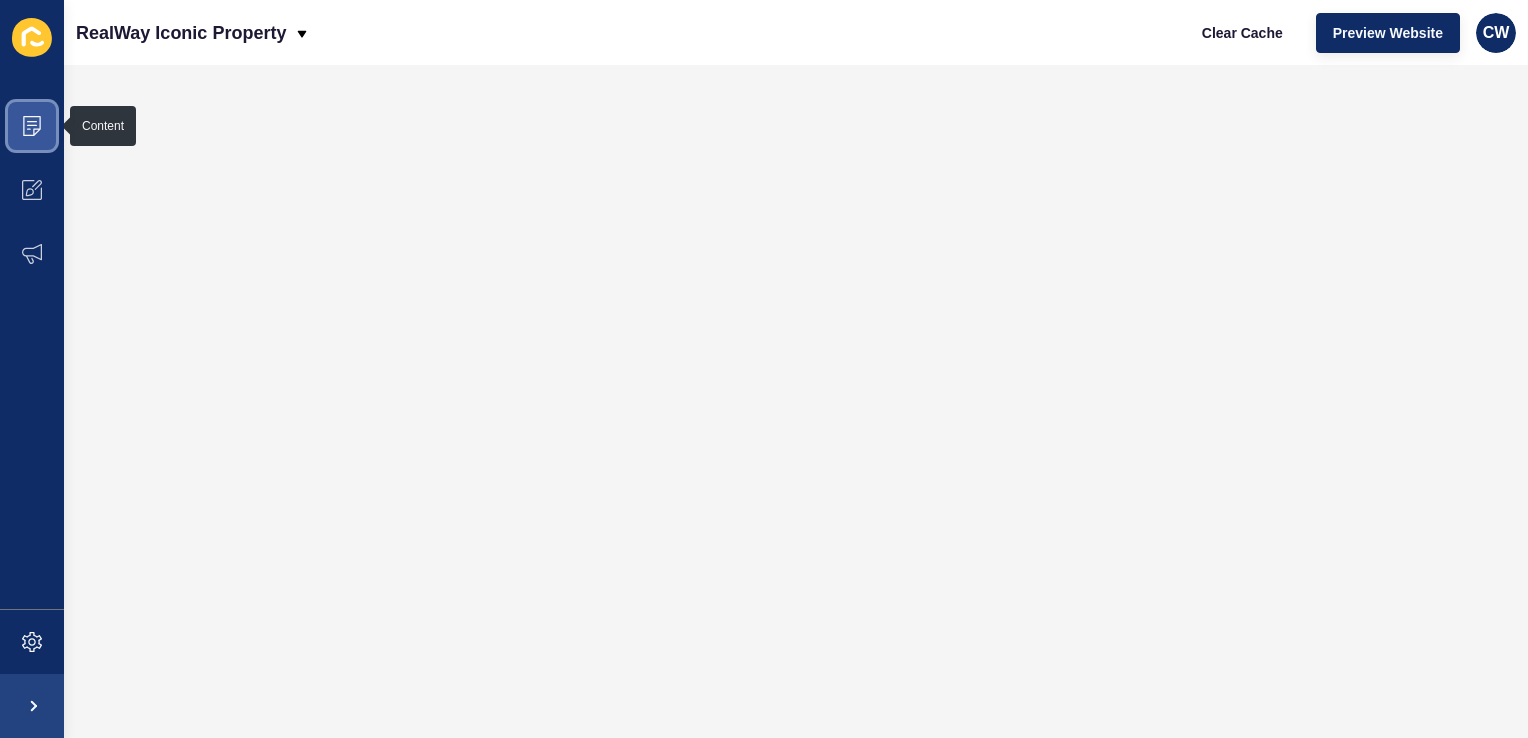 click at bounding box center [32, 126] 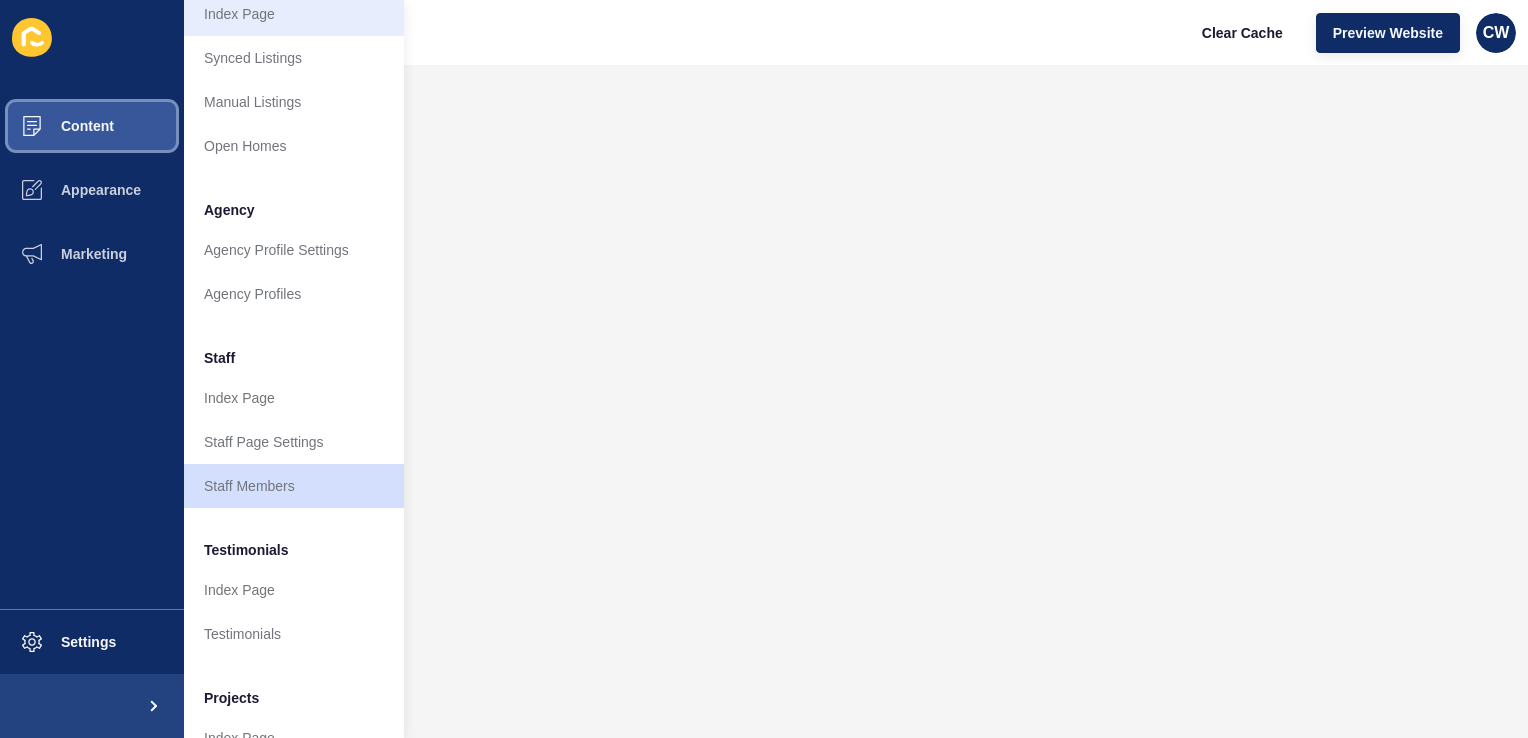 scroll, scrollTop: 360, scrollLeft: 0, axis: vertical 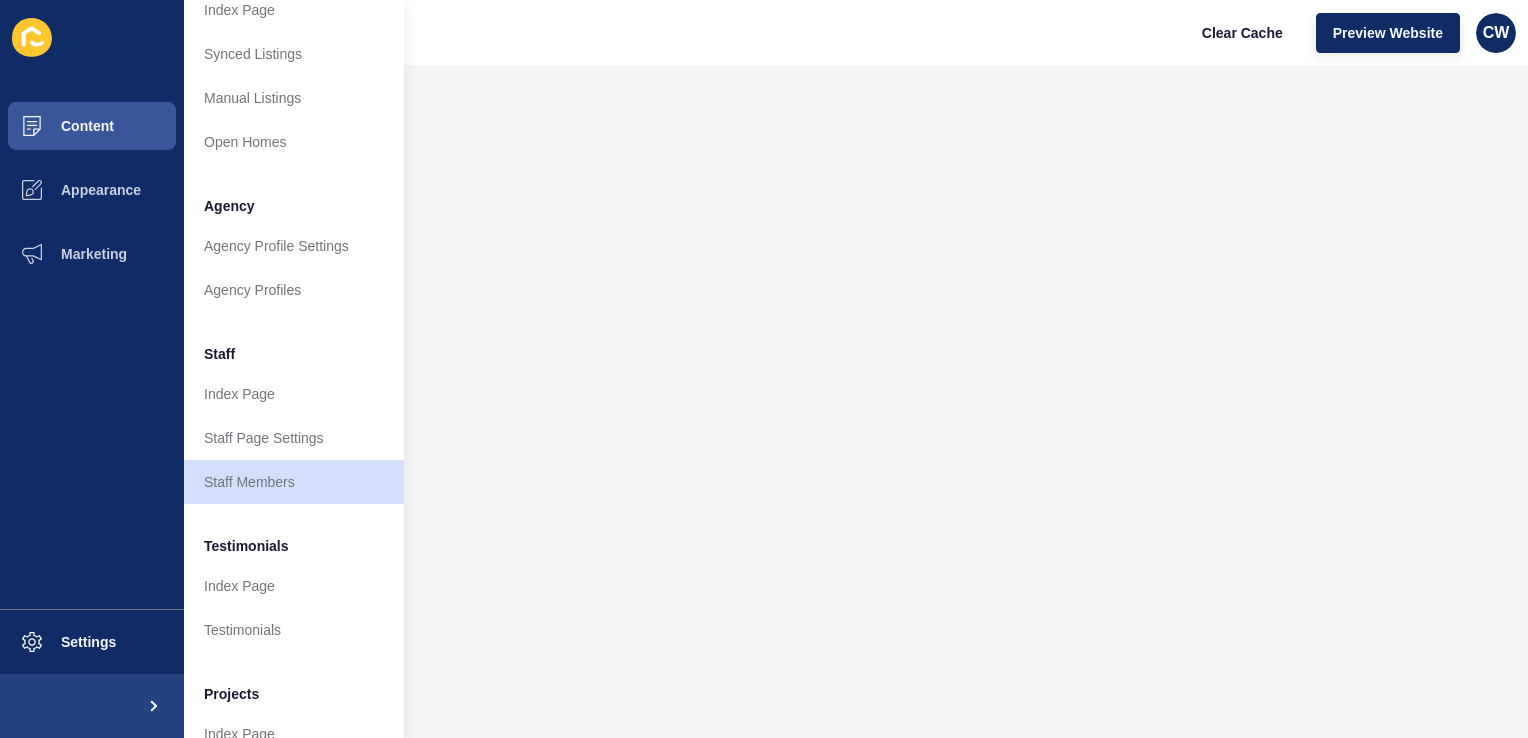 click on "RealWay Iconic Property Clear Cache Preview Website CW" at bounding box center (796, 32) 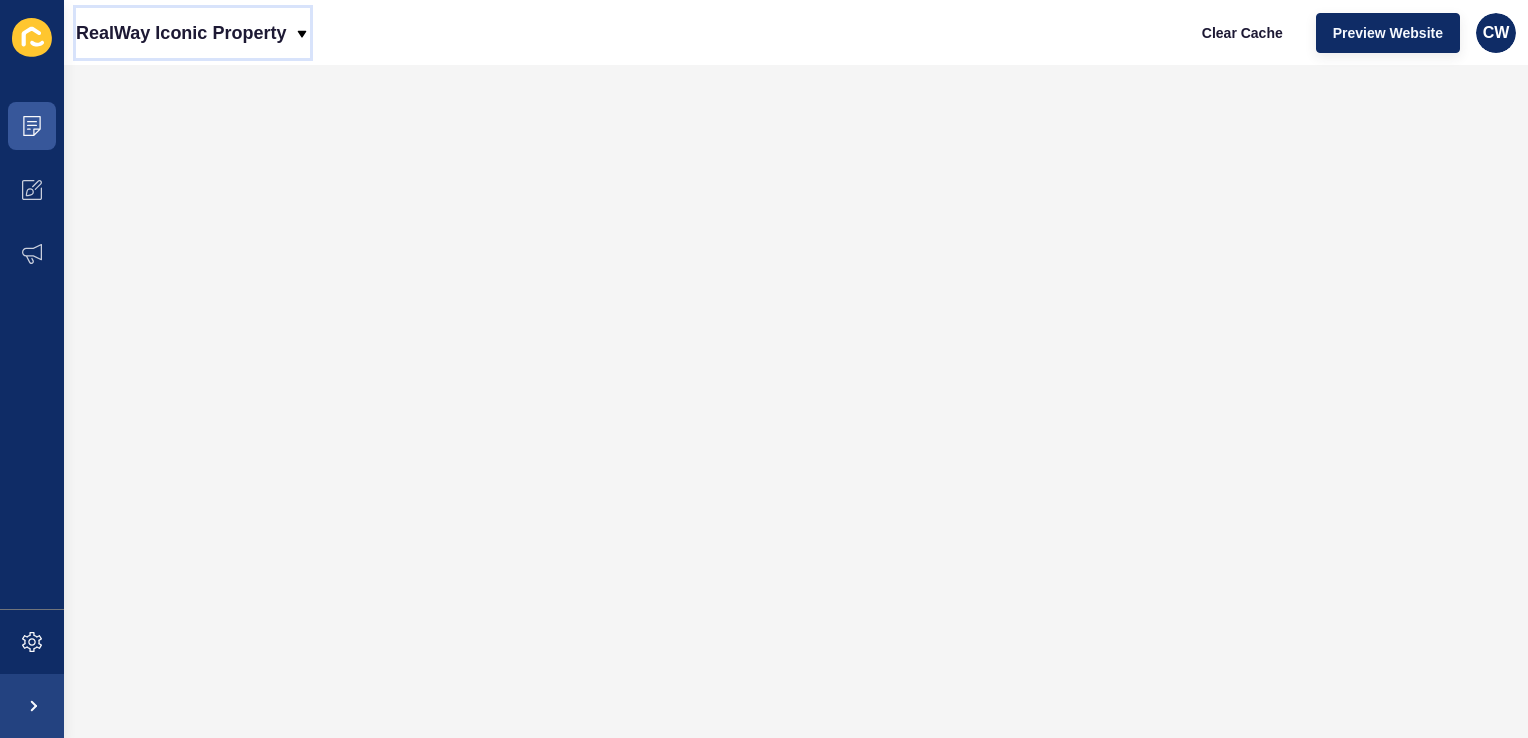 click on "RealWay Iconic Property" at bounding box center [181, 33] 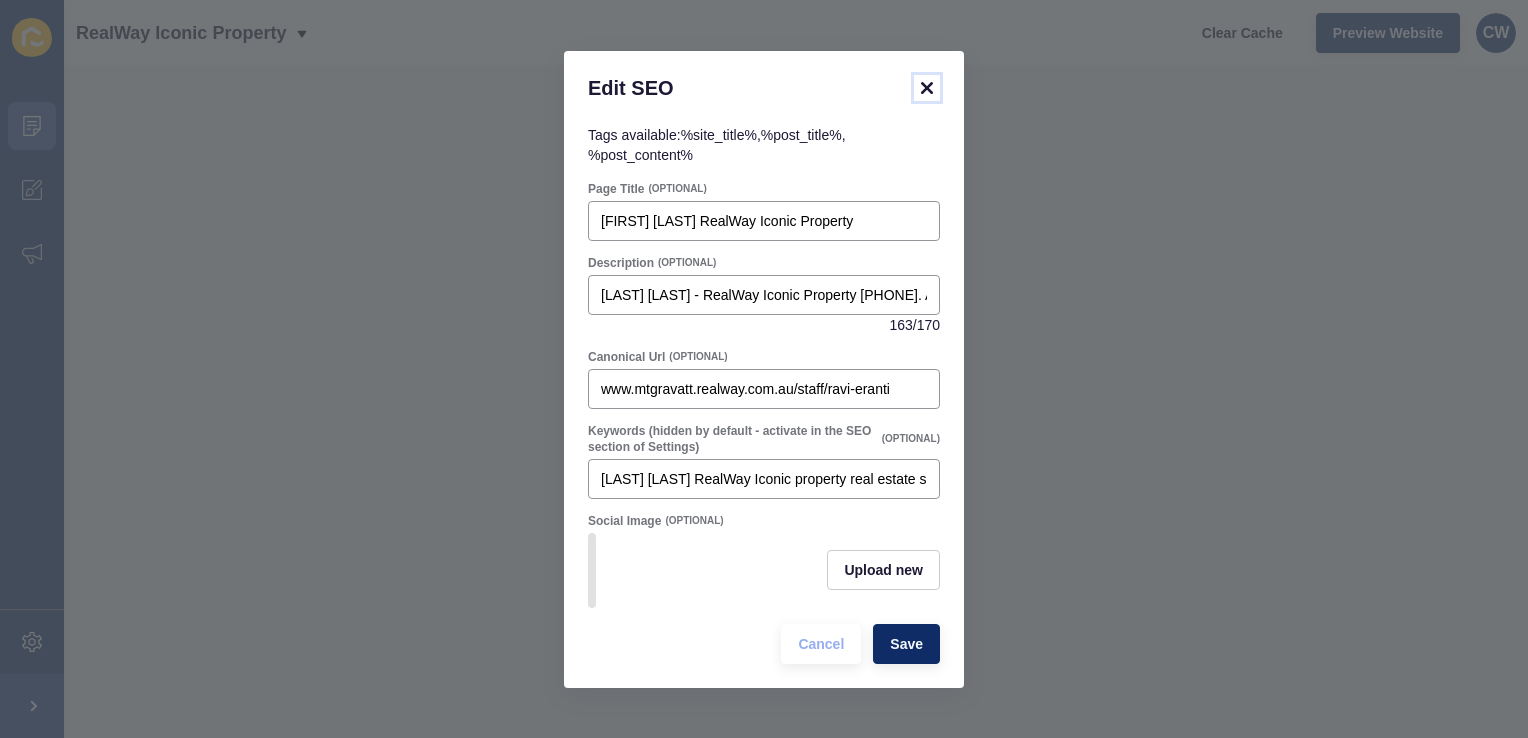 click at bounding box center (927, 88) 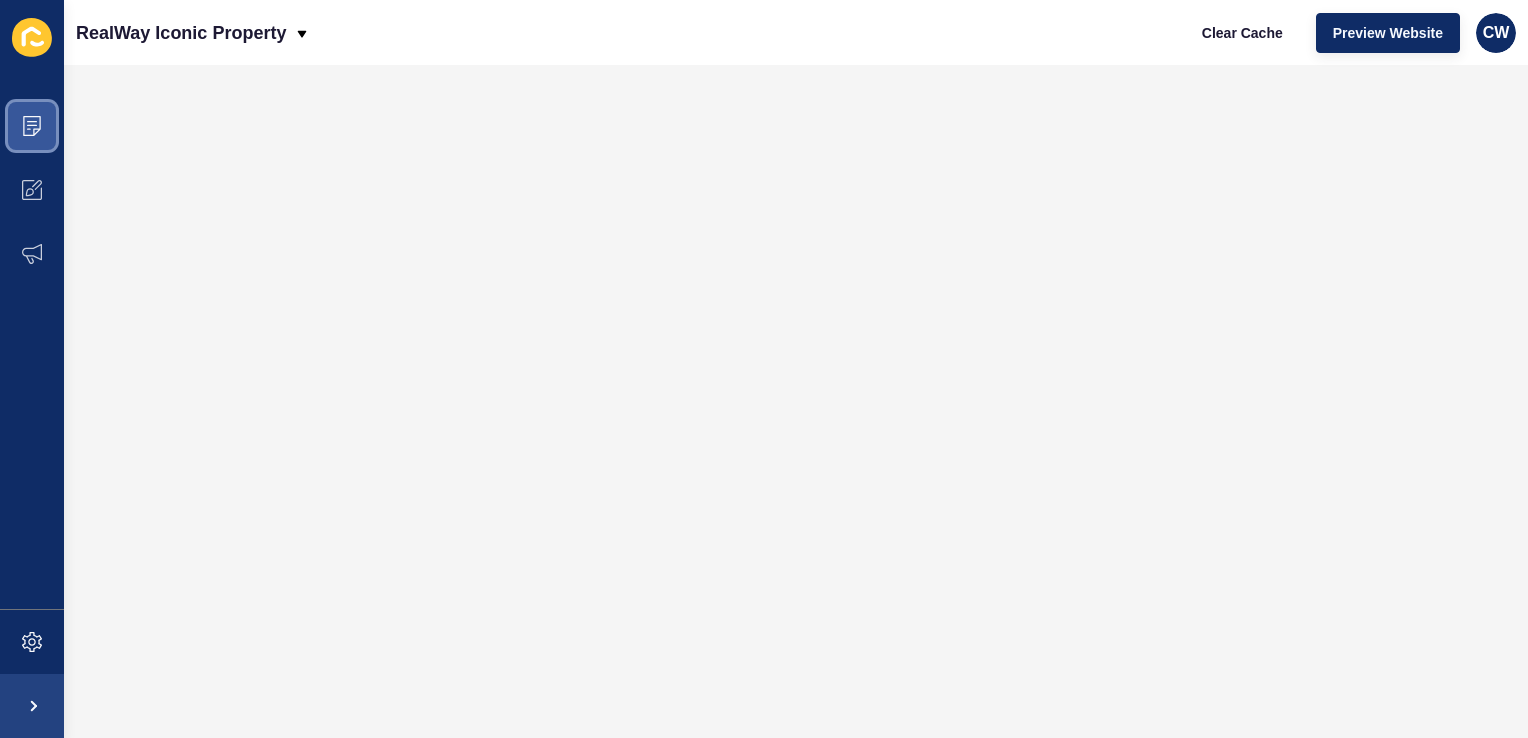 click at bounding box center [32, 126] 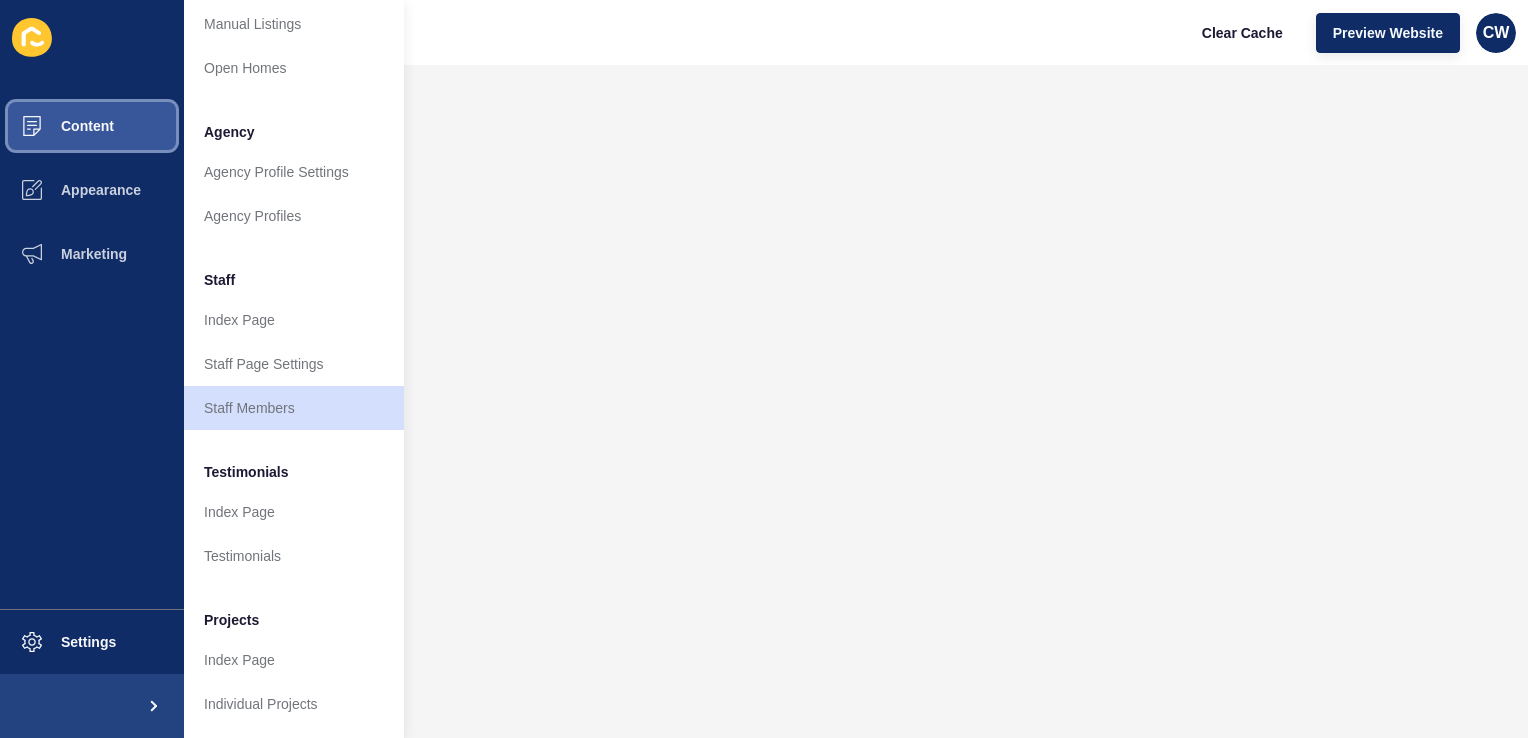 scroll, scrollTop: 448, scrollLeft: 0, axis: vertical 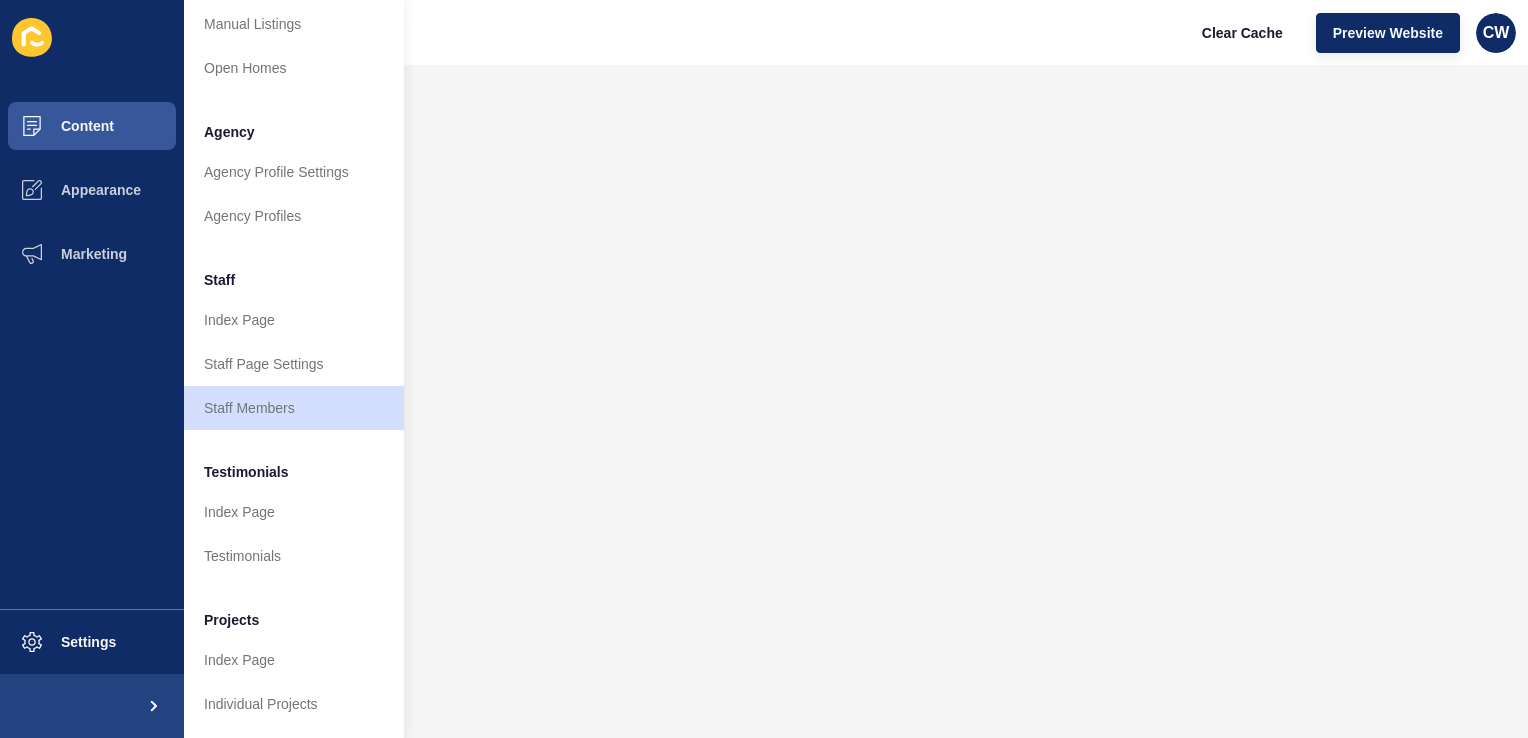 click on "RealWay Iconic Property Clear Cache Preview Website CW" at bounding box center [796, 32] 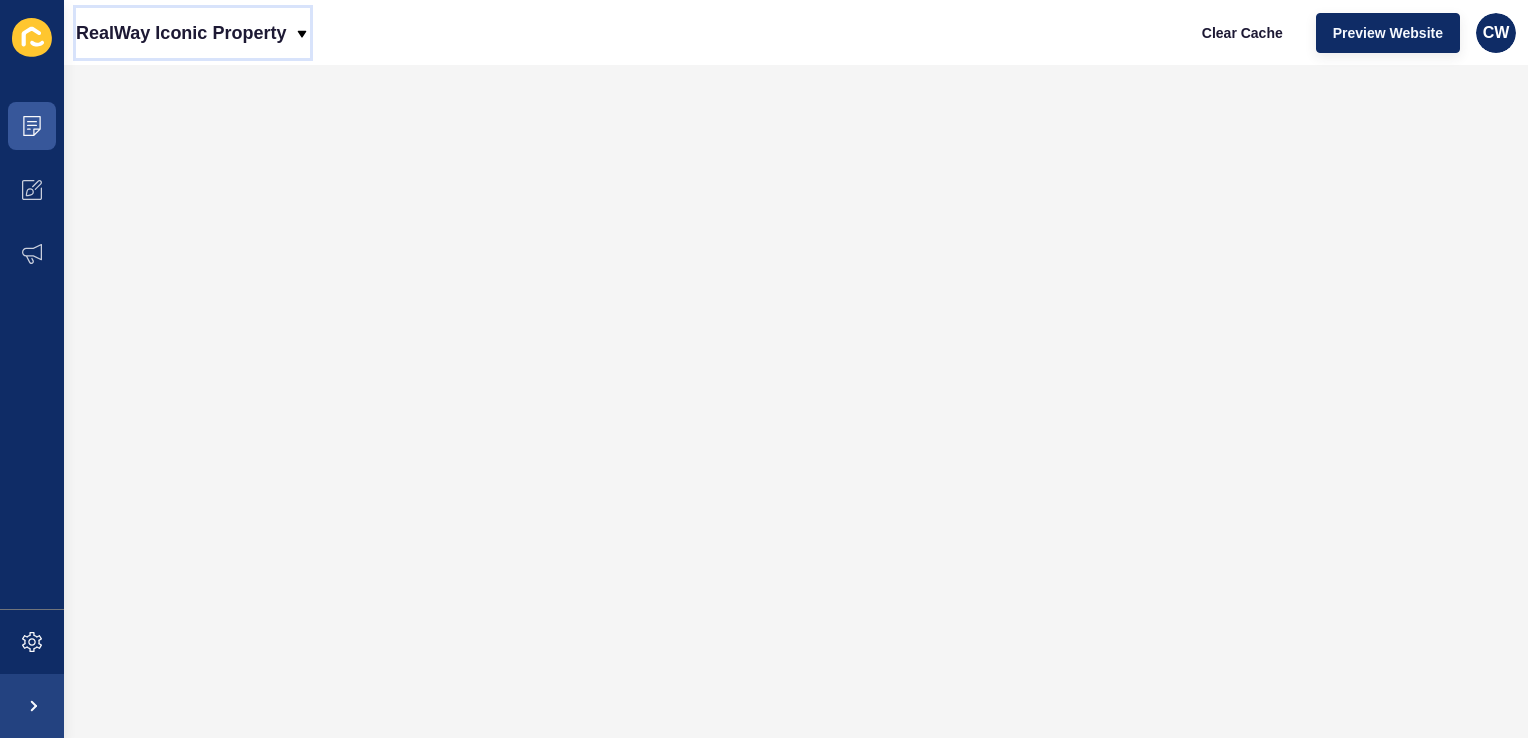 click on "RealWay Iconic Property" at bounding box center [181, 33] 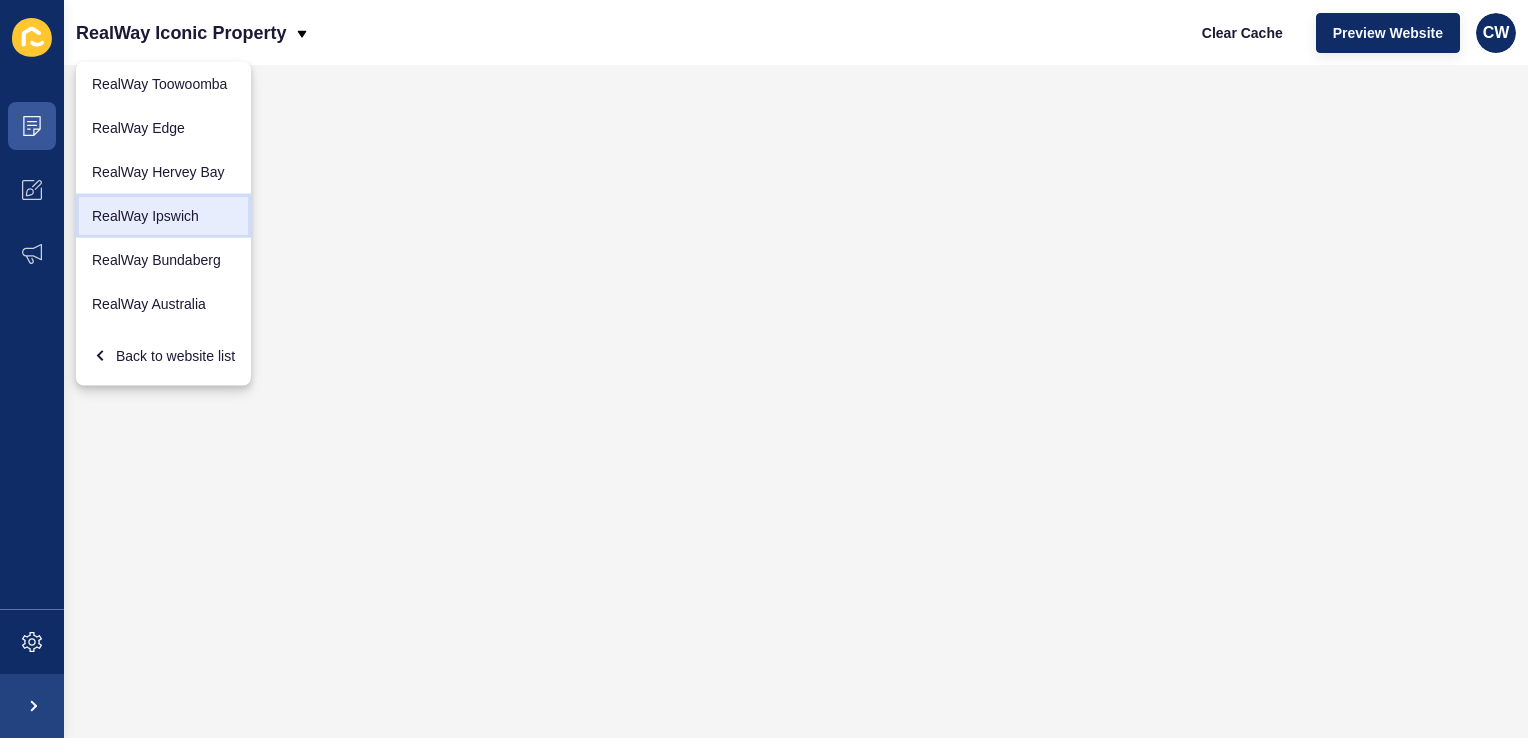 click on "RealWay Ipswich" at bounding box center (163, 84) 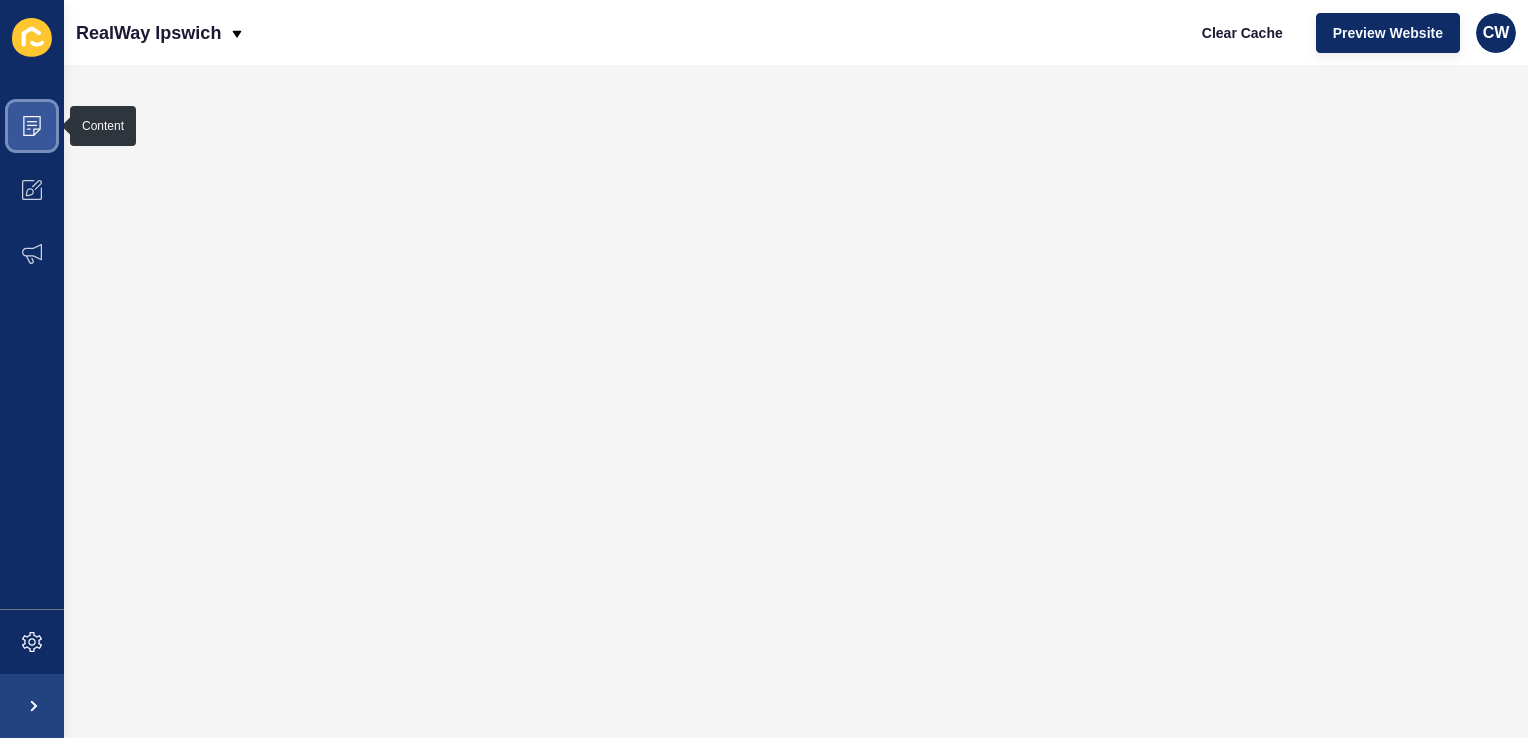 click at bounding box center (32, 126) 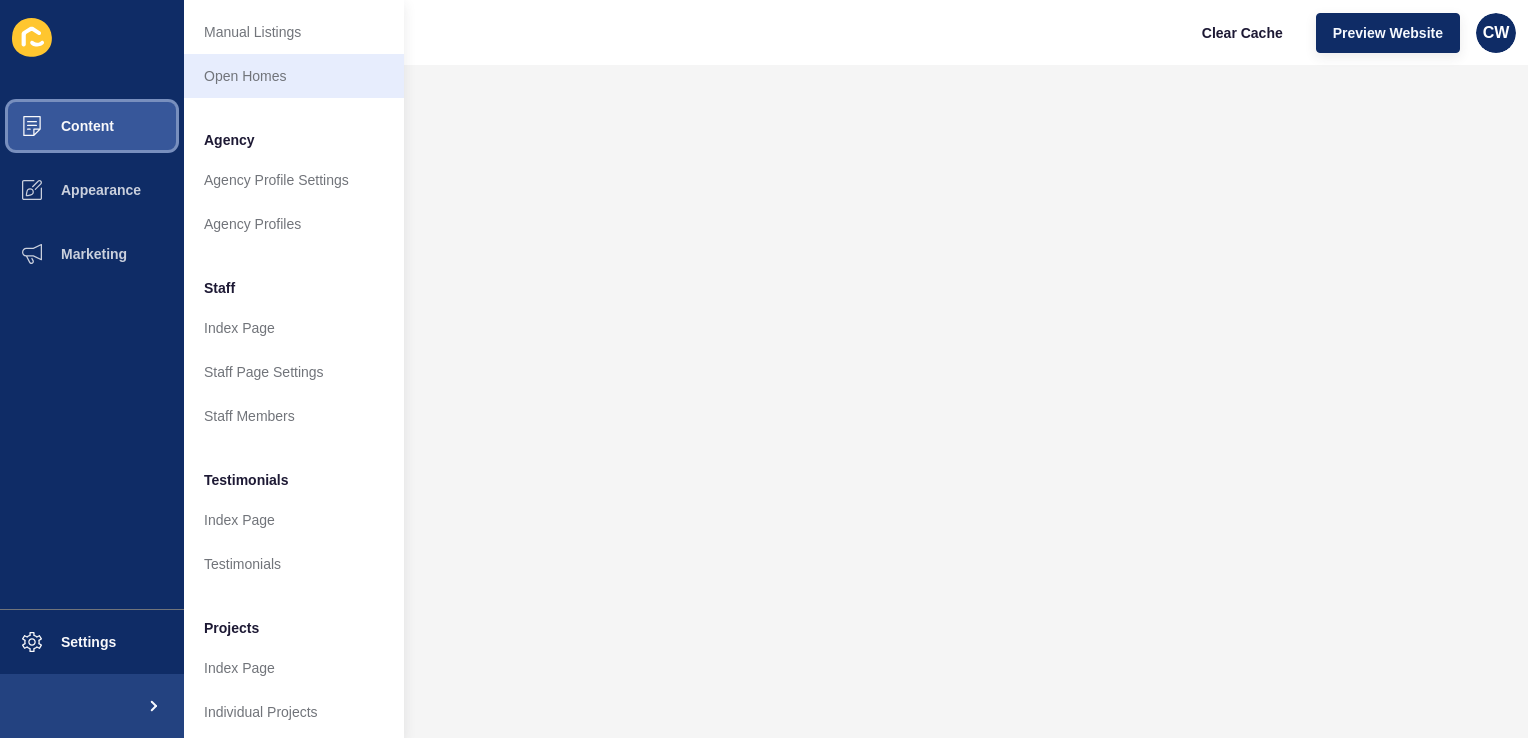 scroll, scrollTop: 448, scrollLeft: 0, axis: vertical 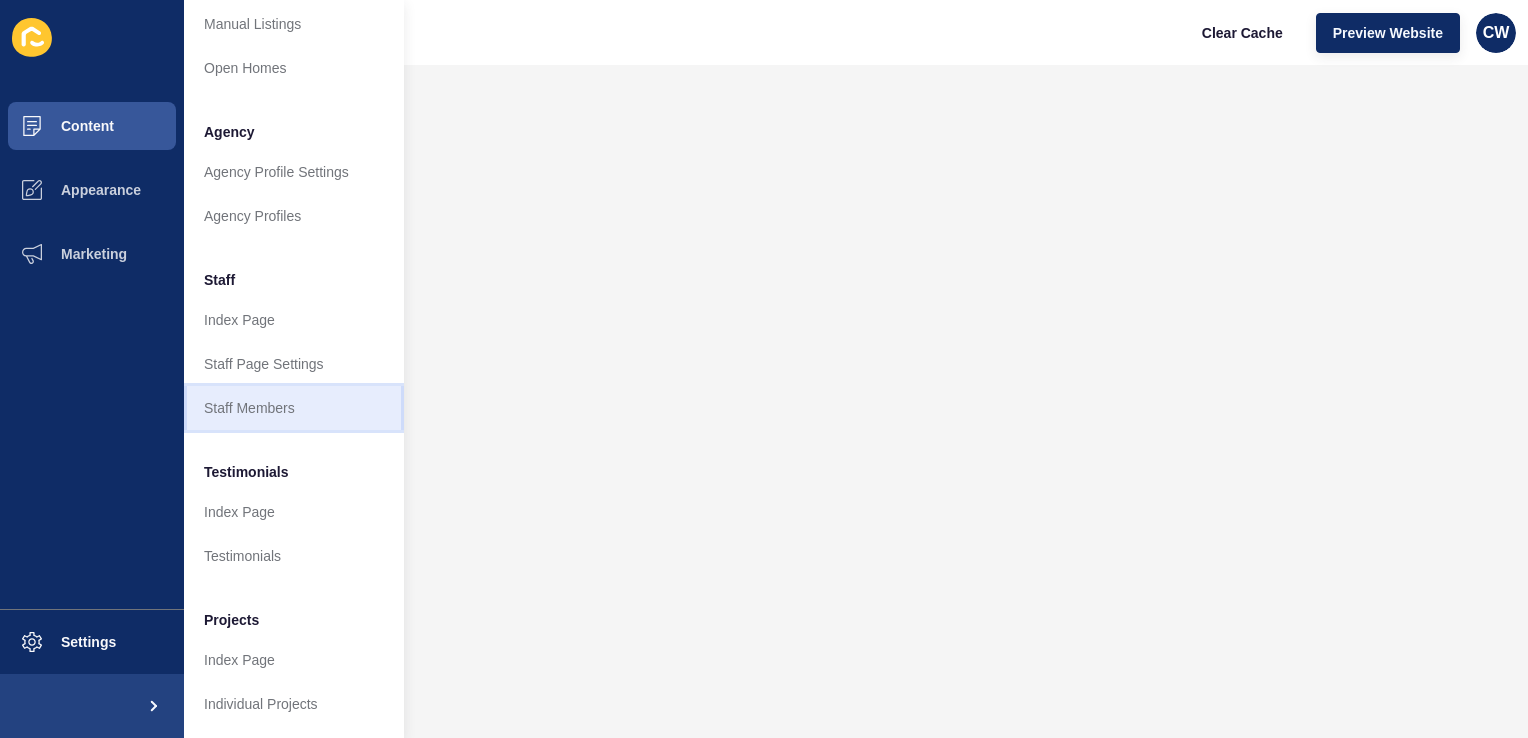 click on "Staff Members" at bounding box center (294, 408) 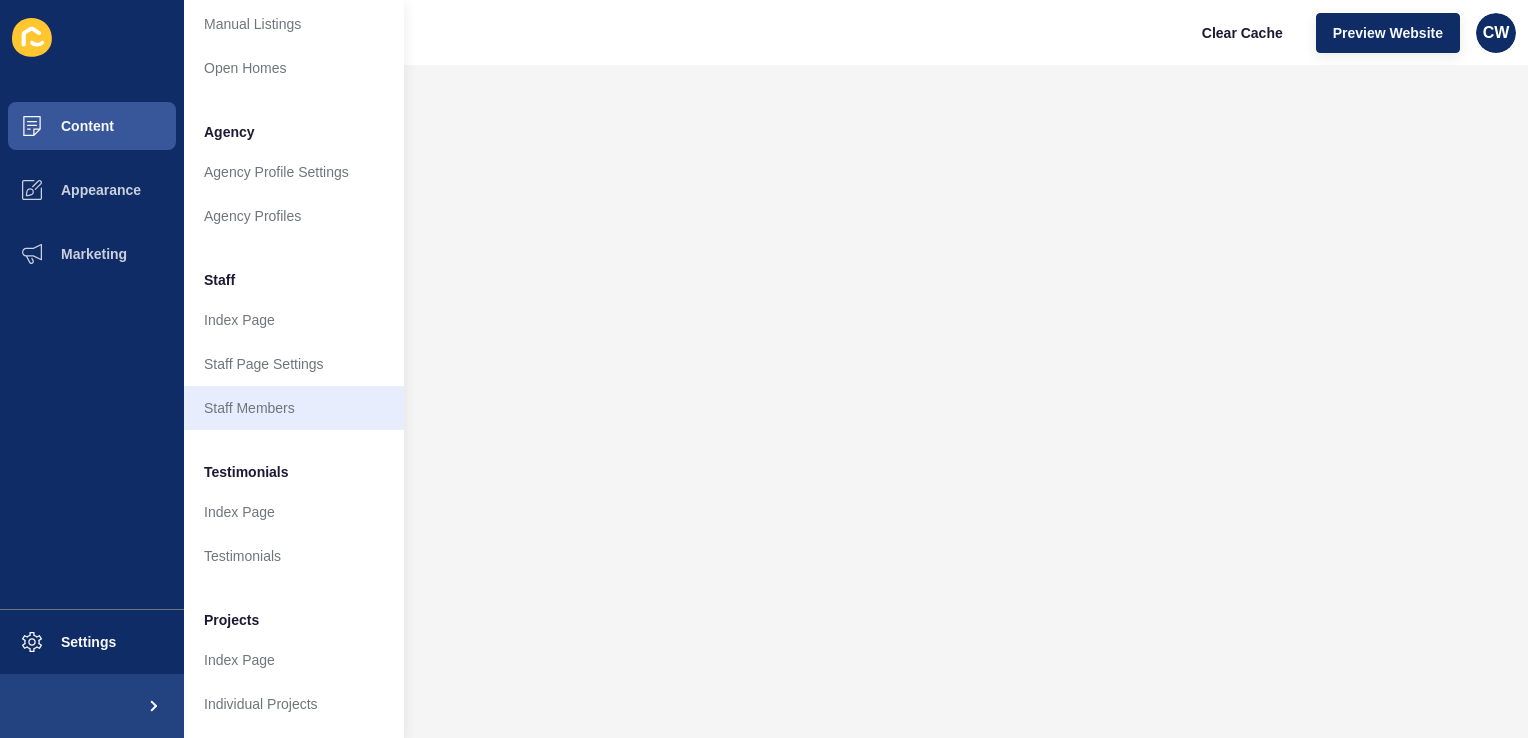 scroll, scrollTop: 0, scrollLeft: 0, axis: both 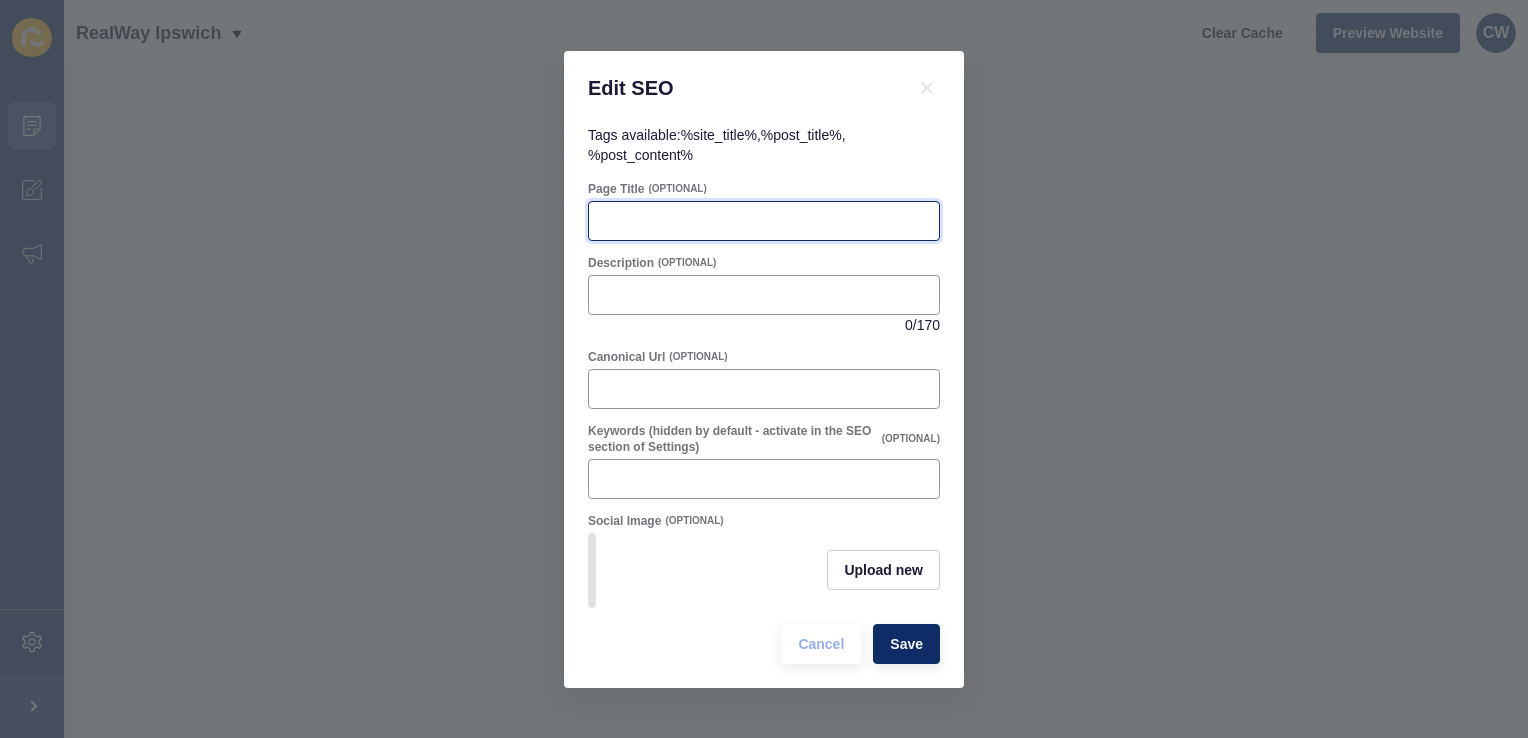 click on "Page Title" at bounding box center (764, 221) 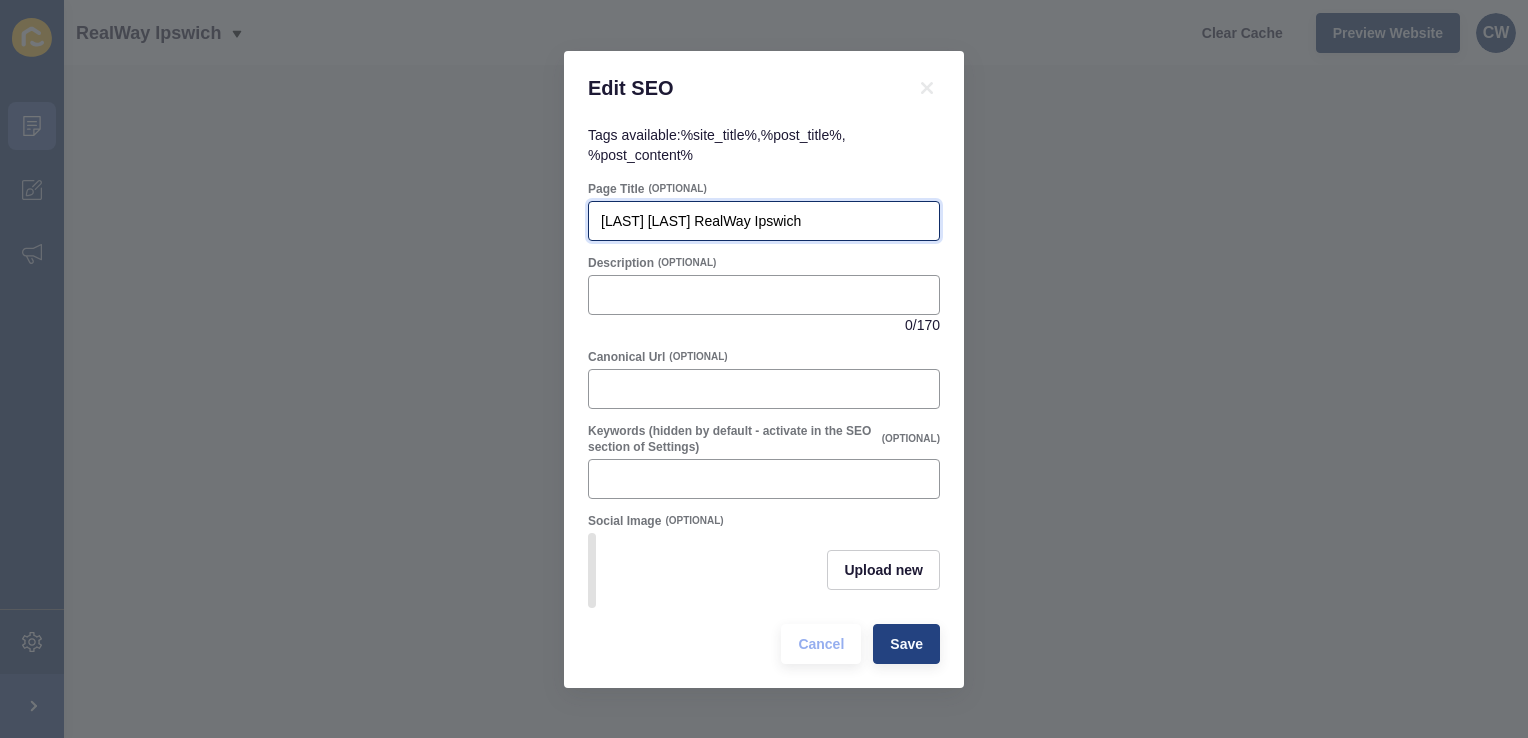 type on "[LAST] [LAST] RealWay Ipswich" 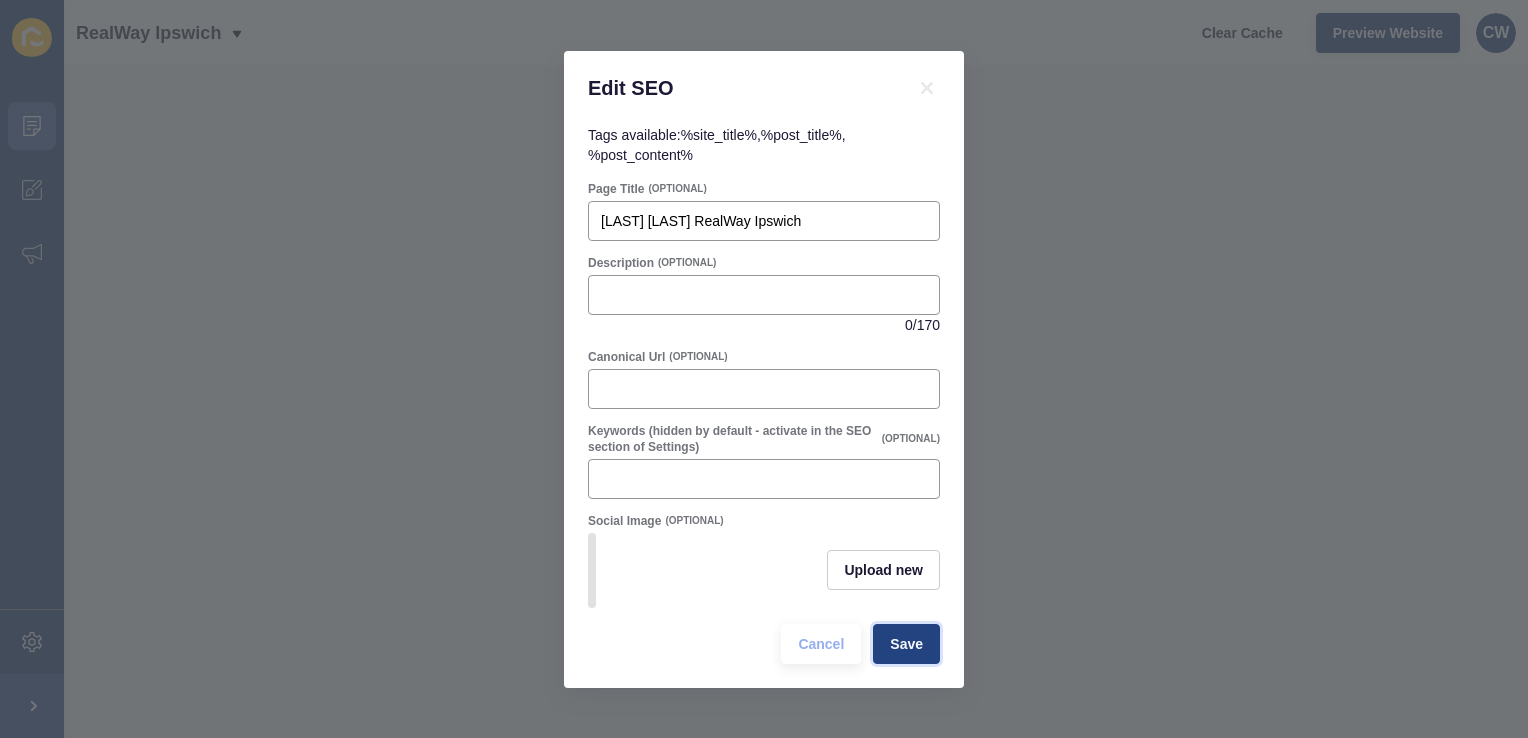 click on "Save" at bounding box center (906, 644) 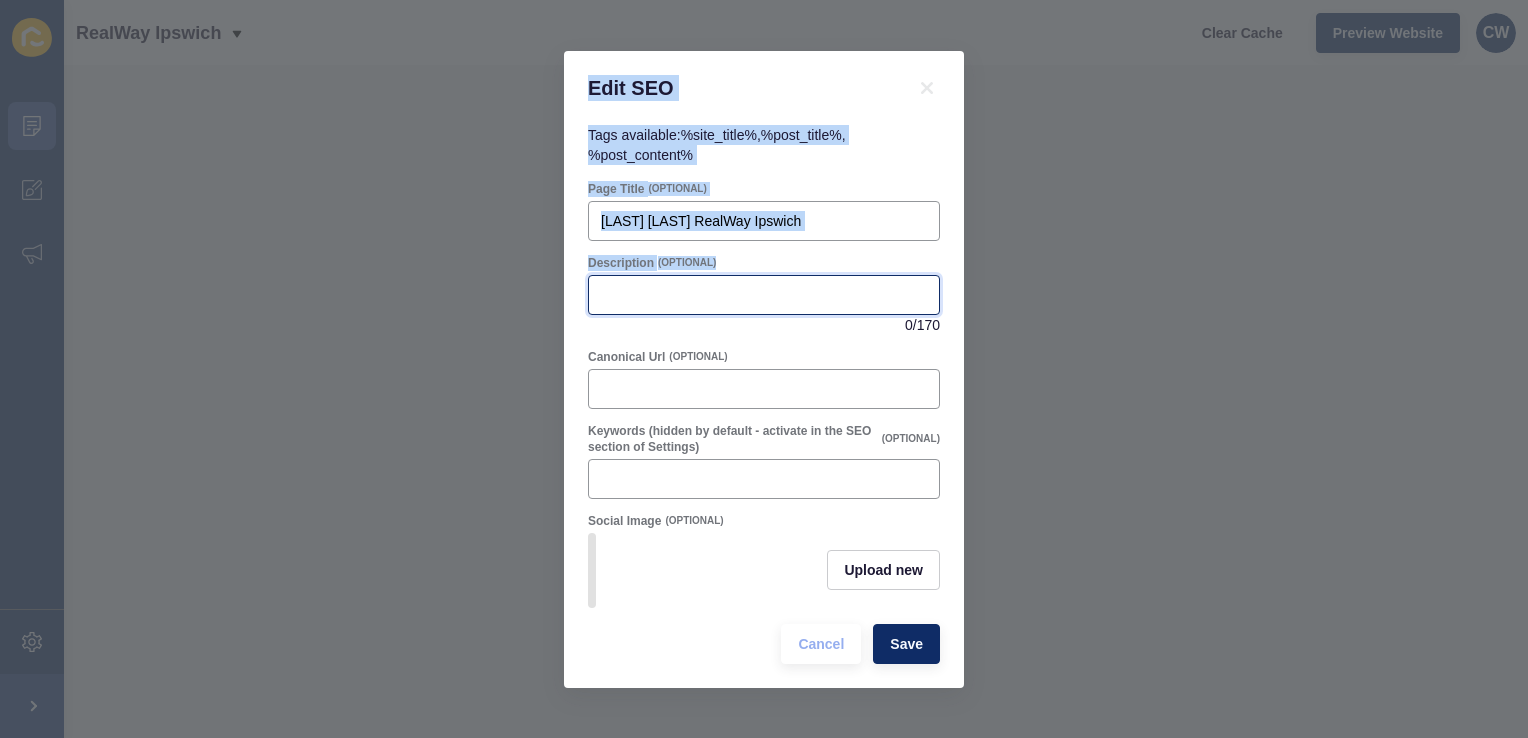 click on "Description" at bounding box center (764, 295) 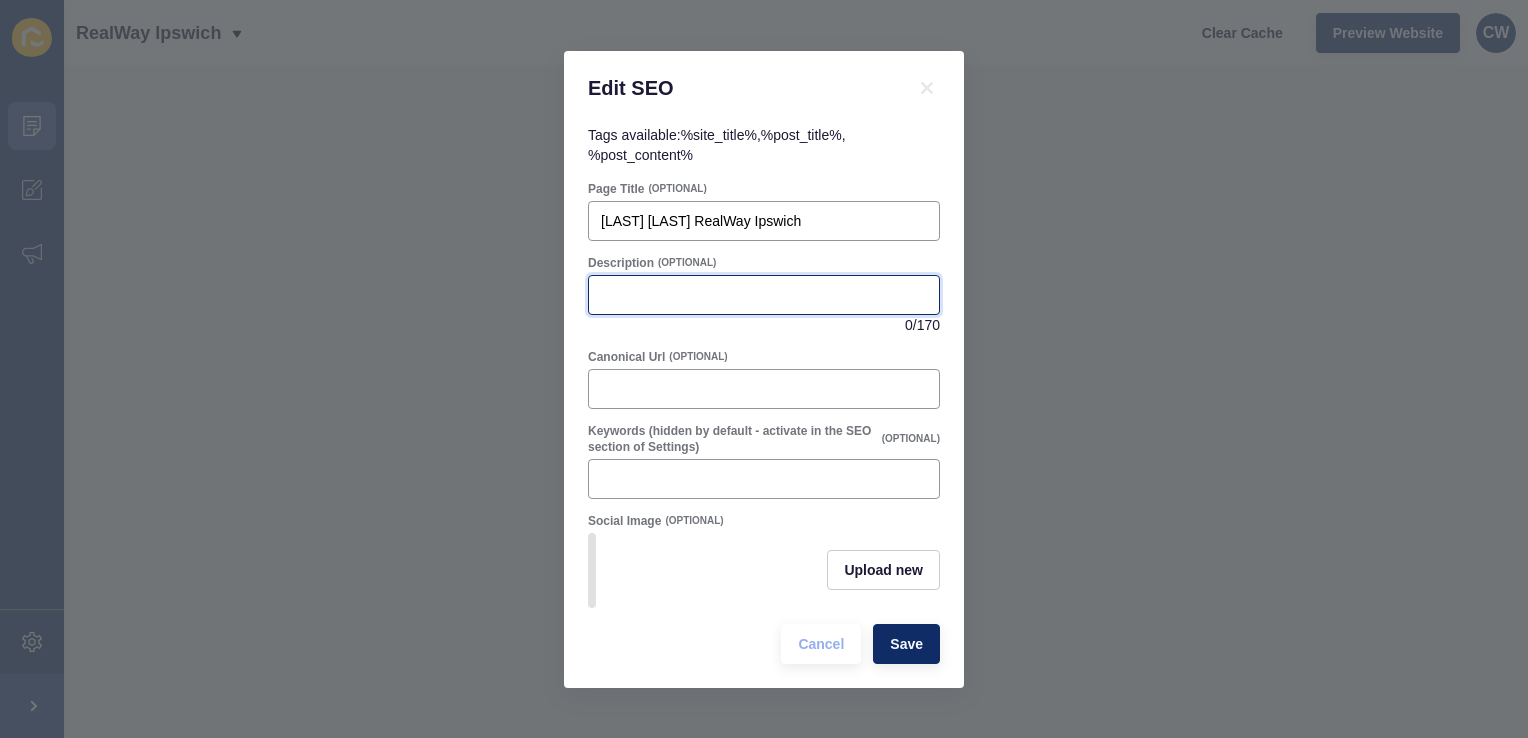 click on "Description" at bounding box center (764, 295) 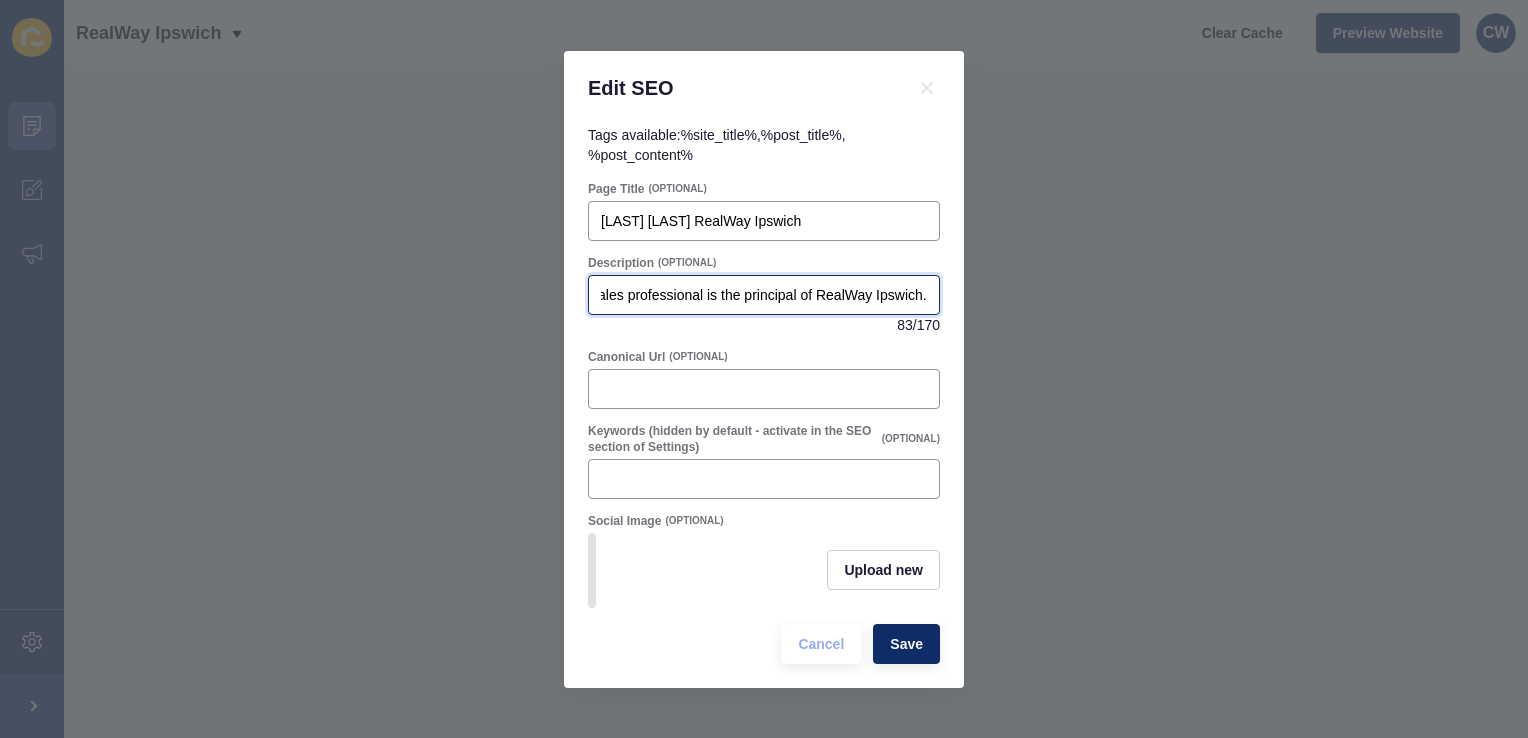 scroll, scrollTop: 0, scrollLeft: 179, axis: horizontal 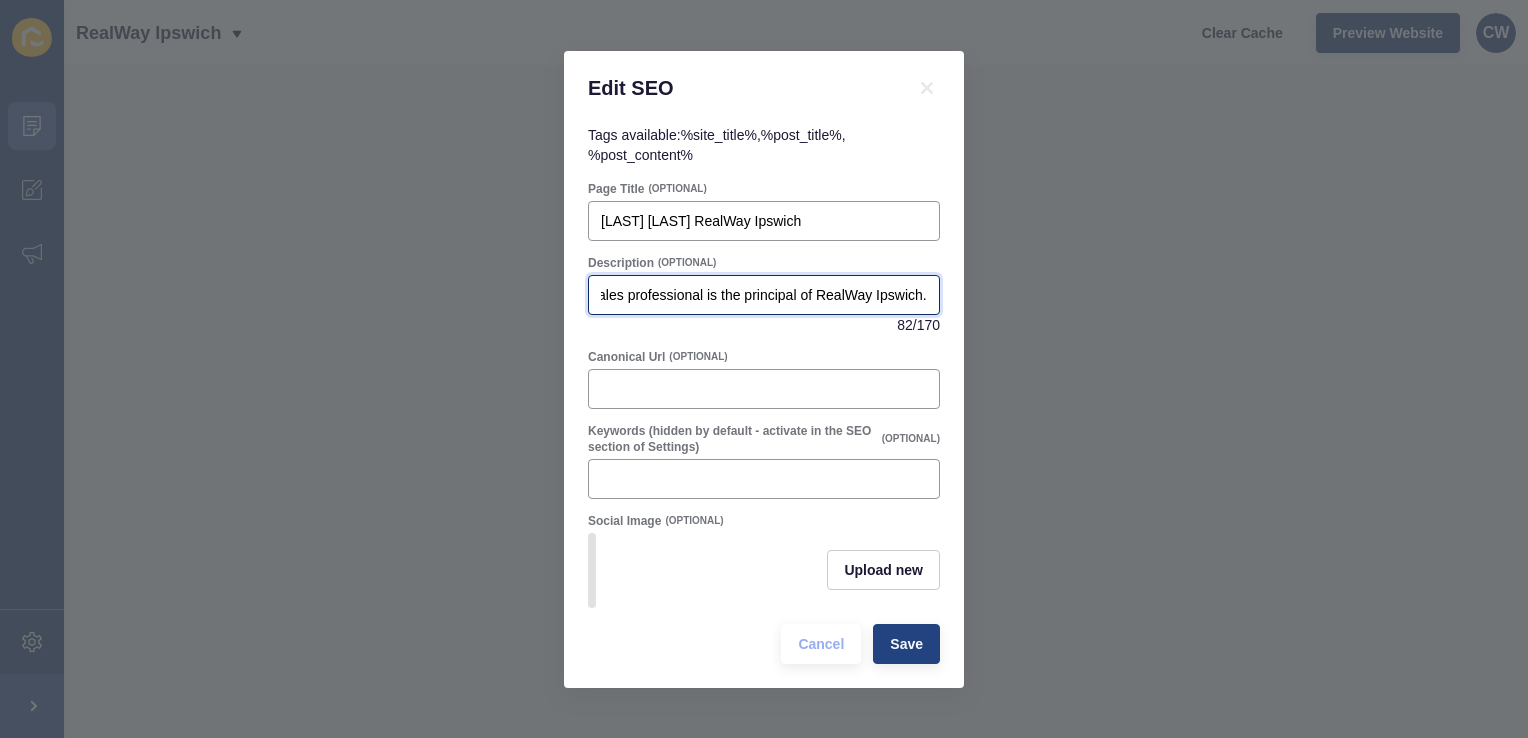 type on "[FIRST] [LAST] real estate sales professional is the principal of RealWay Ipswich." 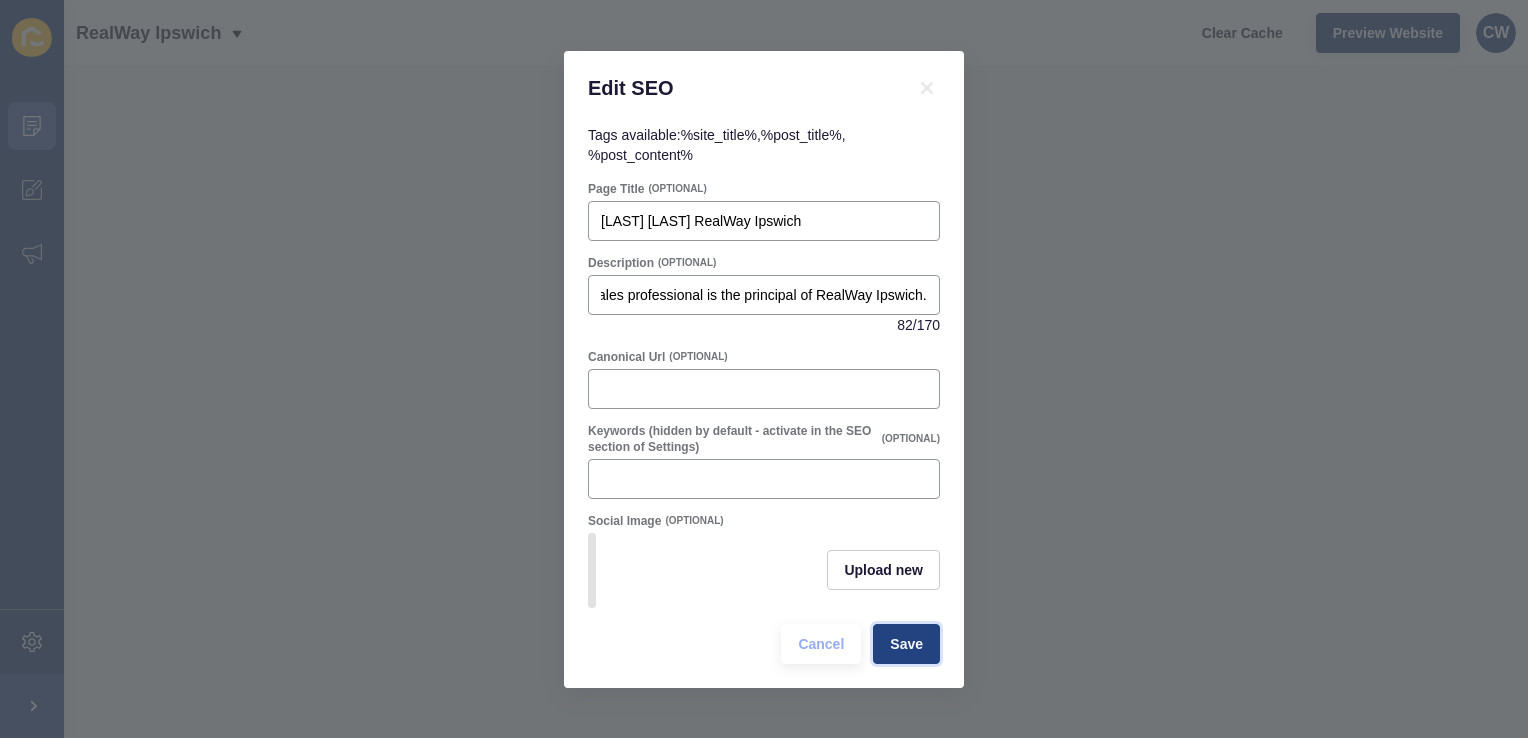 scroll, scrollTop: 0, scrollLeft: 0, axis: both 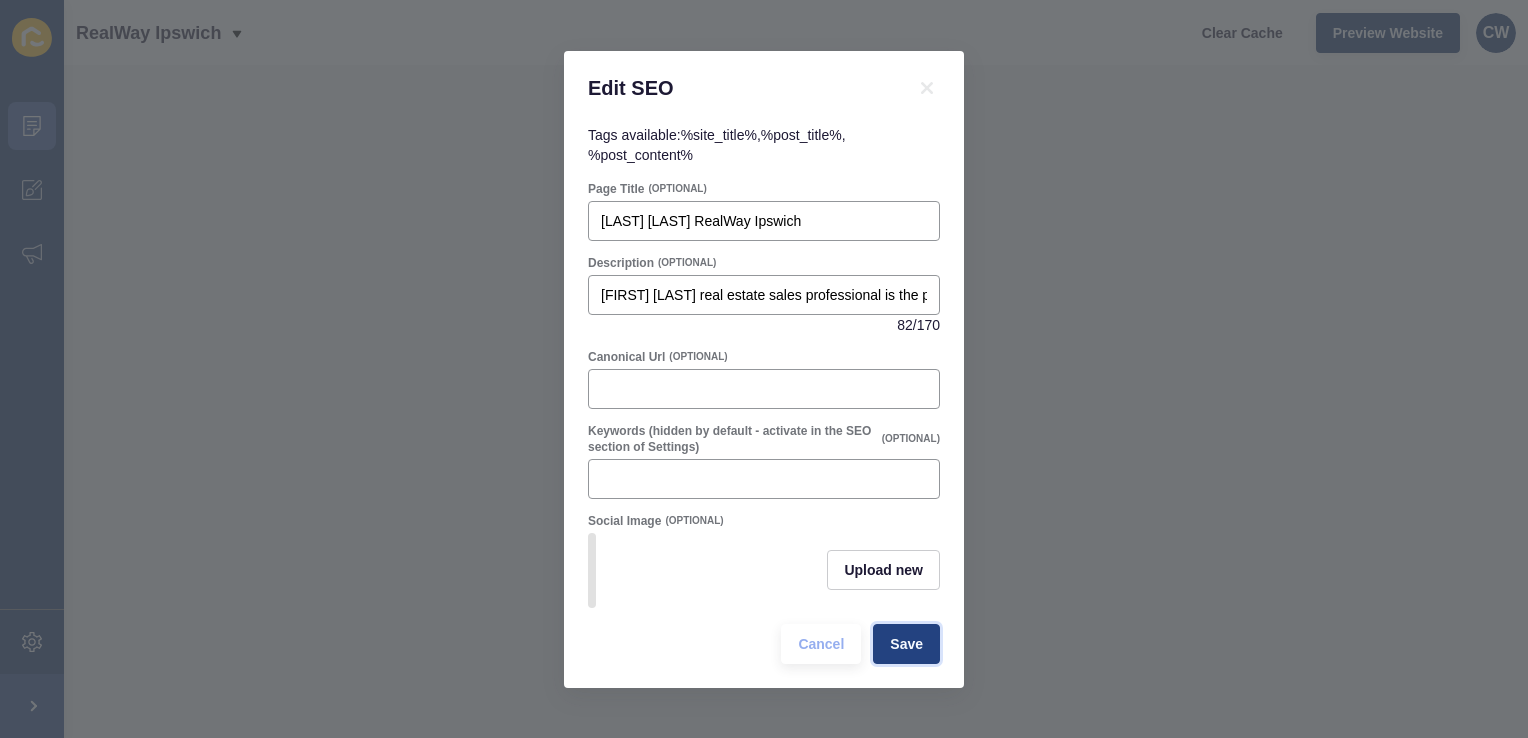 click on "Save" at bounding box center [906, 644] 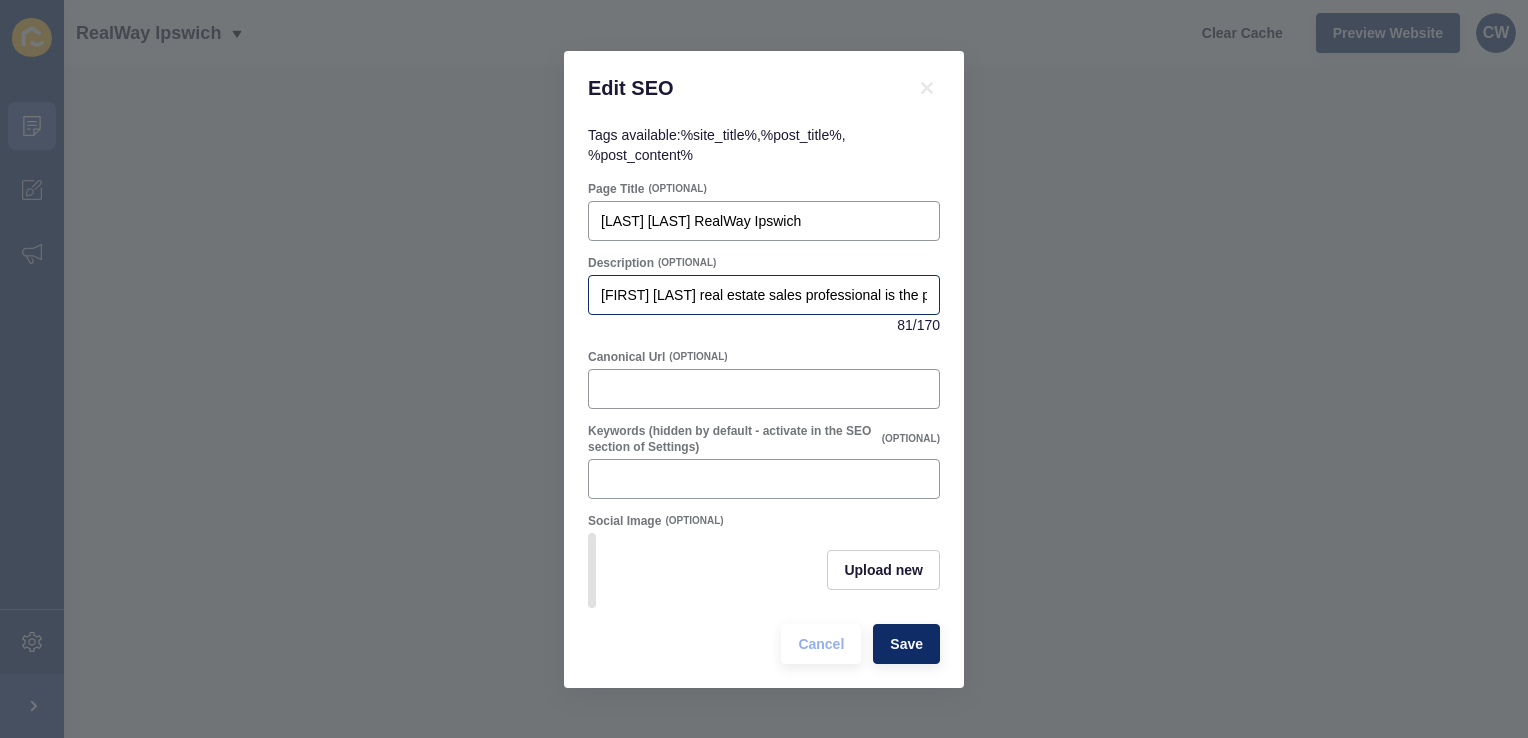 click on "[FIRST] [LAST] real estate sales professional is the principal of RealWay Ipswich." at bounding box center (764, 221) 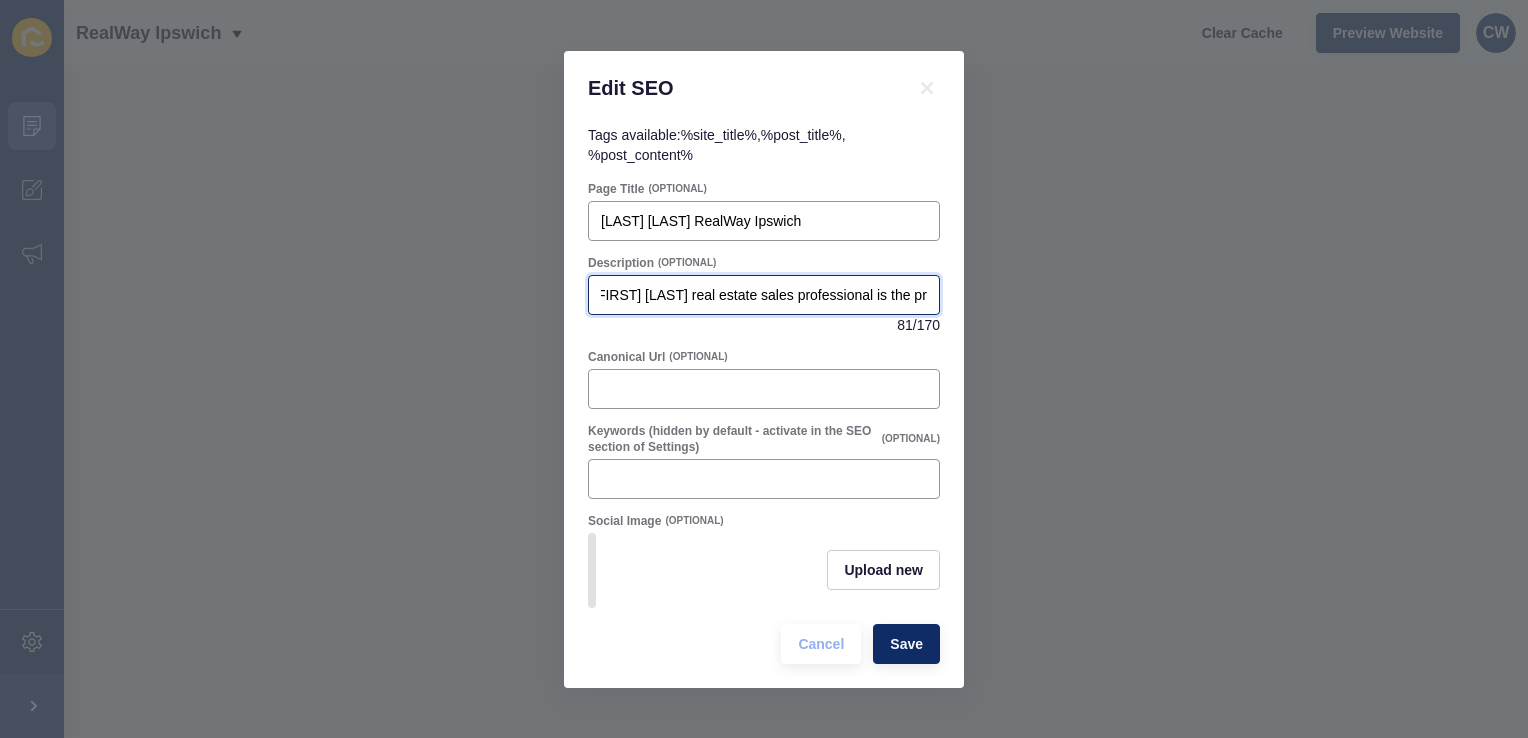 scroll, scrollTop: 0, scrollLeft: 0, axis: both 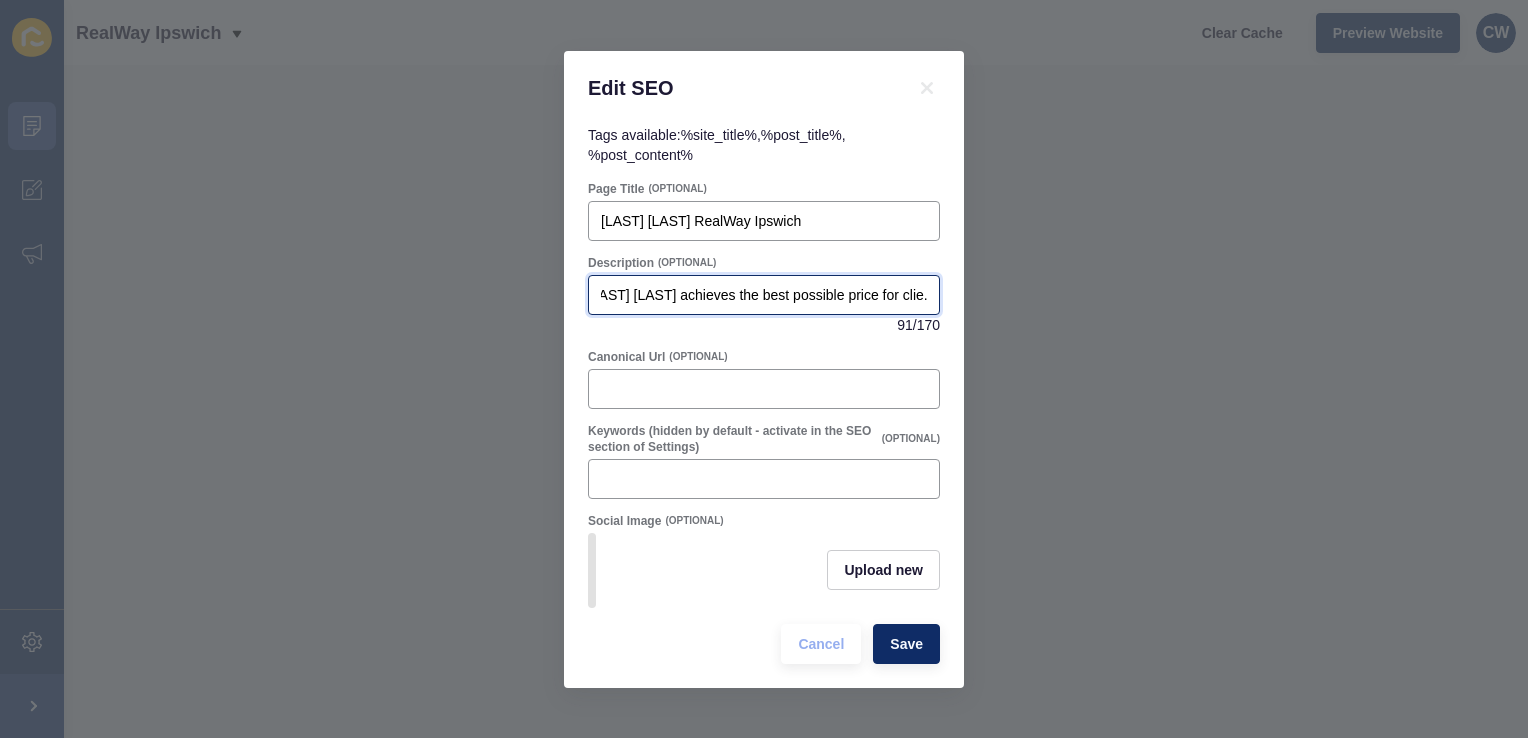 type on "As the principal of RealWay Ipswich [FIRST] [LAST] achieves the best possible price for clien." 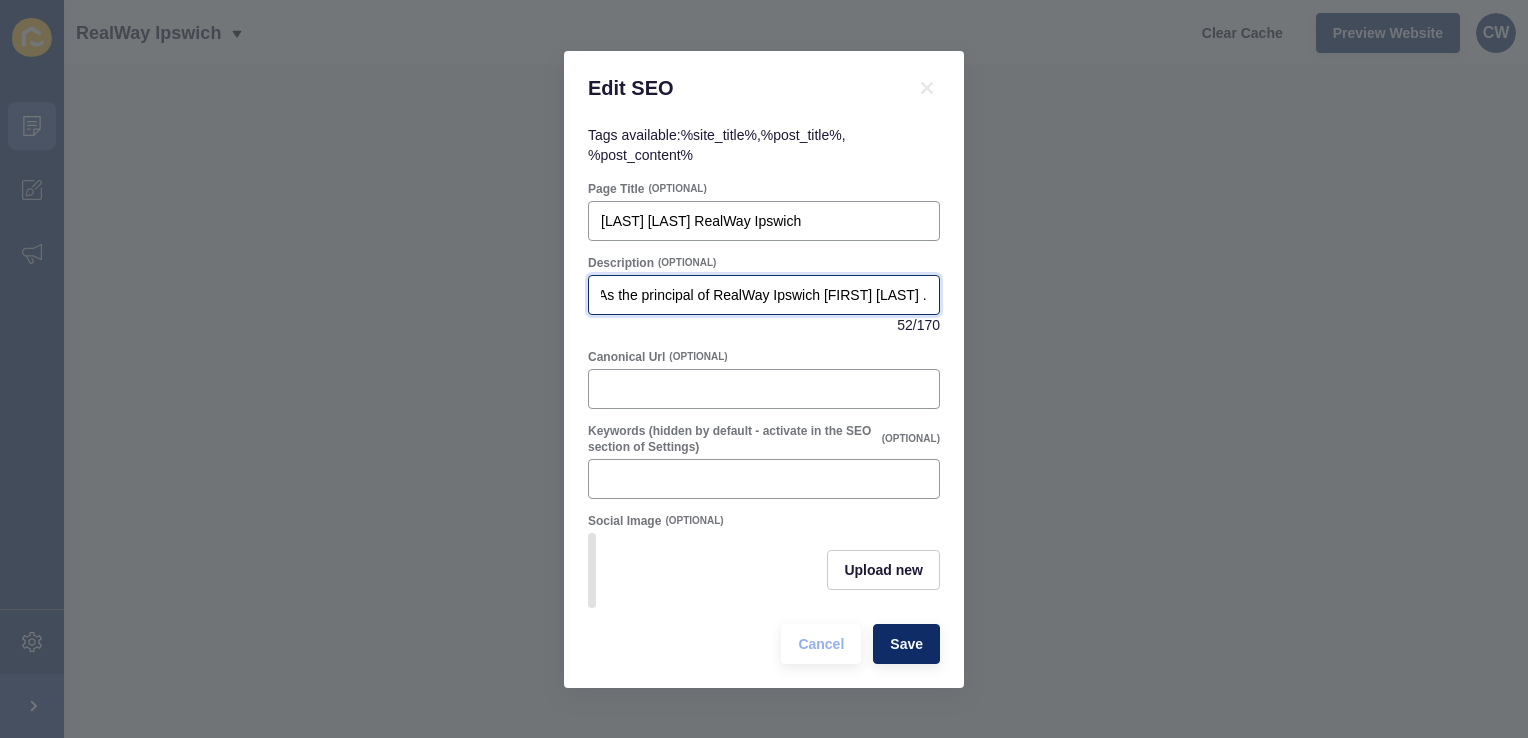 scroll, scrollTop: 0, scrollLeft: 0, axis: both 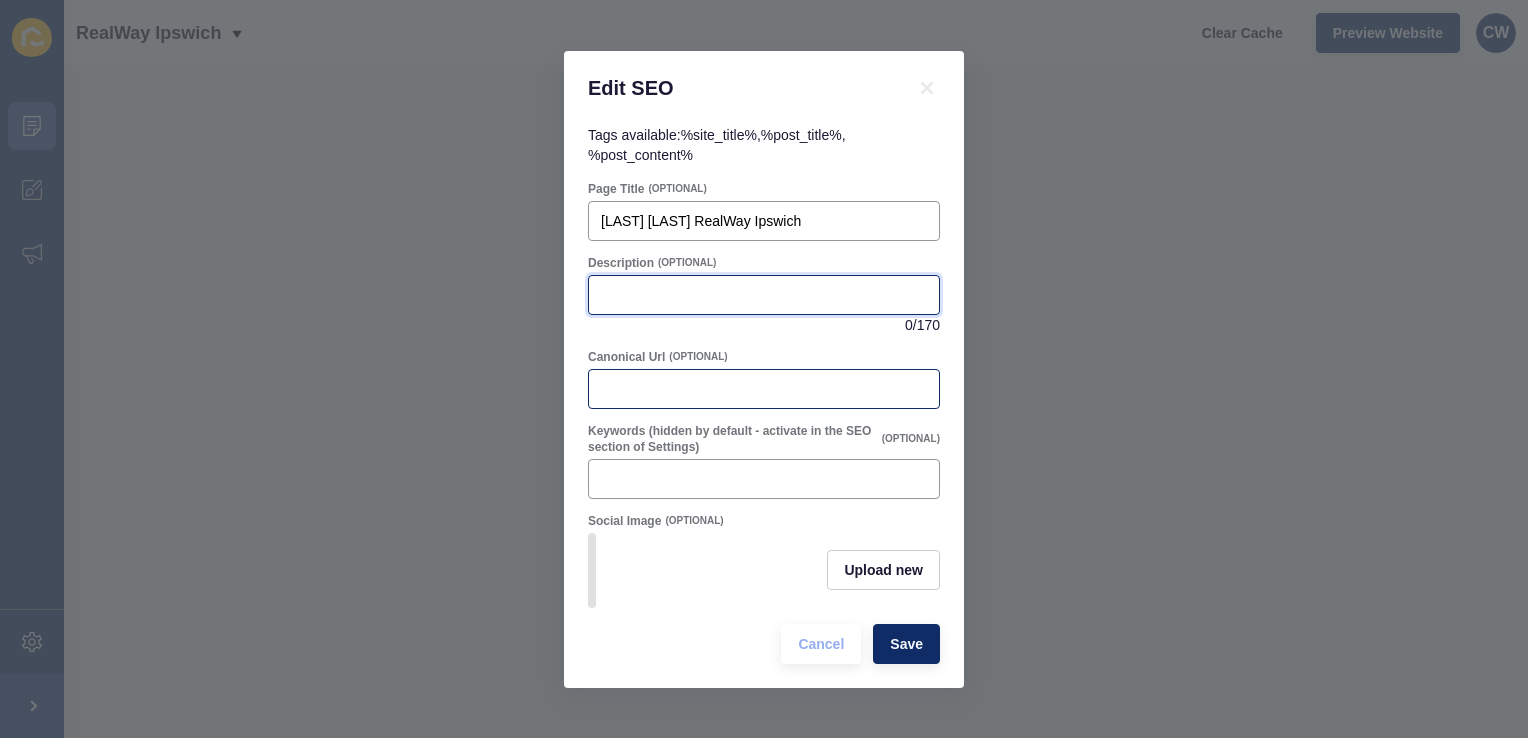type 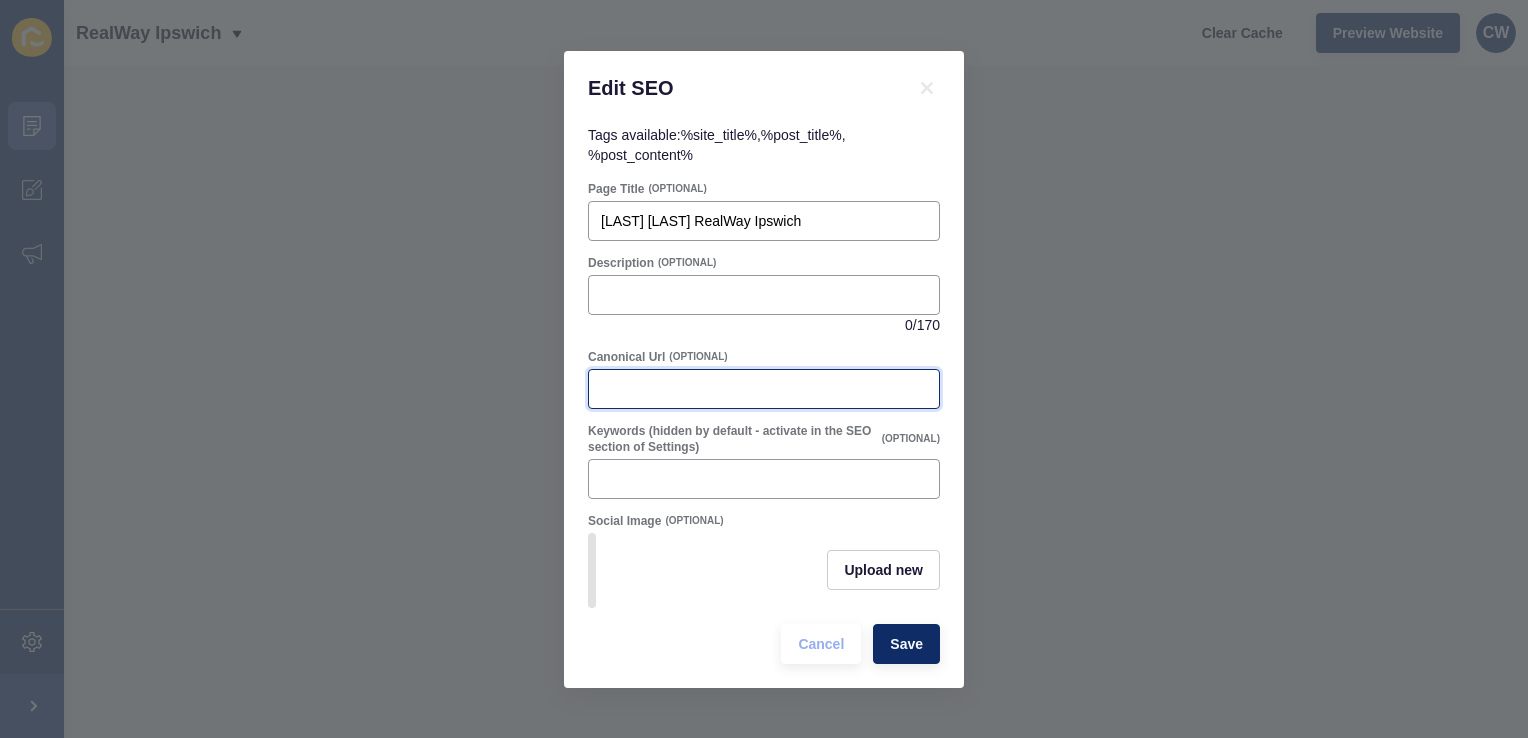 click on "Canonical Url" at bounding box center [764, 389] 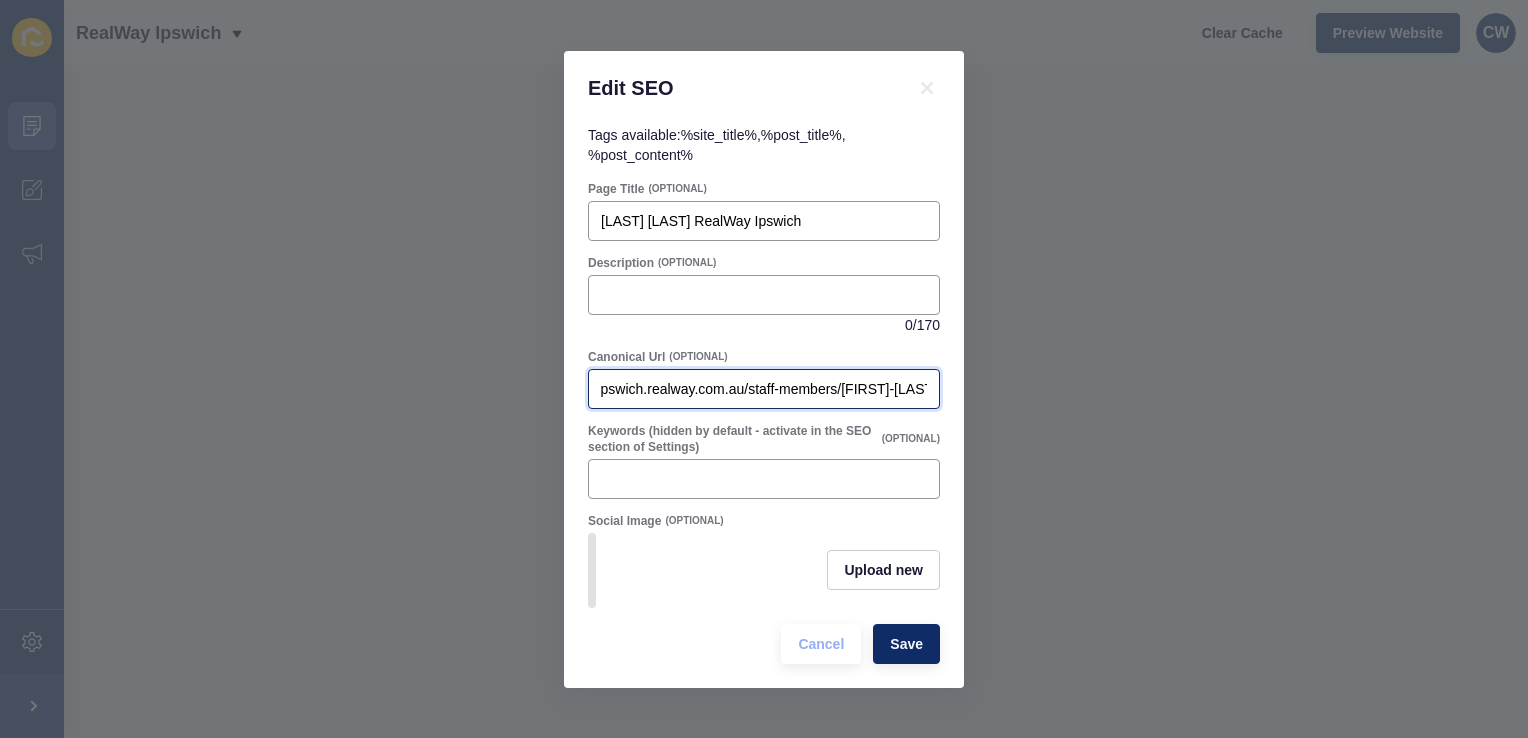 scroll, scrollTop: 0, scrollLeft: 40, axis: horizontal 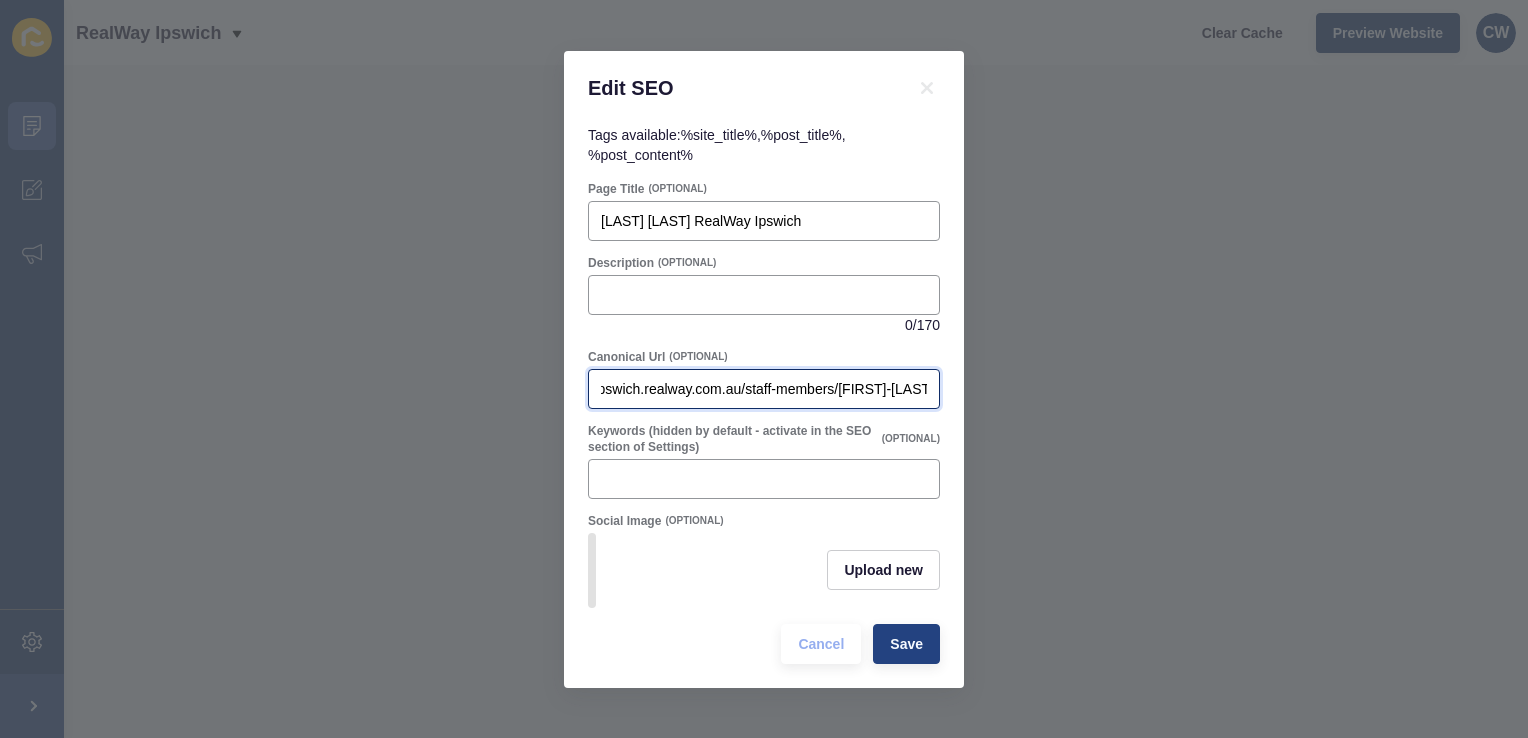type on "www.ipswich.realway.com.au/staff-members/[FIRST]-[LAST]" 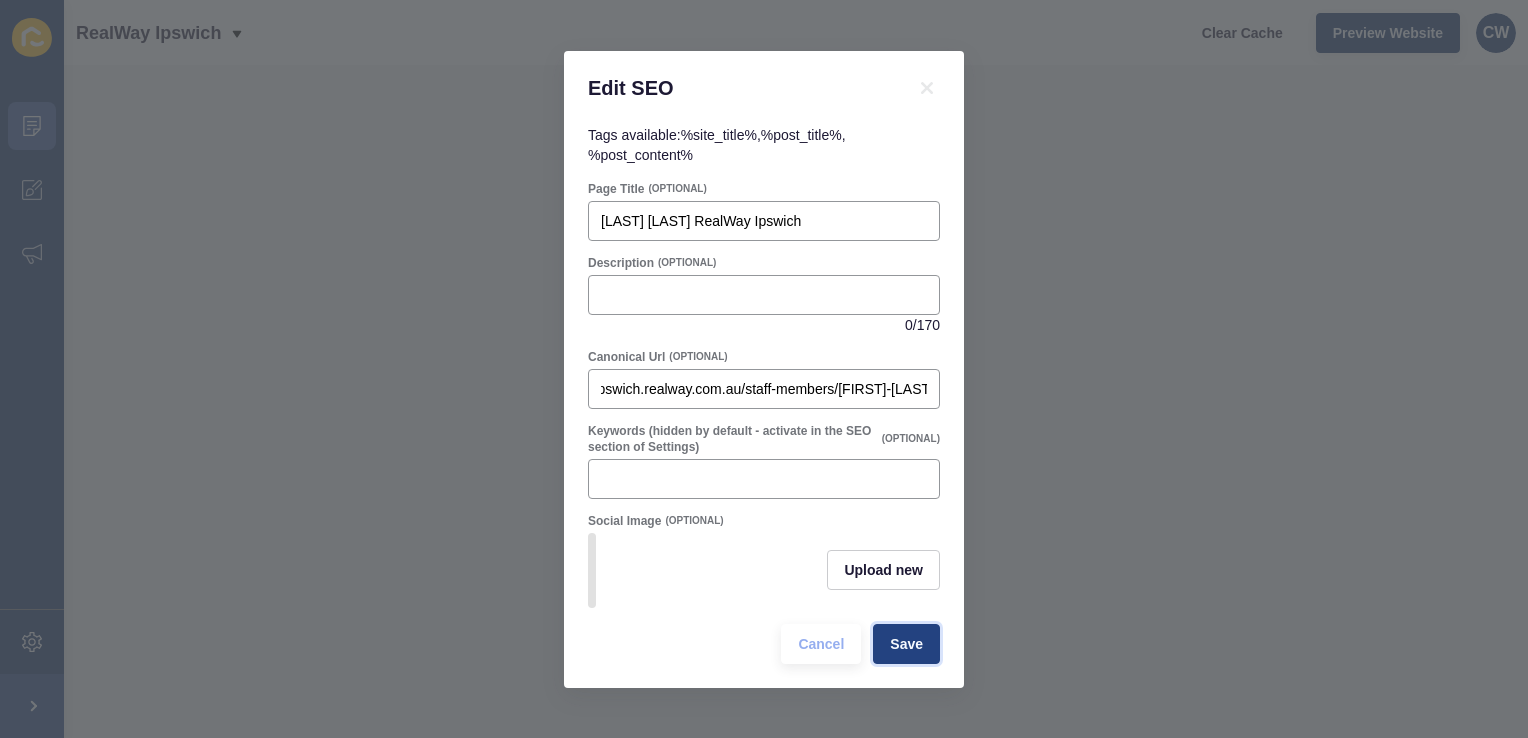 scroll, scrollTop: 0, scrollLeft: 0, axis: both 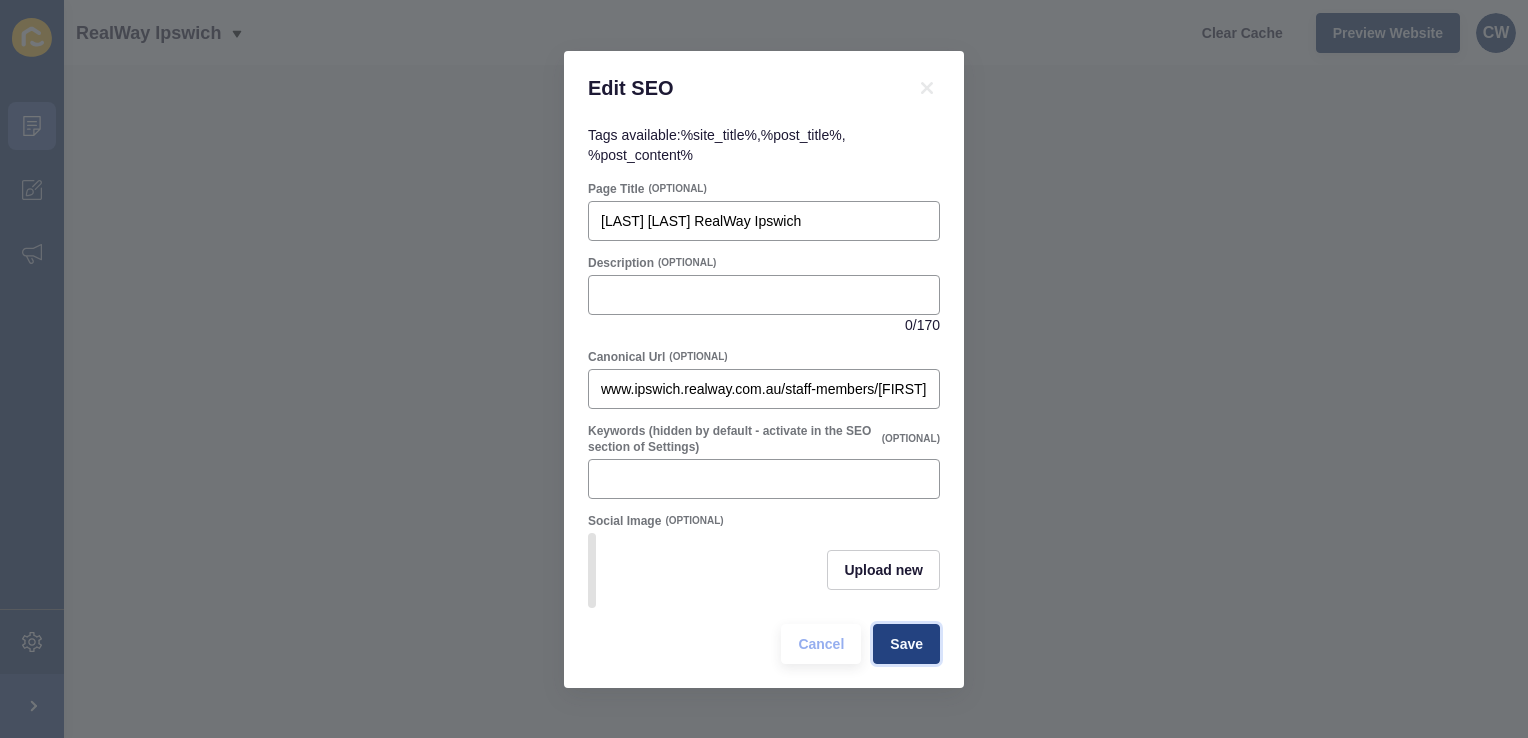 click on "Save" at bounding box center (906, 644) 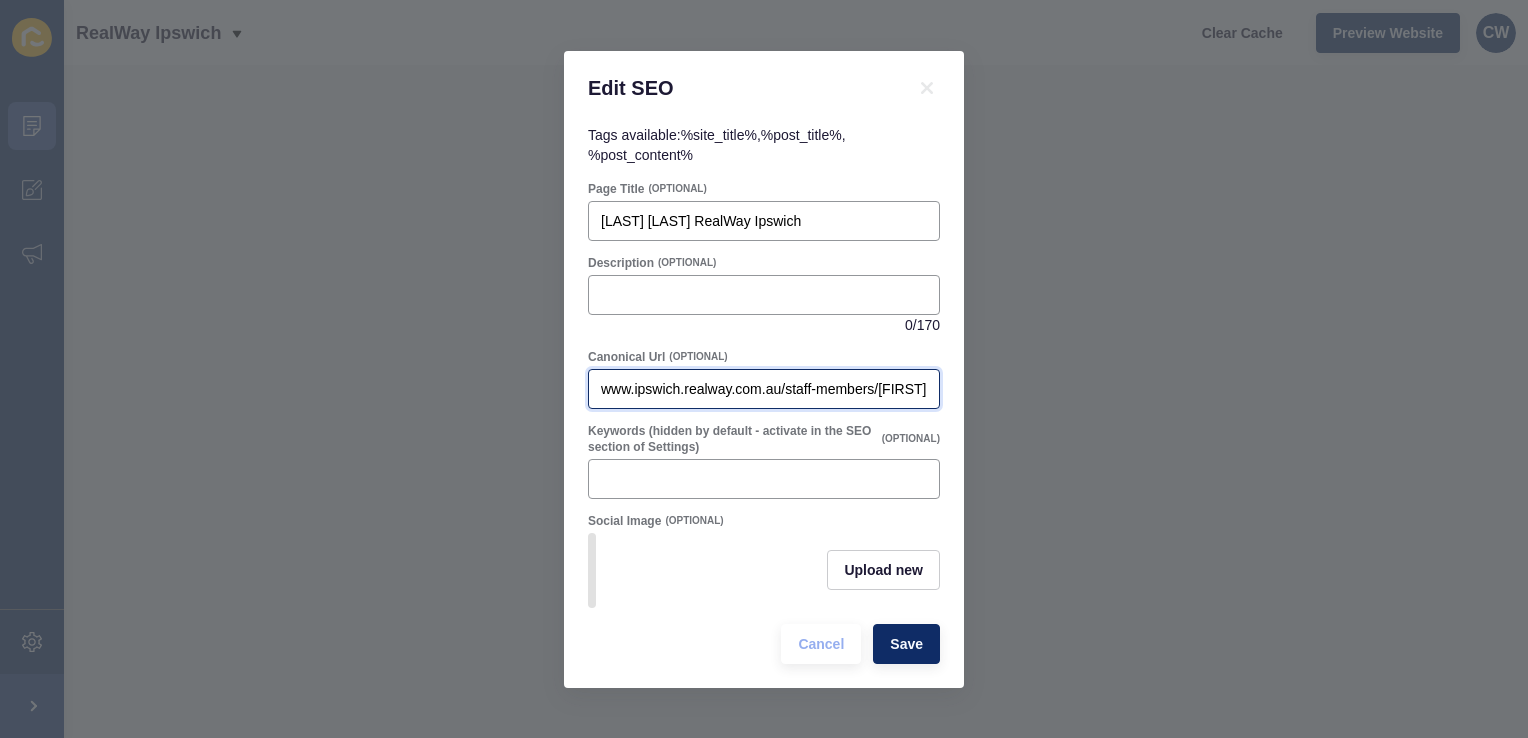 click on "www.ipswich.realway.com.au/staff-members/[FIRST]-[LAST]" at bounding box center (764, 389) 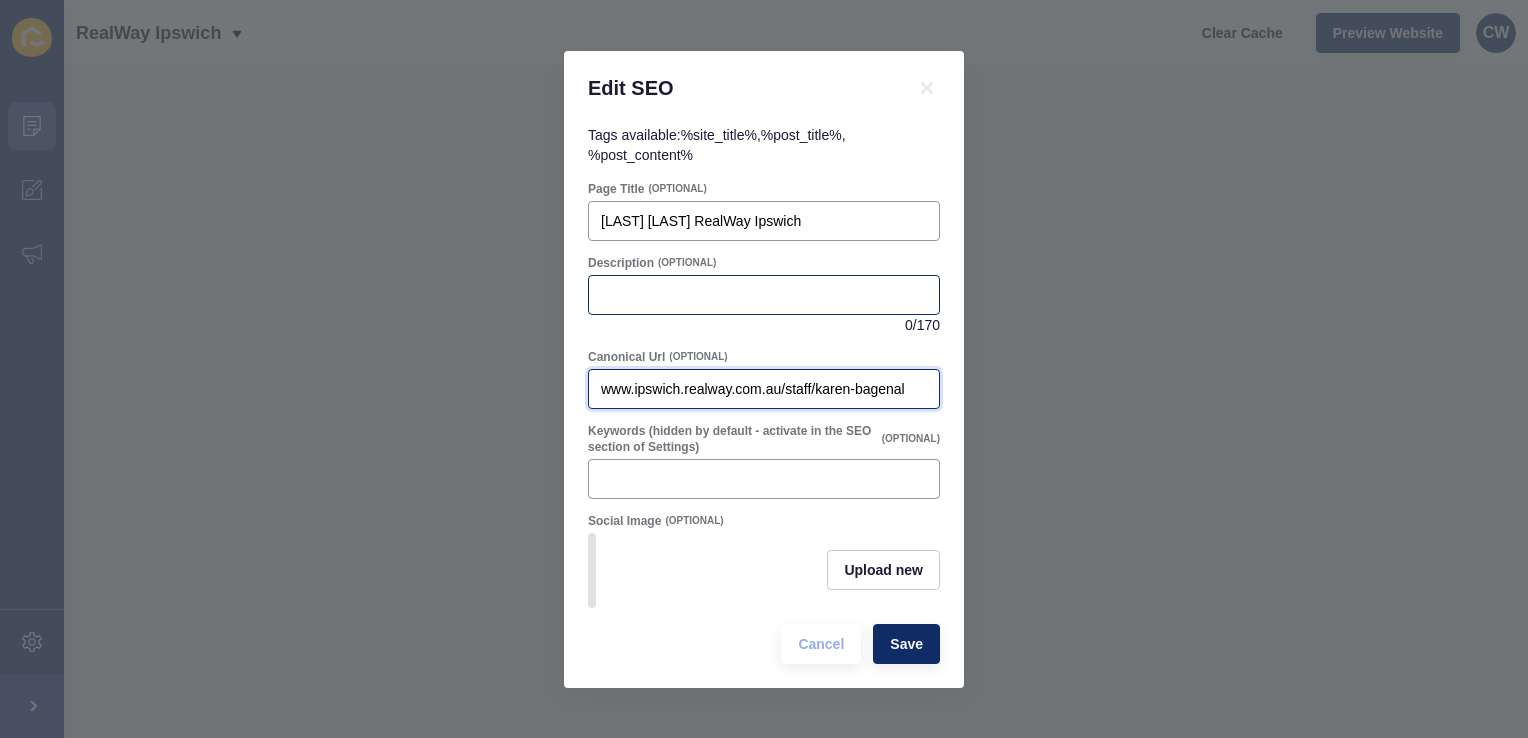 type on "www.ipswich.realway.com.au/staff/karen-bagenal" 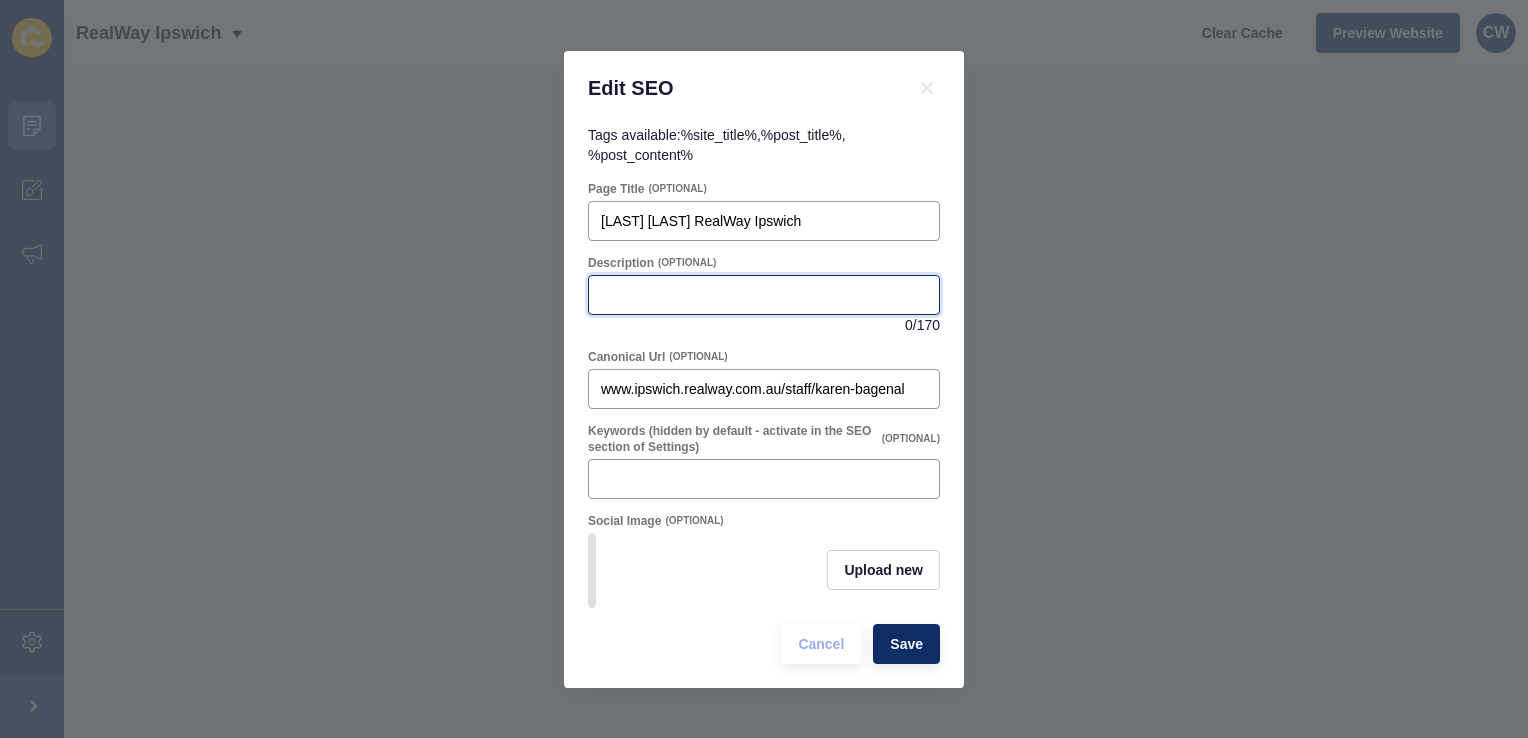 click on "Description" at bounding box center [764, 295] 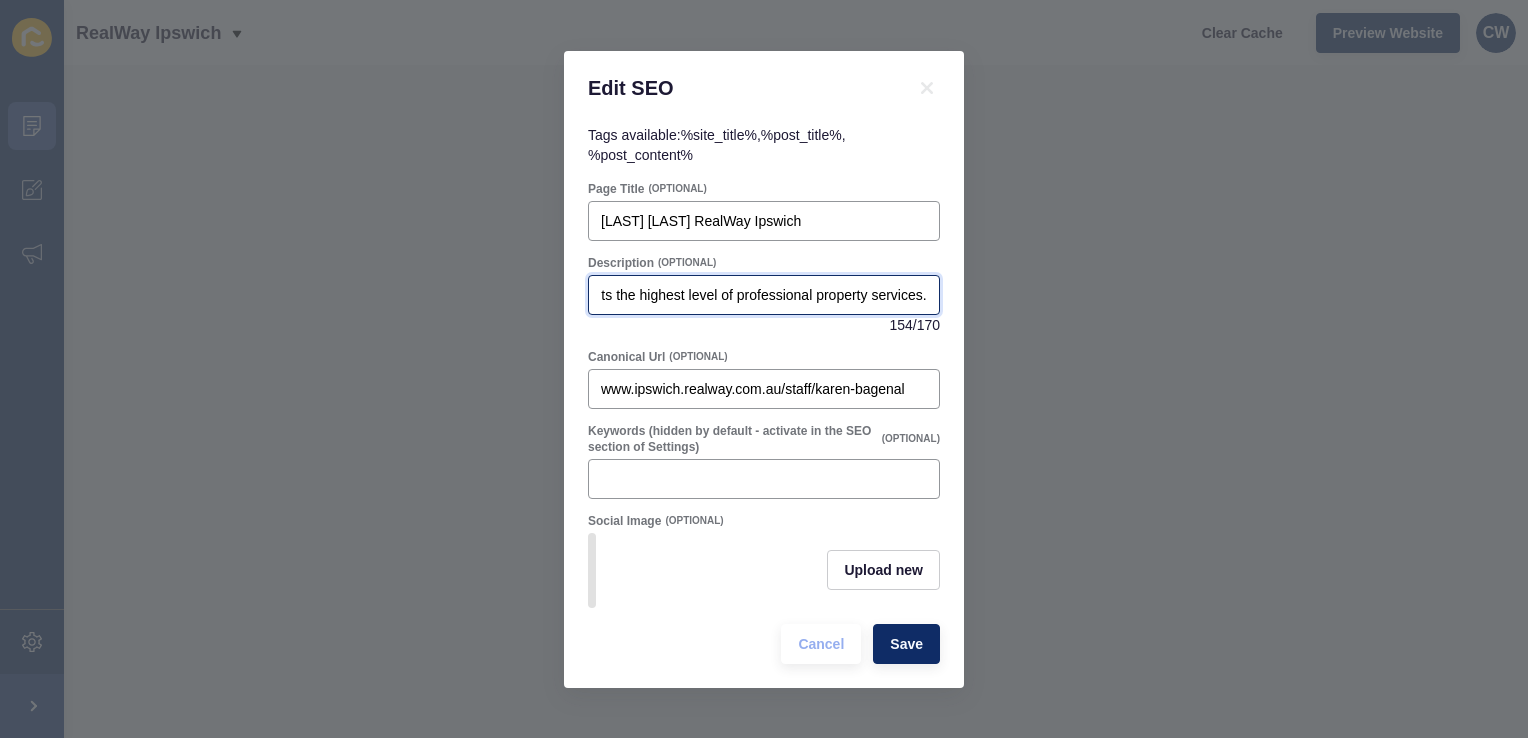 scroll, scrollTop: 0, scrollLeft: 625, axis: horizontal 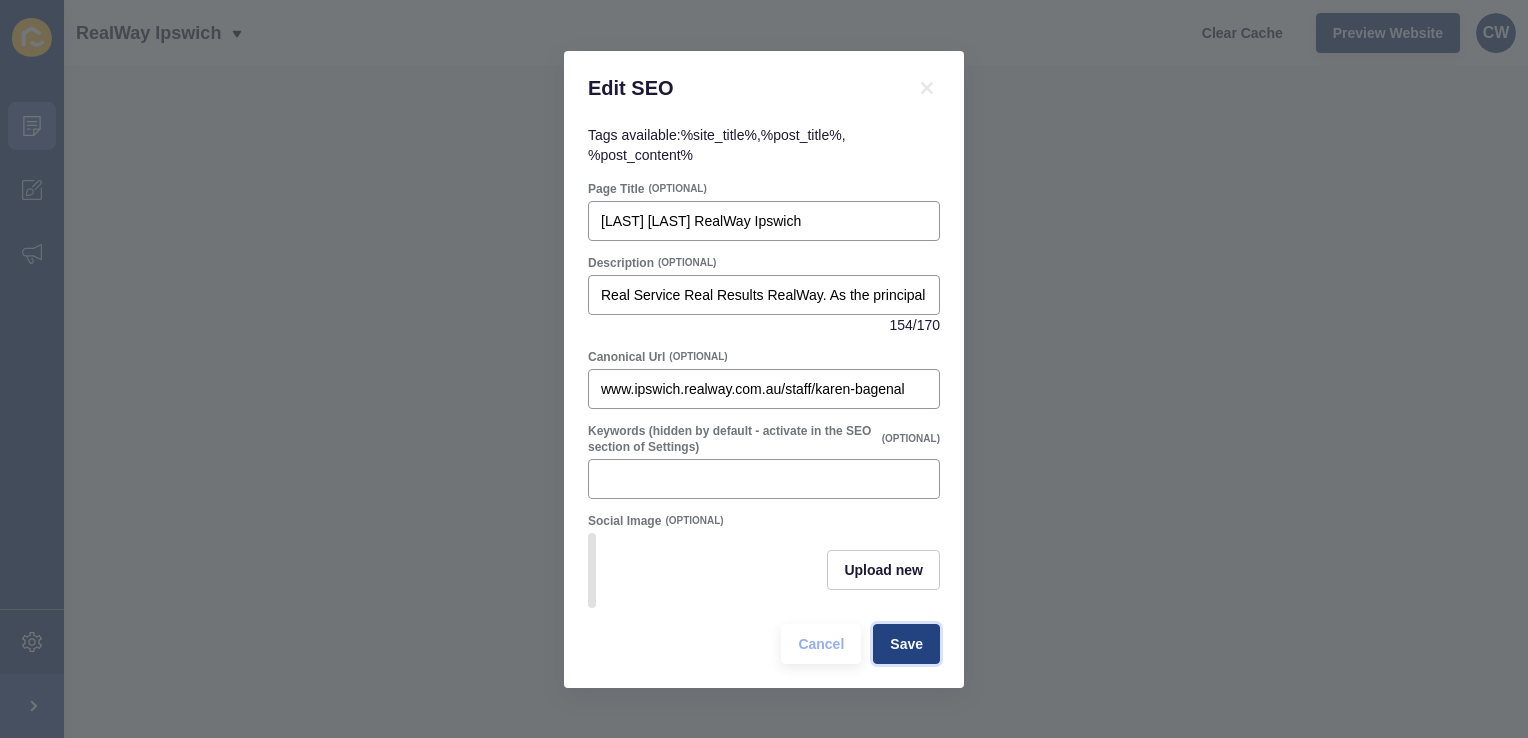 click on "Save" at bounding box center (906, 644) 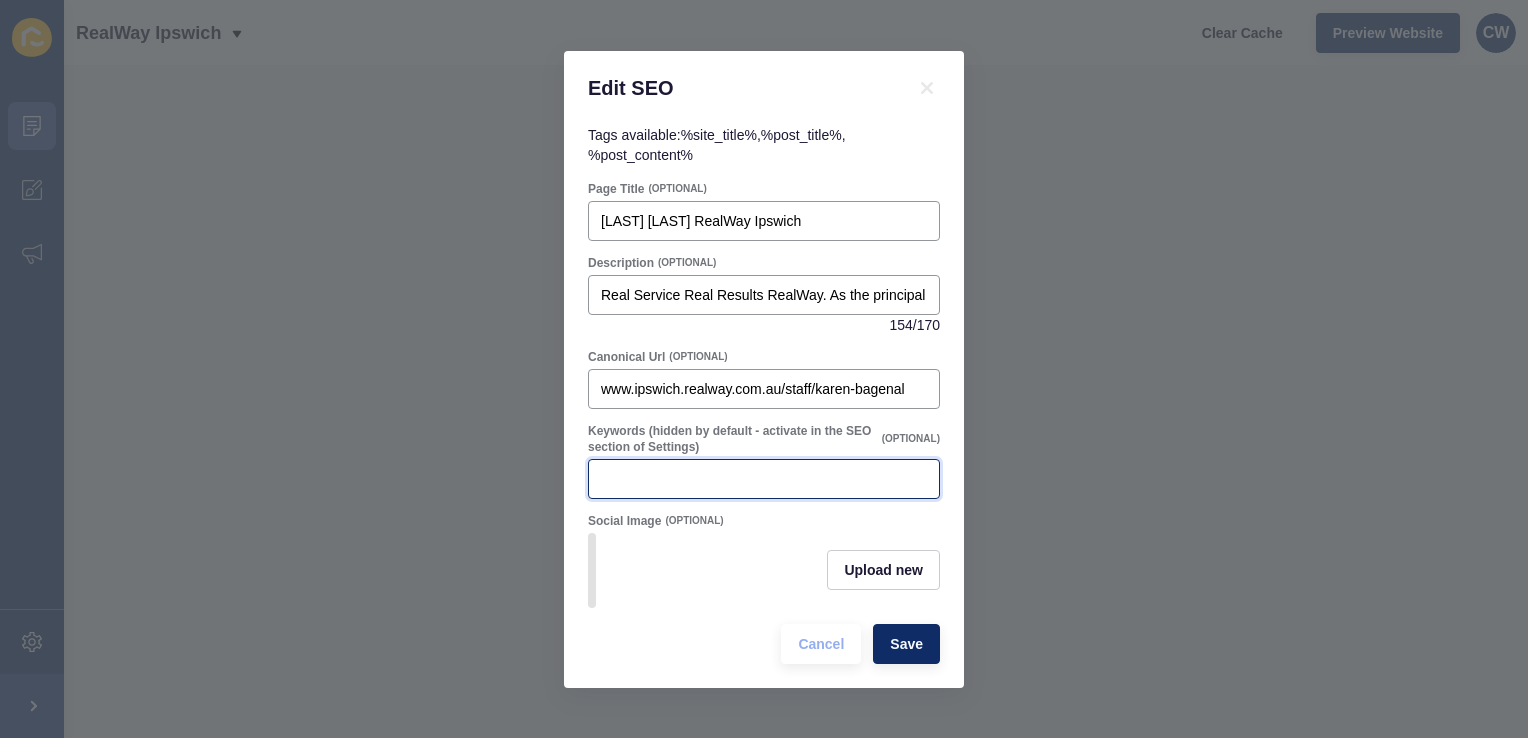 click on "Keywords (hidden by default - activate in the SEO section of Settings)" at bounding box center (764, 479) 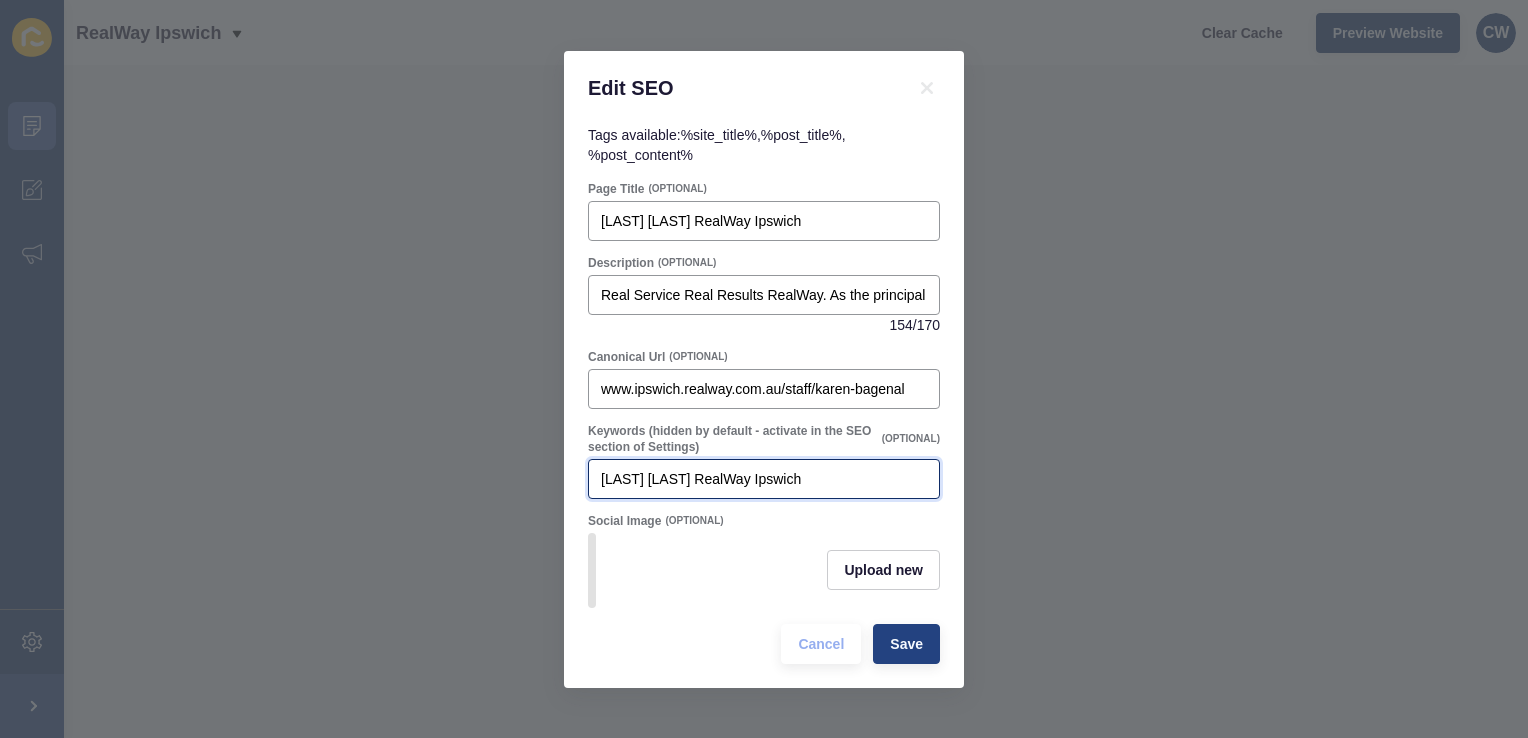 type on "[LAST] [LAST] RealWay Ipswich" 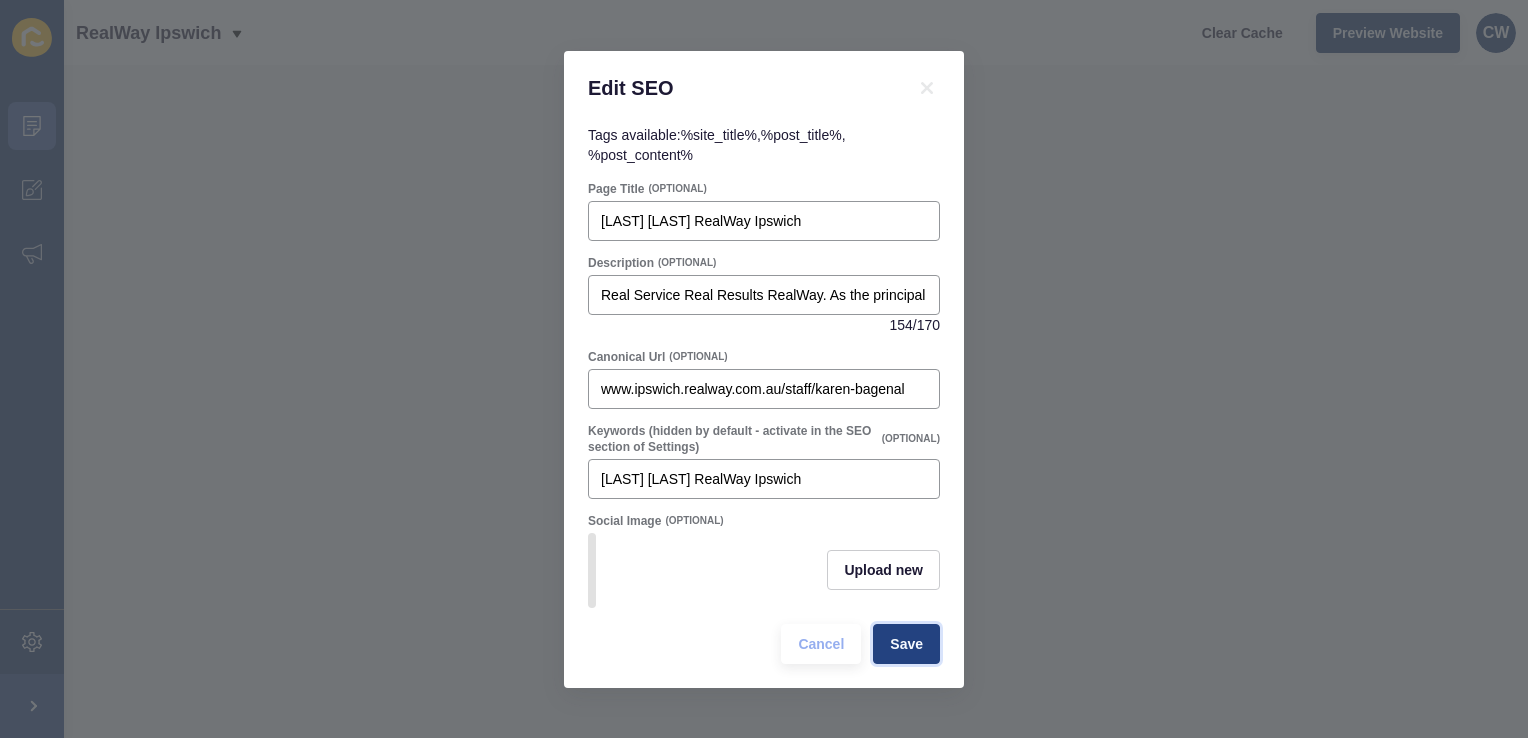 click on "Save" at bounding box center [906, 644] 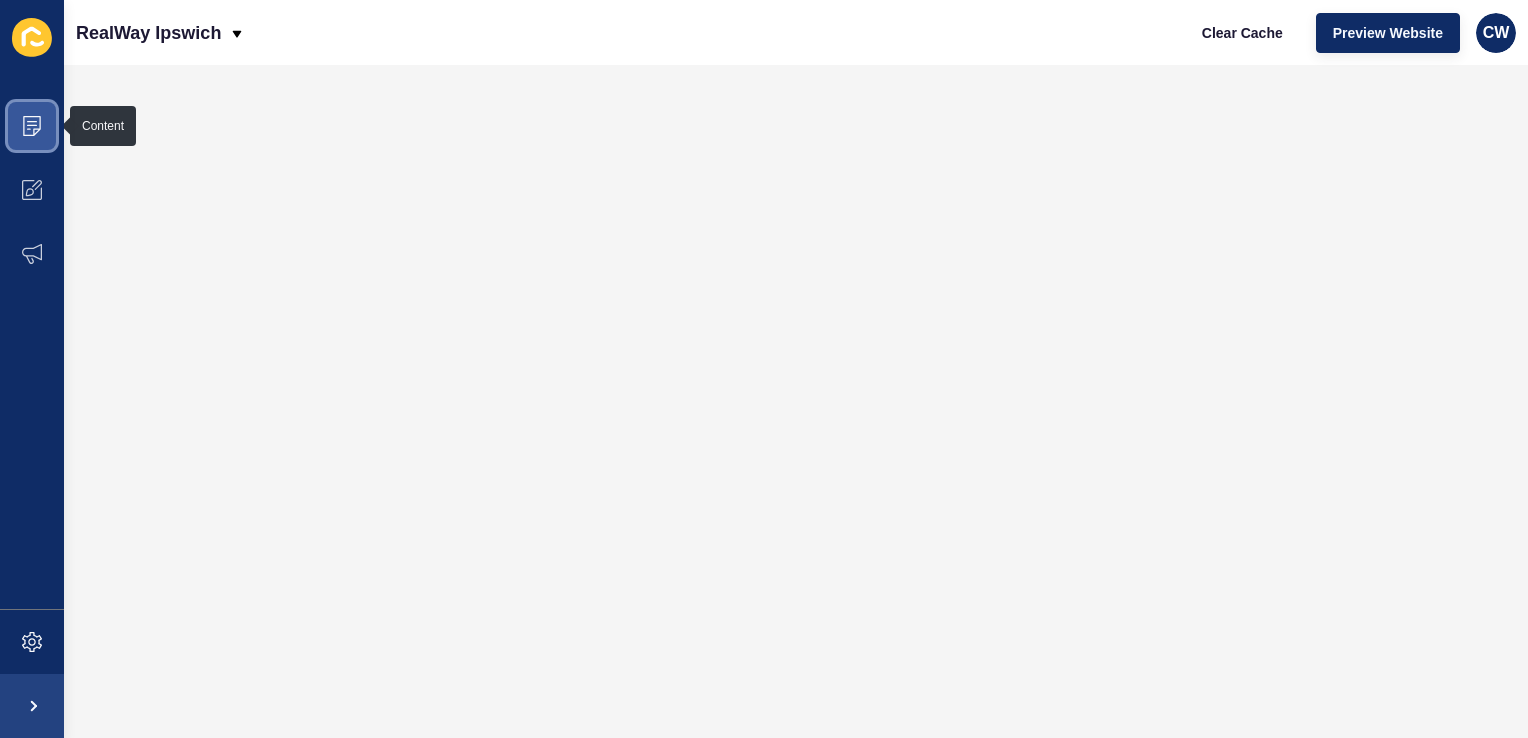 click at bounding box center (32, 126) 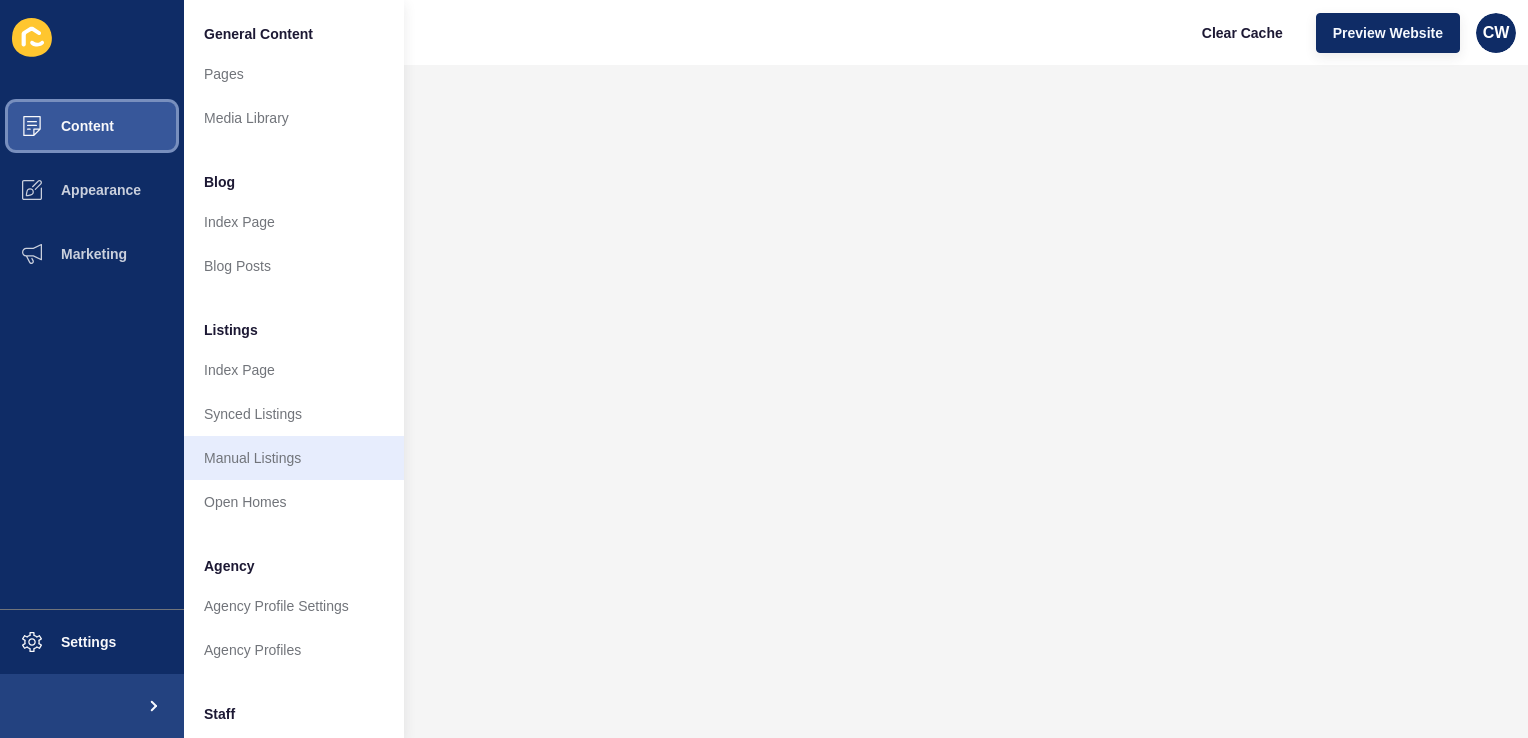 scroll, scrollTop: 328, scrollLeft: 0, axis: vertical 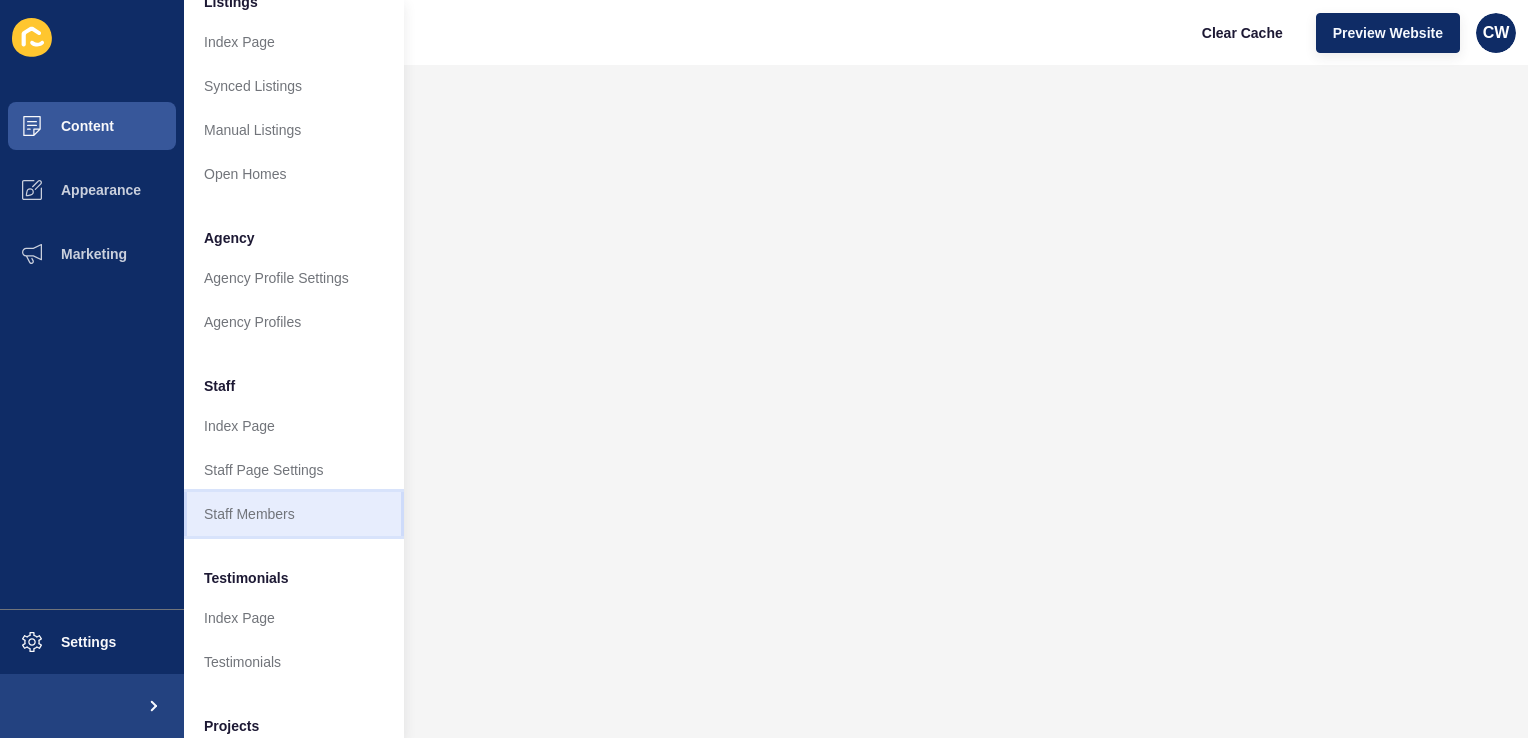 click on "Staff Members" at bounding box center (294, 514) 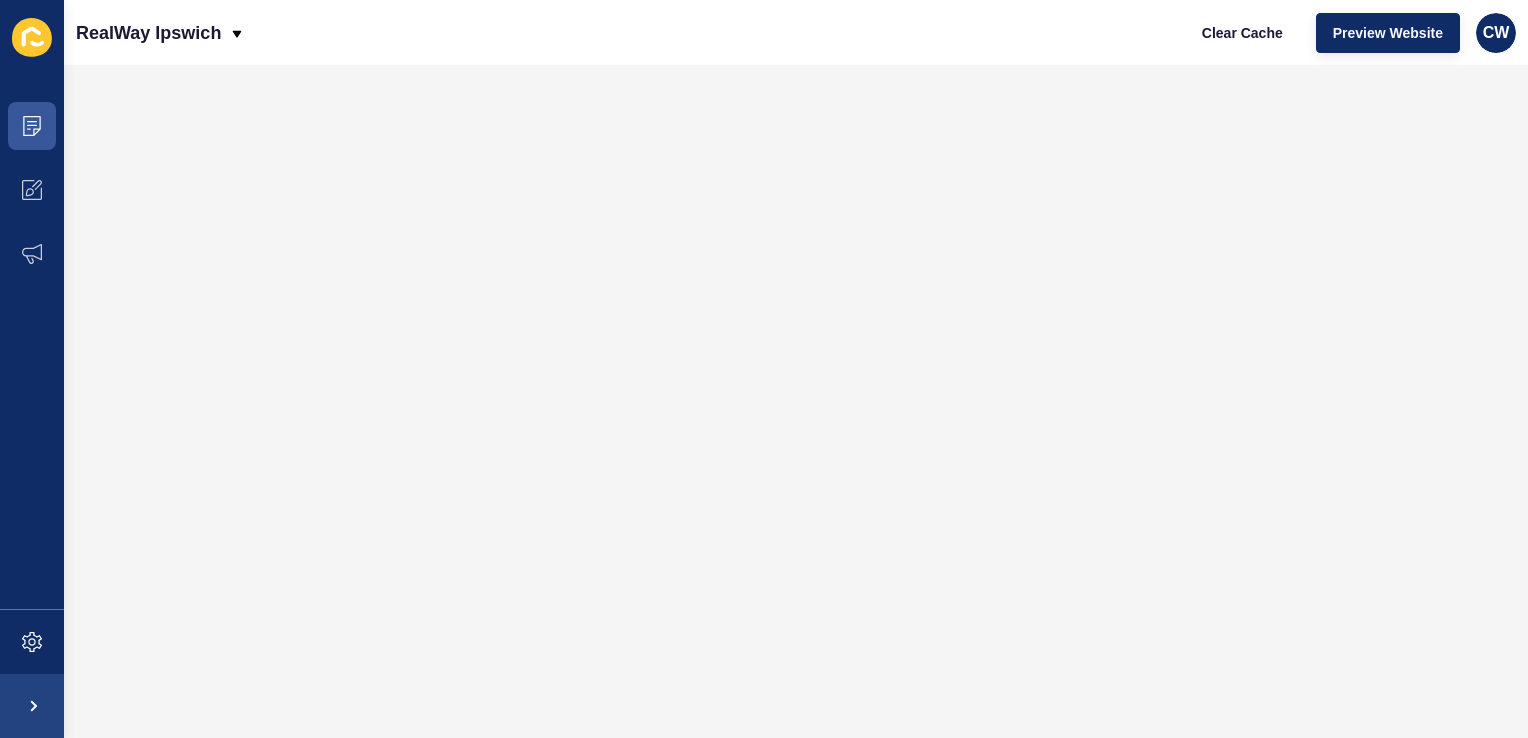 scroll, scrollTop: 0, scrollLeft: 0, axis: both 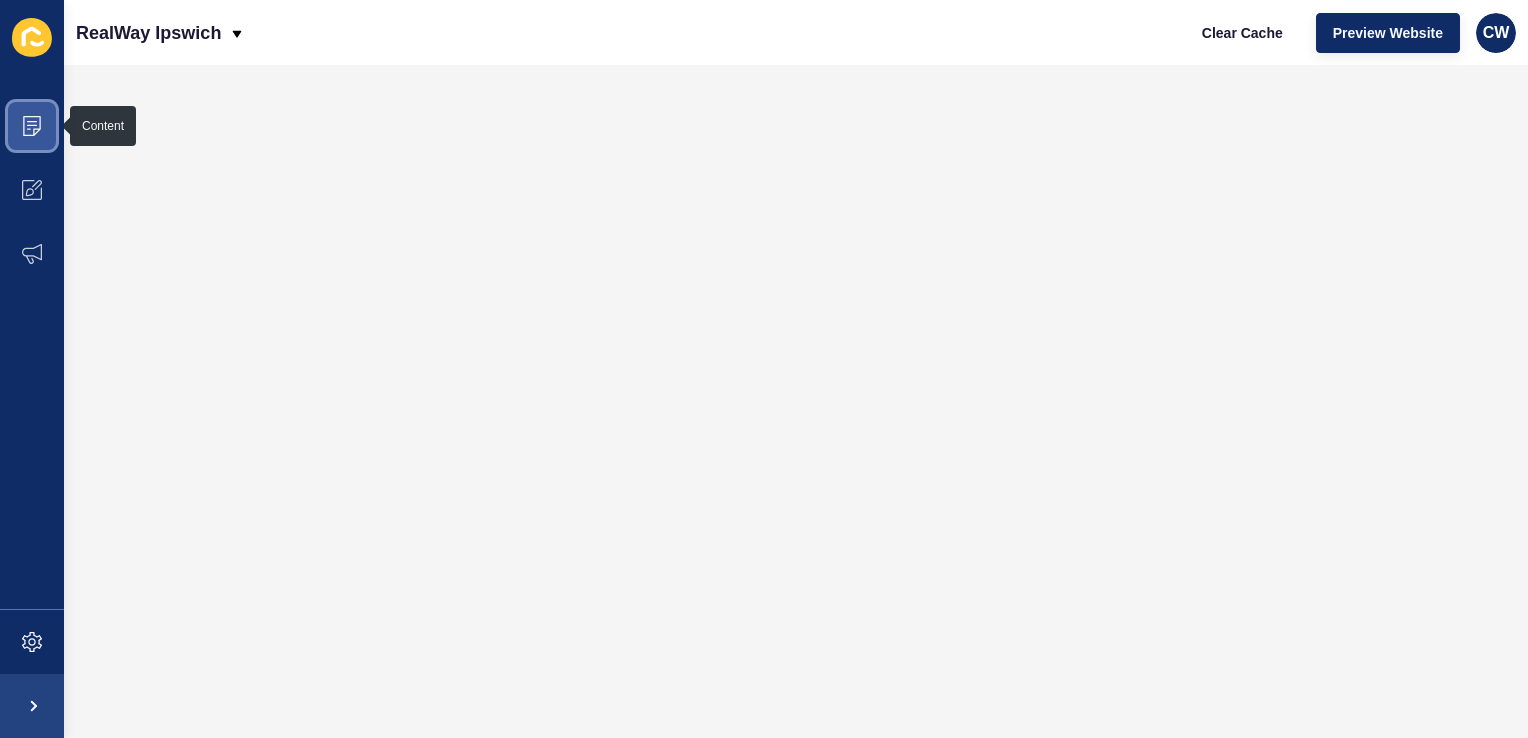click at bounding box center (32, 126) 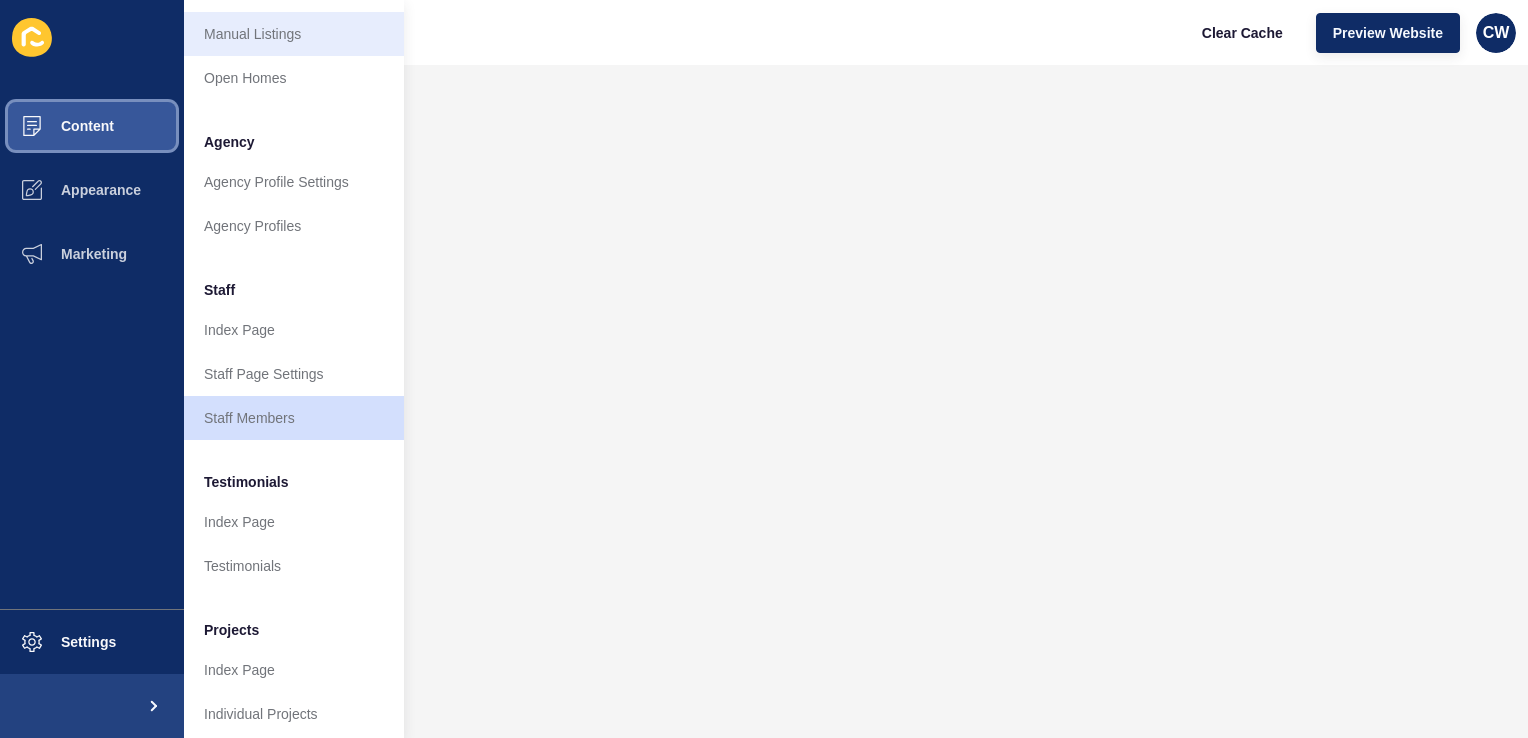 scroll, scrollTop: 448, scrollLeft: 0, axis: vertical 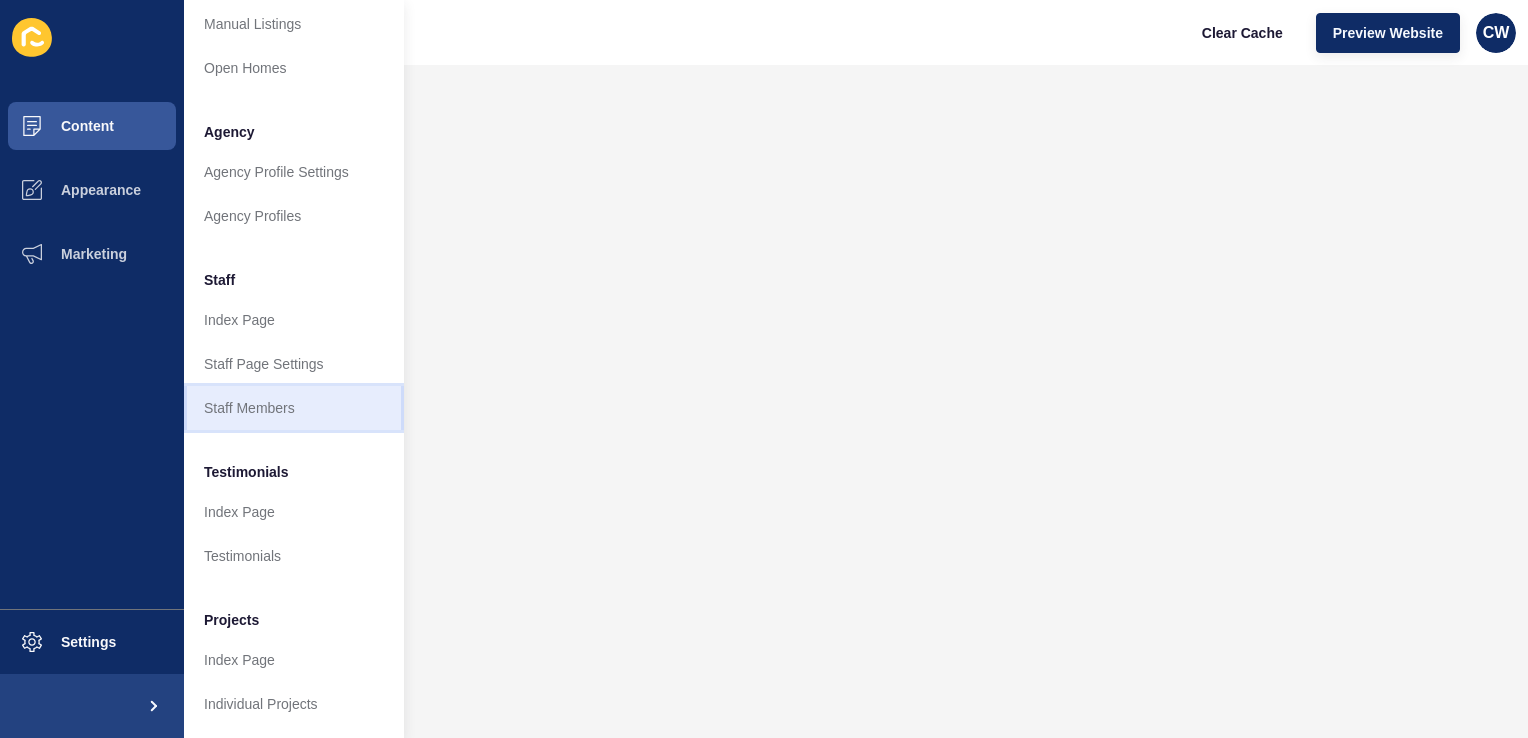 click on "Staff Members" at bounding box center (294, 408) 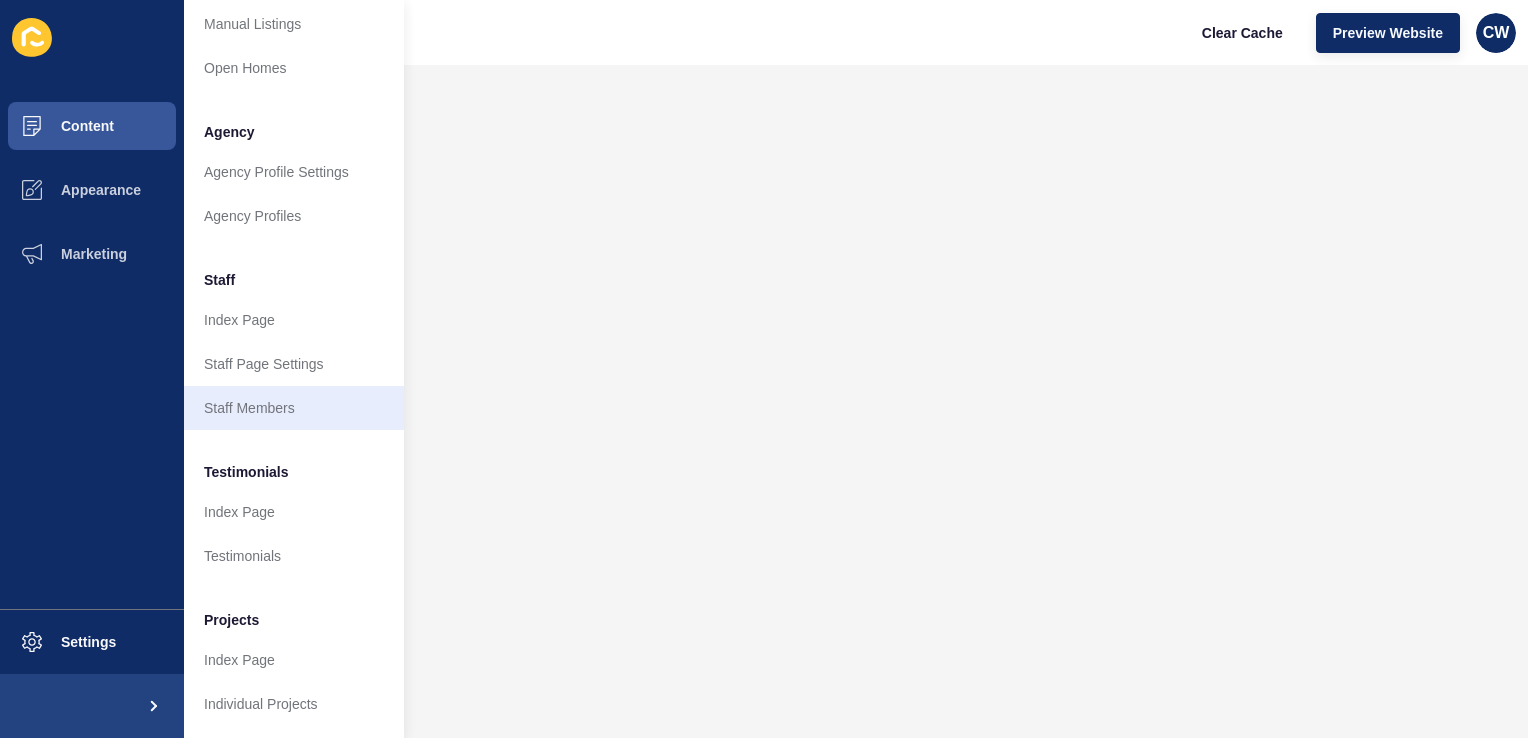 scroll, scrollTop: 0, scrollLeft: 0, axis: both 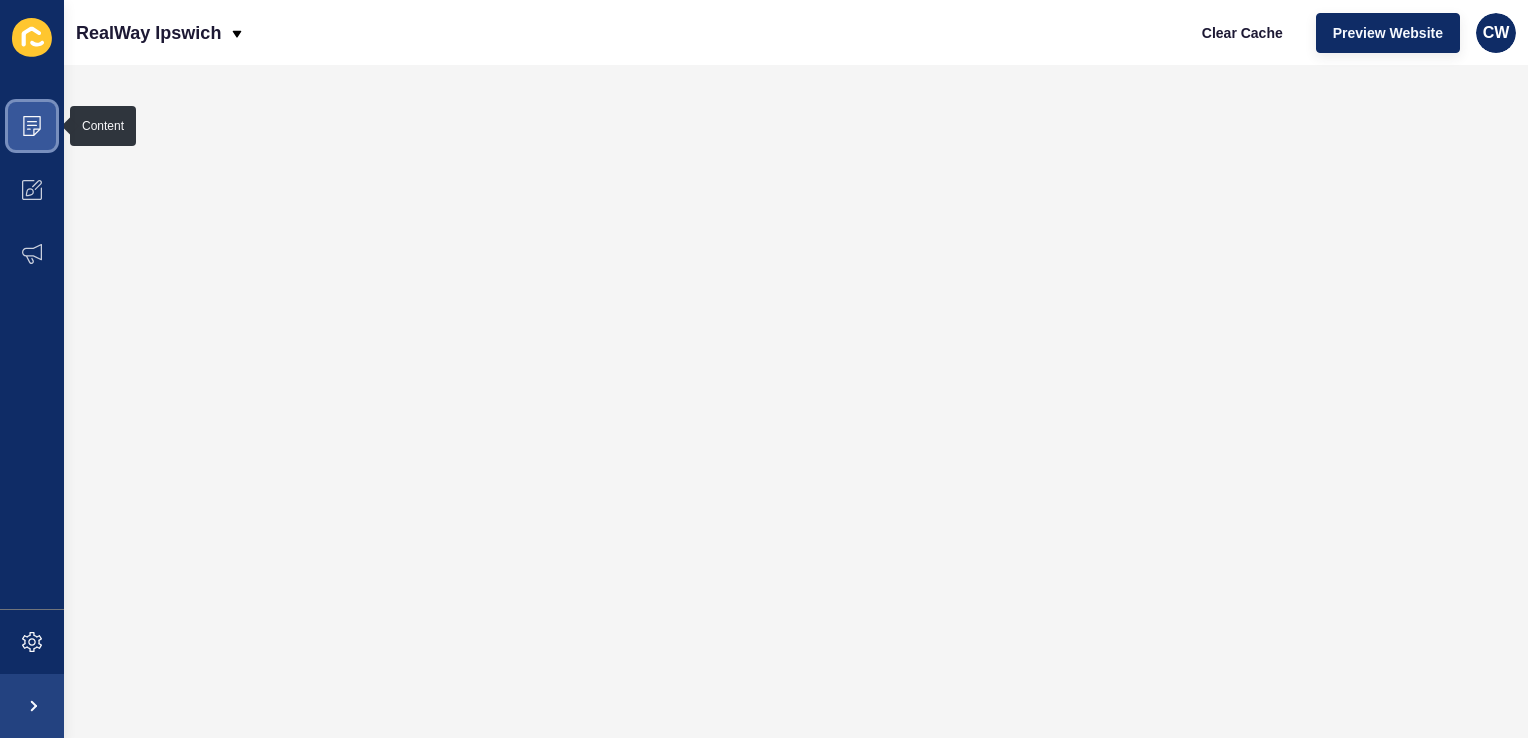 click at bounding box center [32, 126] 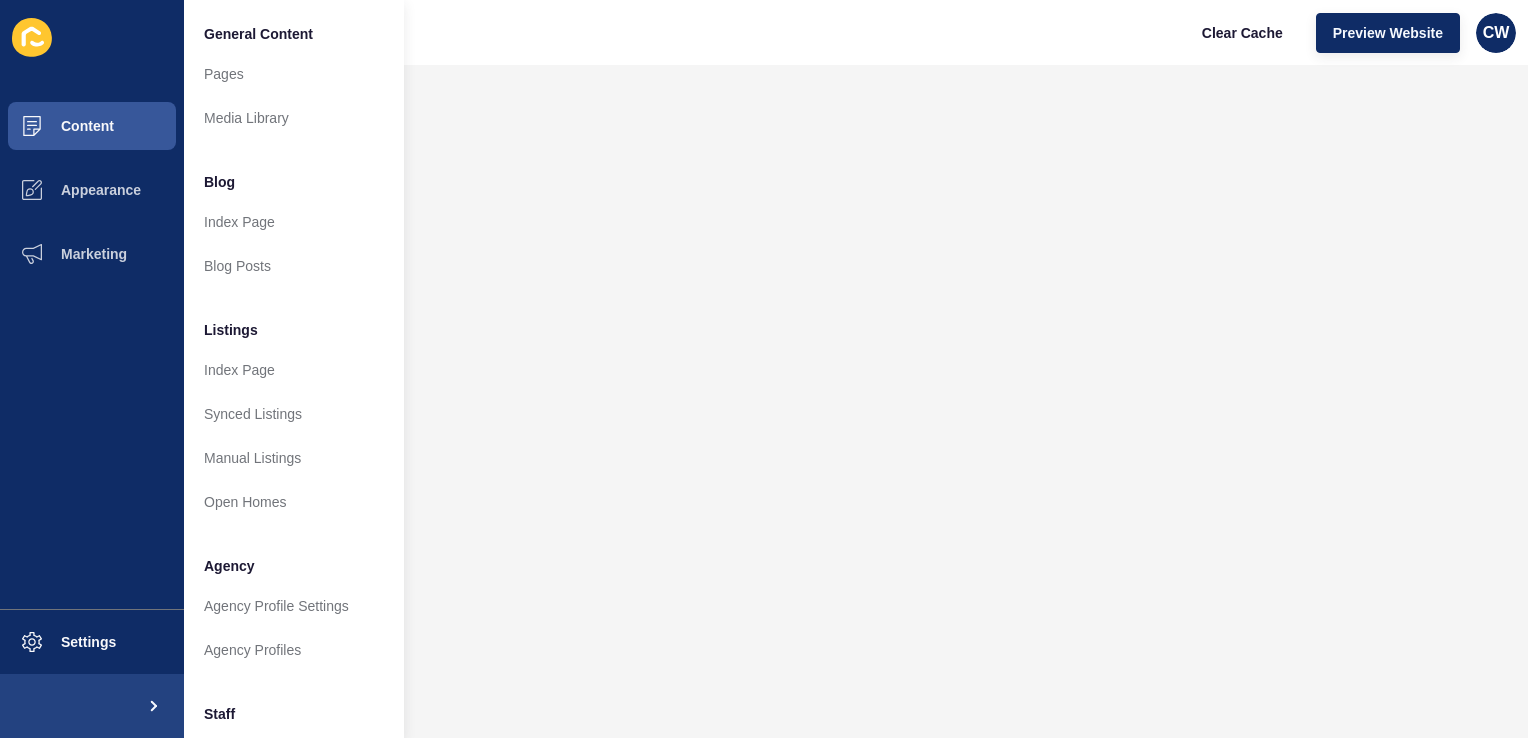 click on "RealWay Ipswich Clear Cache Preview Website CW" at bounding box center [796, 32] 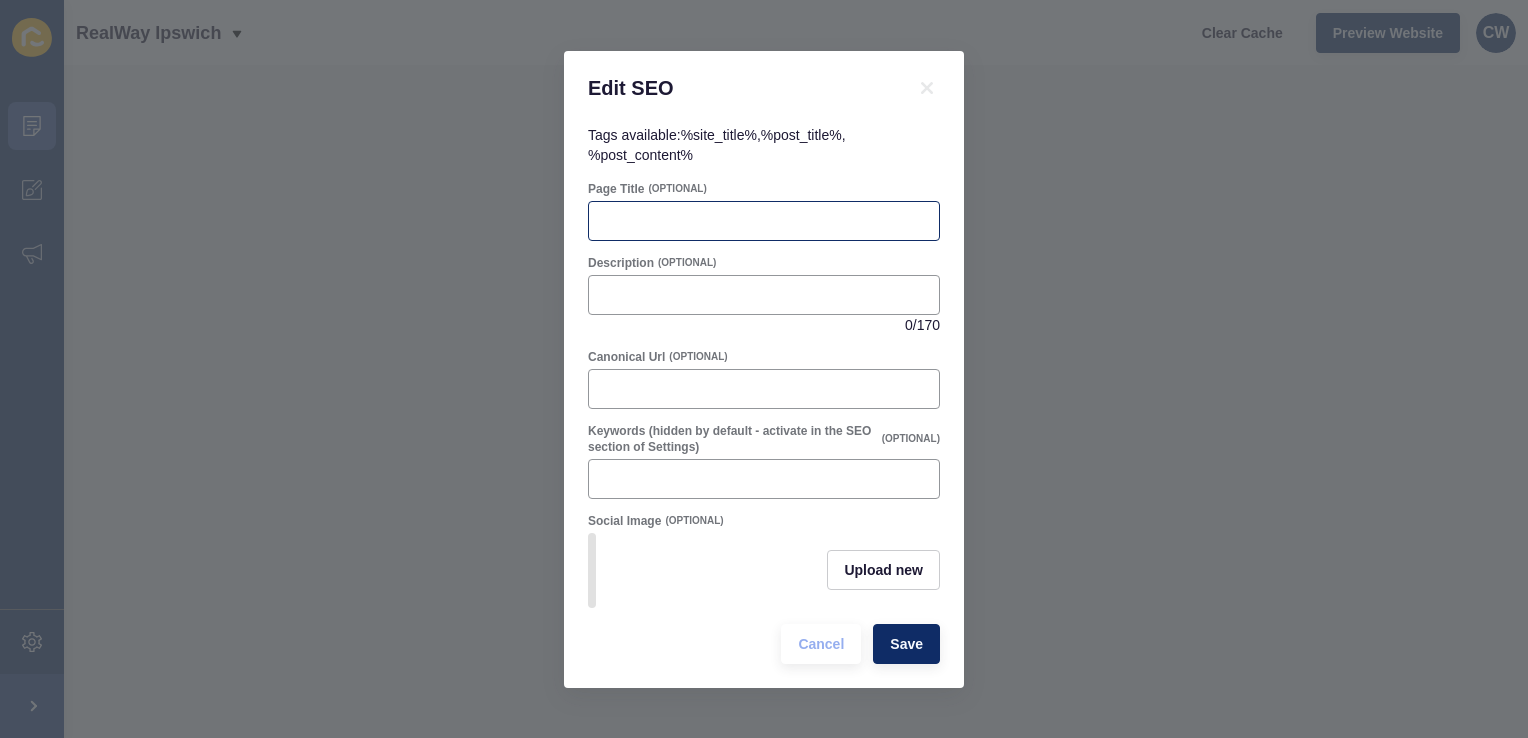 click at bounding box center (764, 221) 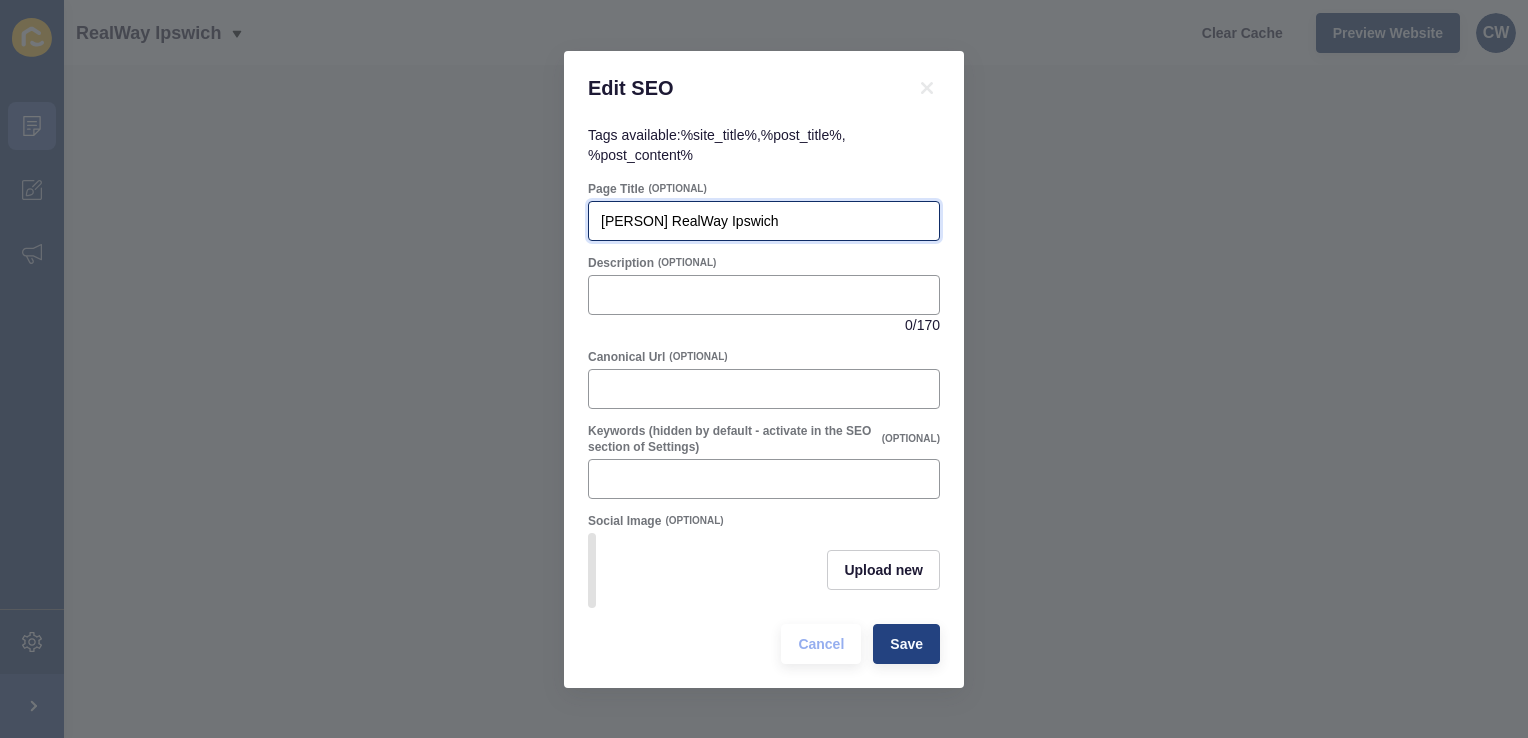 type on "[PERSON] RealWay Ipswich" 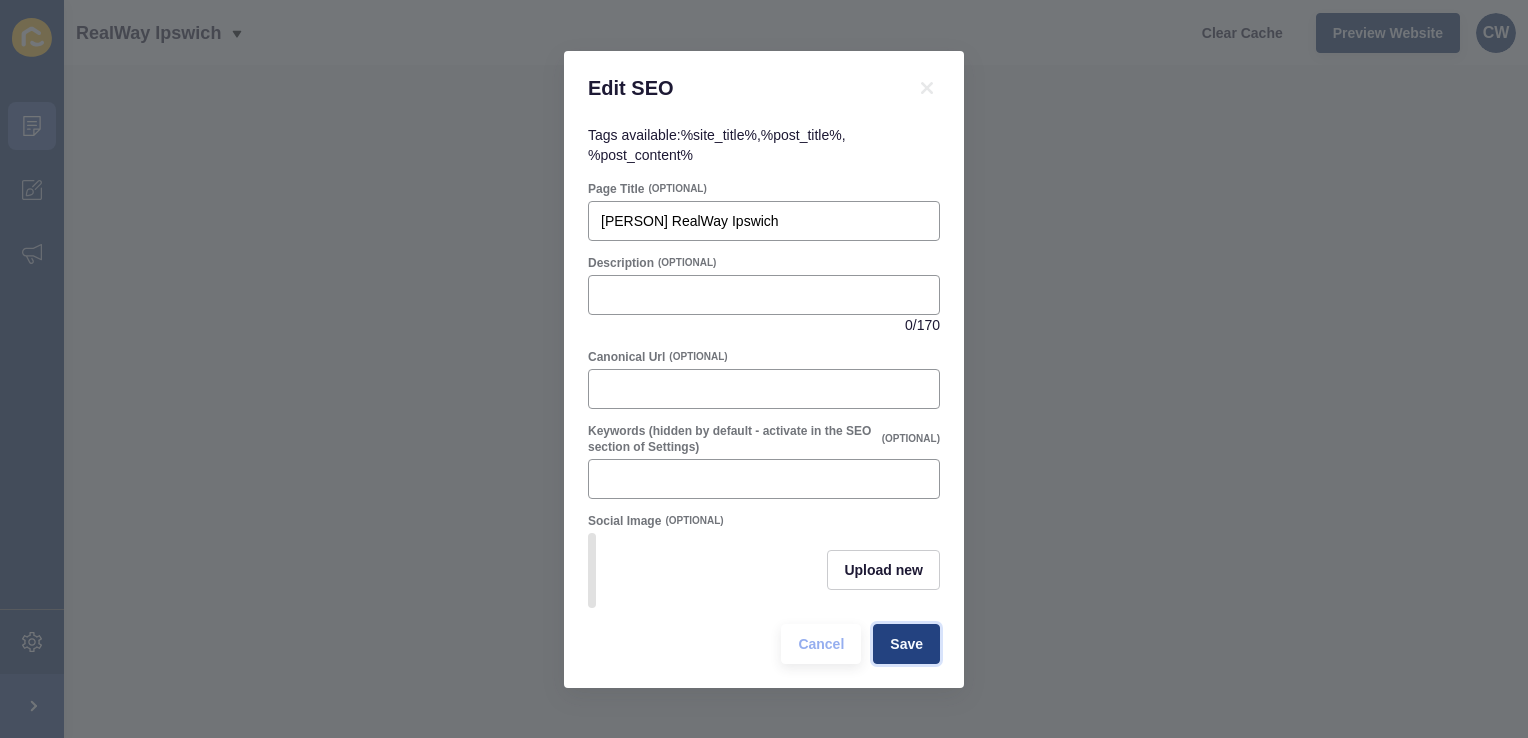 click on "Save" at bounding box center [906, 644] 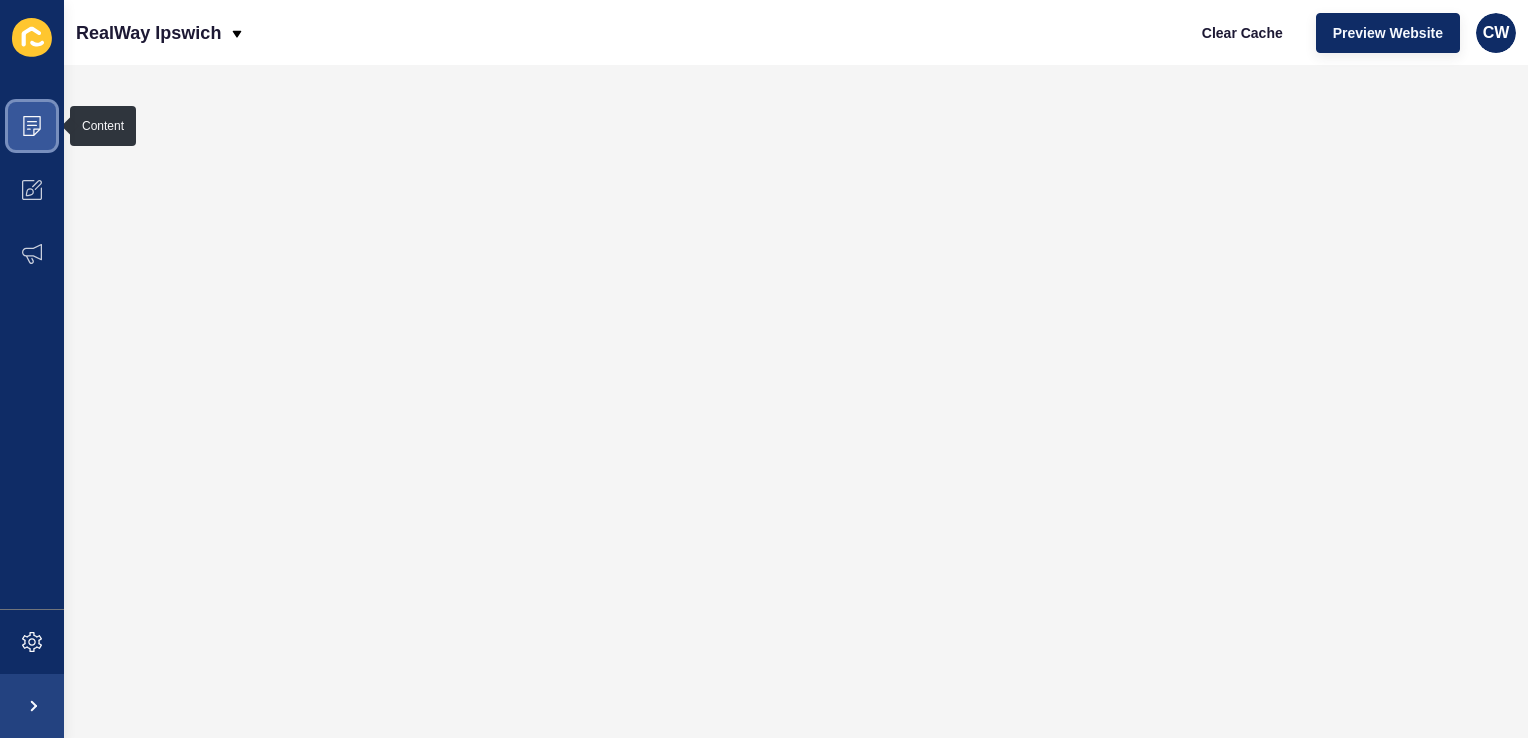 click at bounding box center [32, 126] 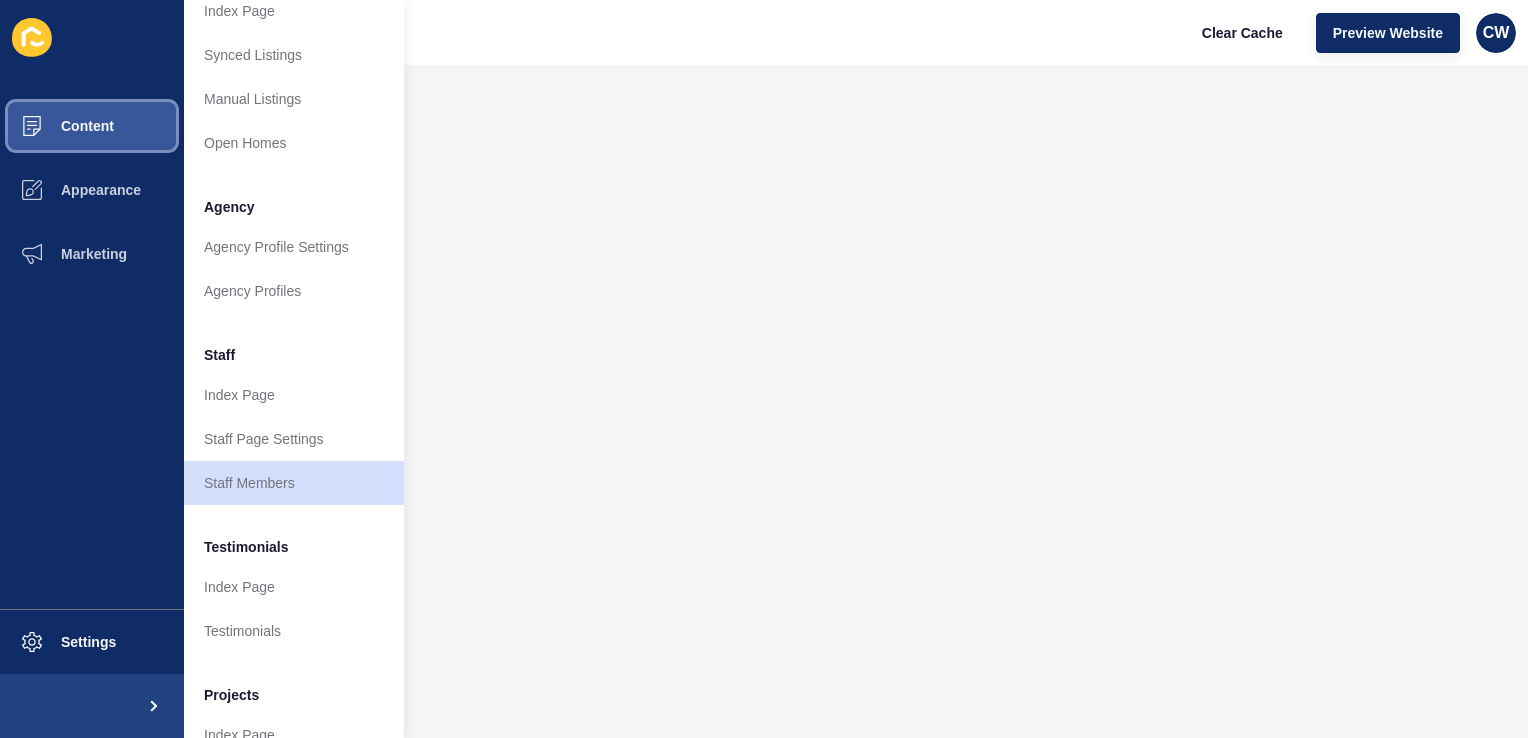 scroll, scrollTop: 360, scrollLeft: 0, axis: vertical 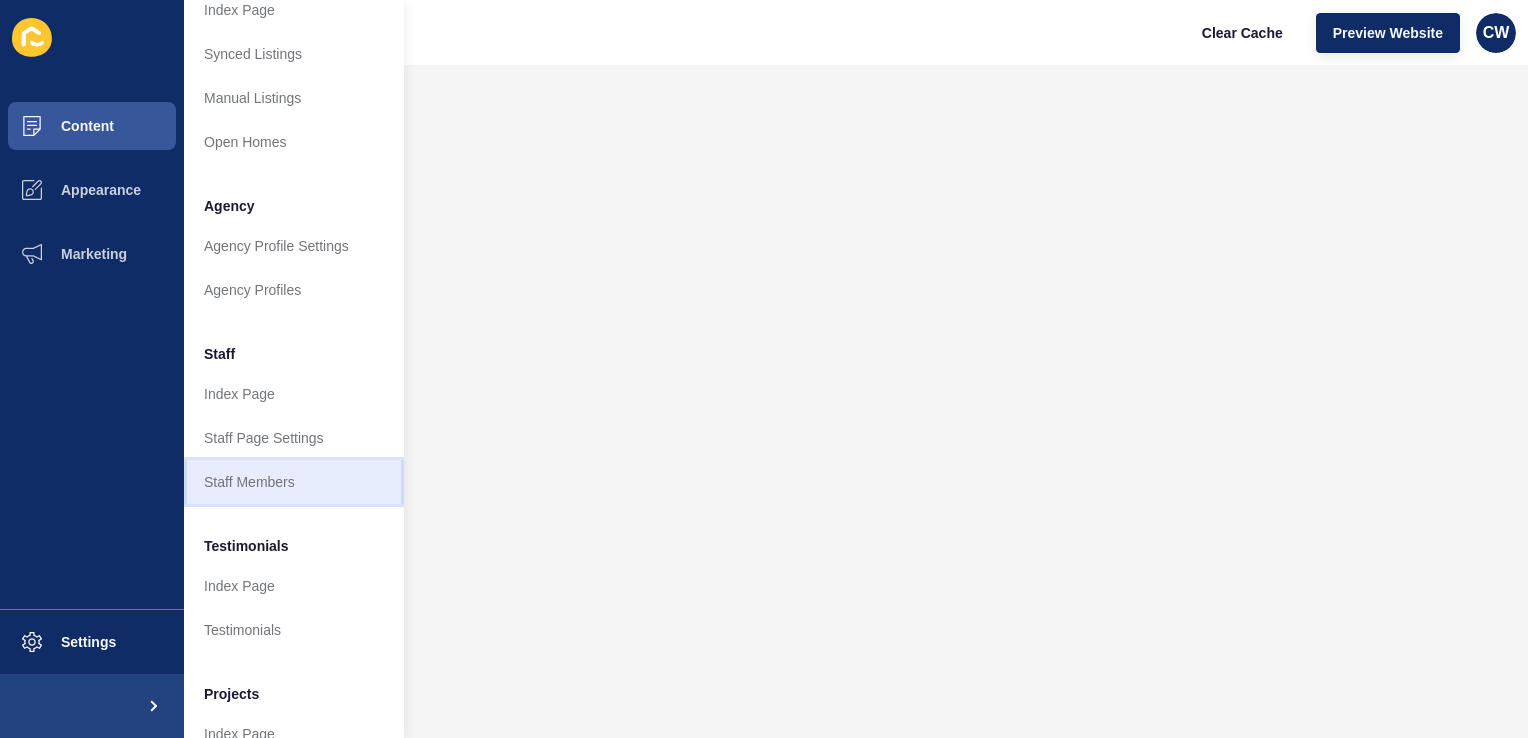 click on "Staff Members" at bounding box center (294, 482) 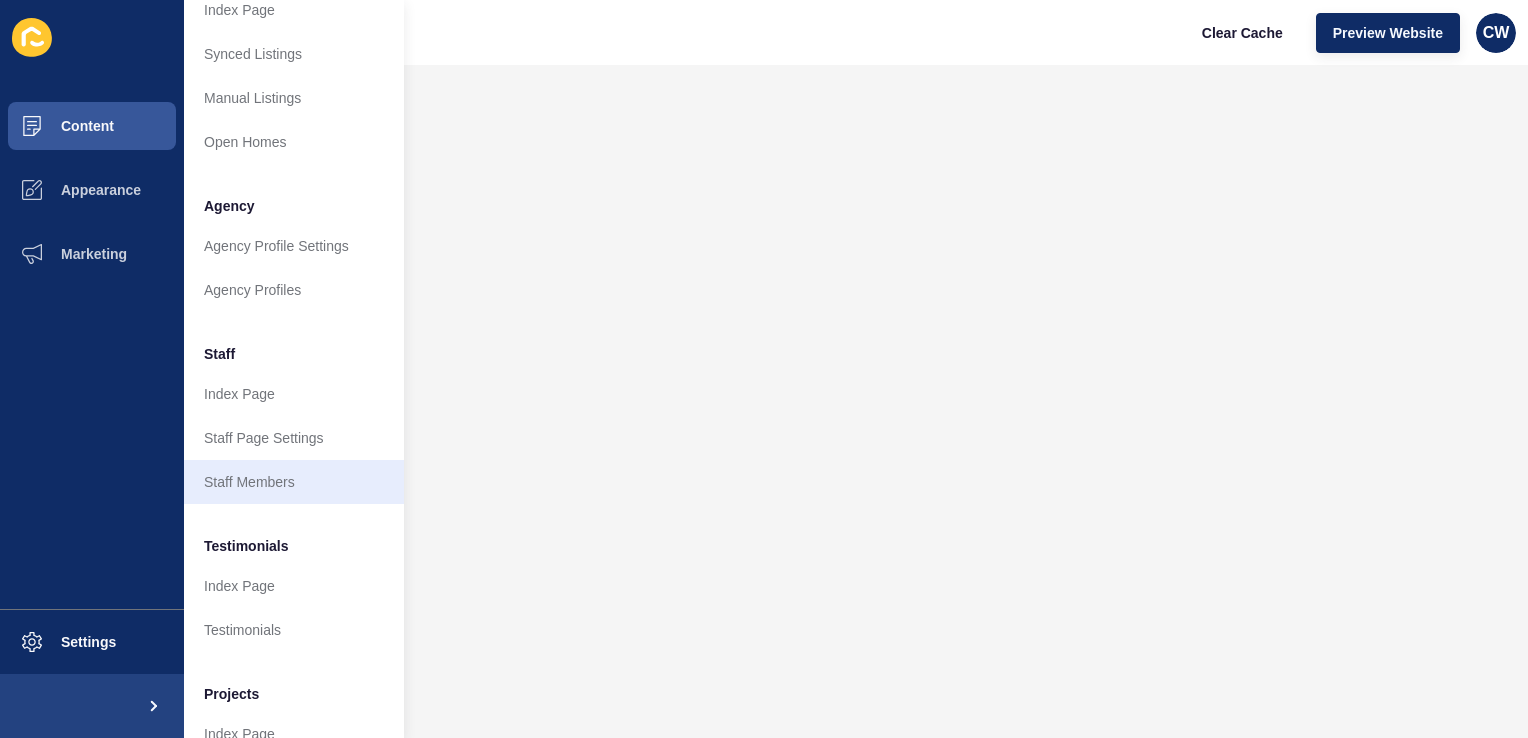 scroll, scrollTop: 0, scrollLeft: 0, axis: both 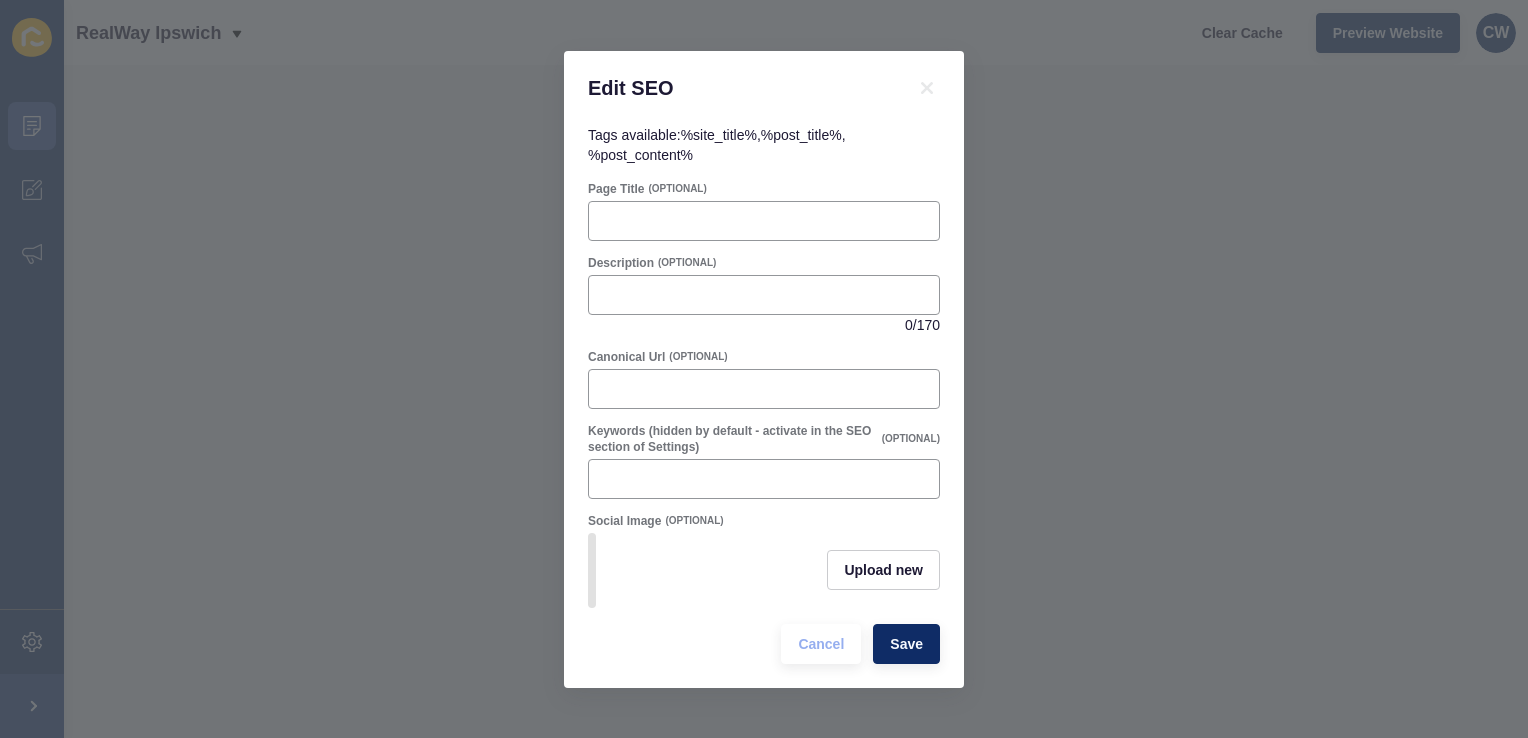 click on "Page Title (OPTIONAL) Description (OPTIONAL) 0 / 170 Canonical Url (OPTIONAL) Keywords (hidden by default - activate in the SEO section of Settings) (OPTIONAL) Social Image (OPTIONAL) Upload new Cancel Save" at bounding box center (764, 422) 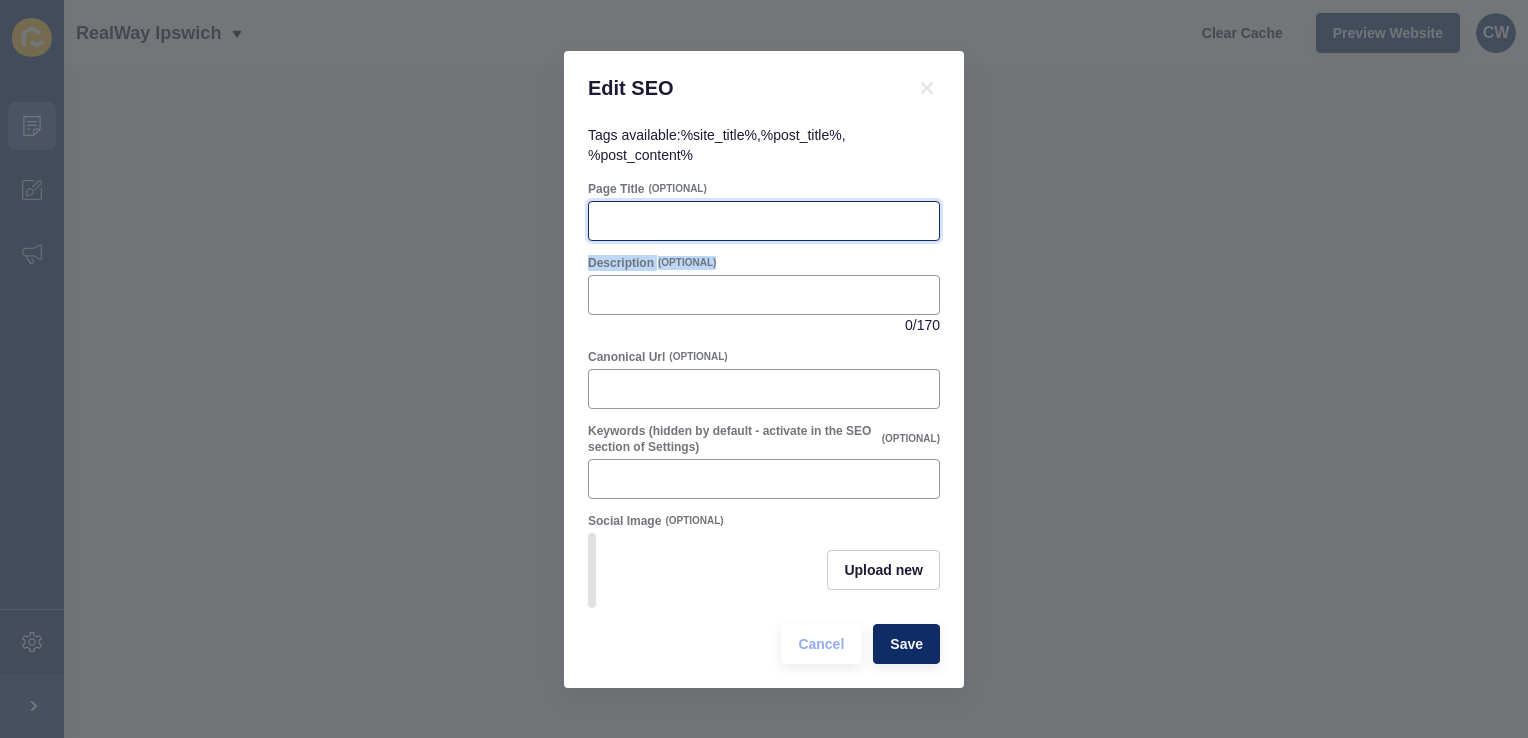 click on "Page Title" at bounding box center [764, 221] 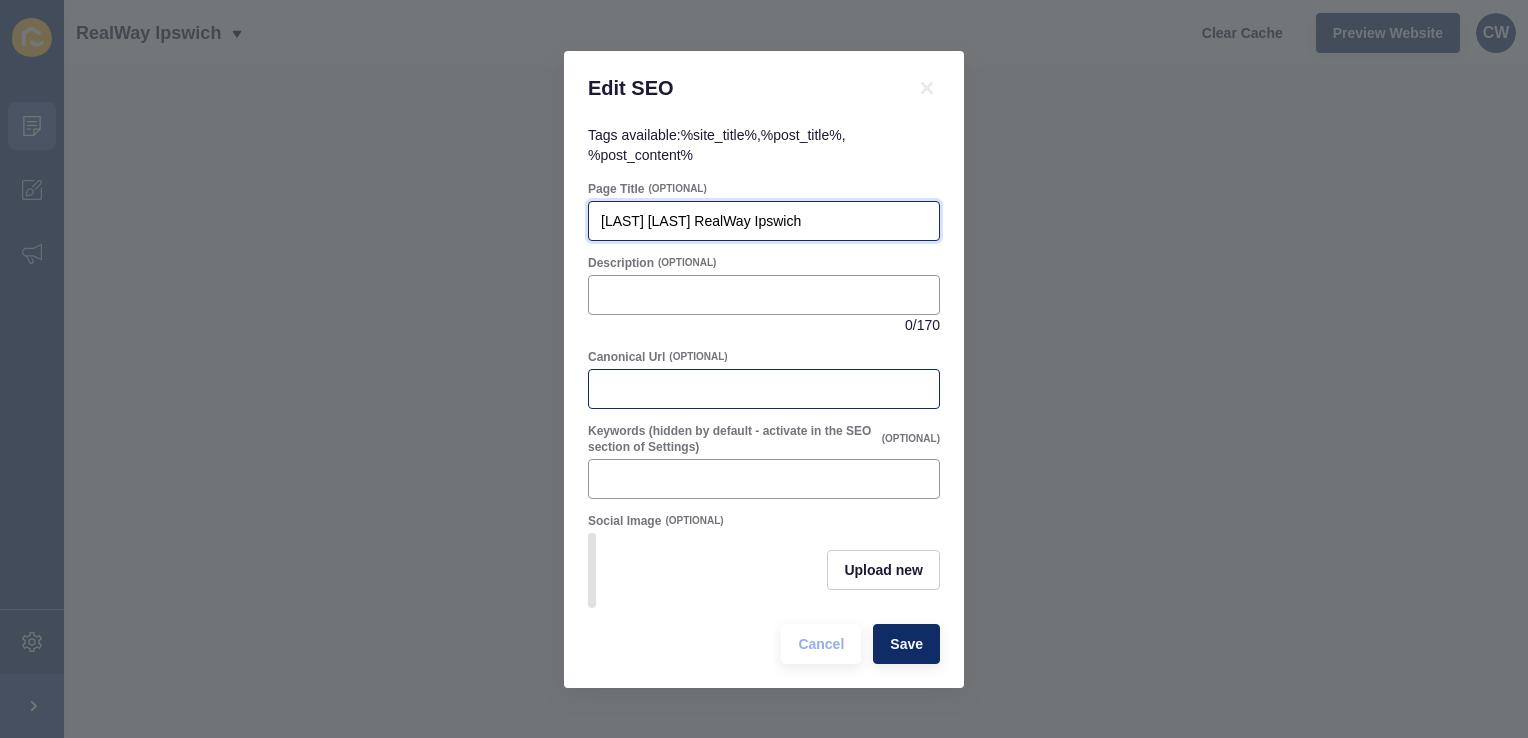 type on "[LAST] [LAST] RealWay Ipswich" 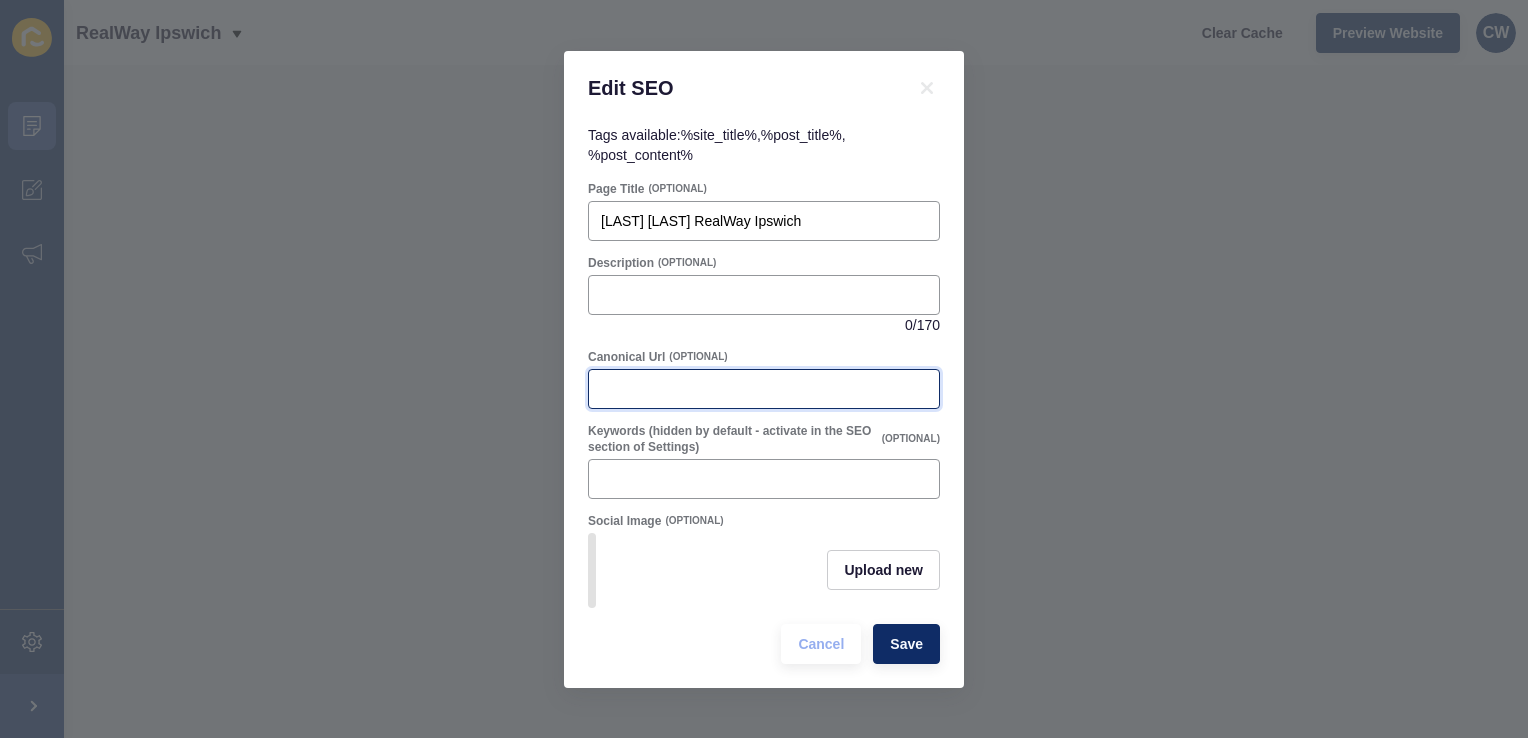 click on "Canonical Url" at bounding box center [764, 389] 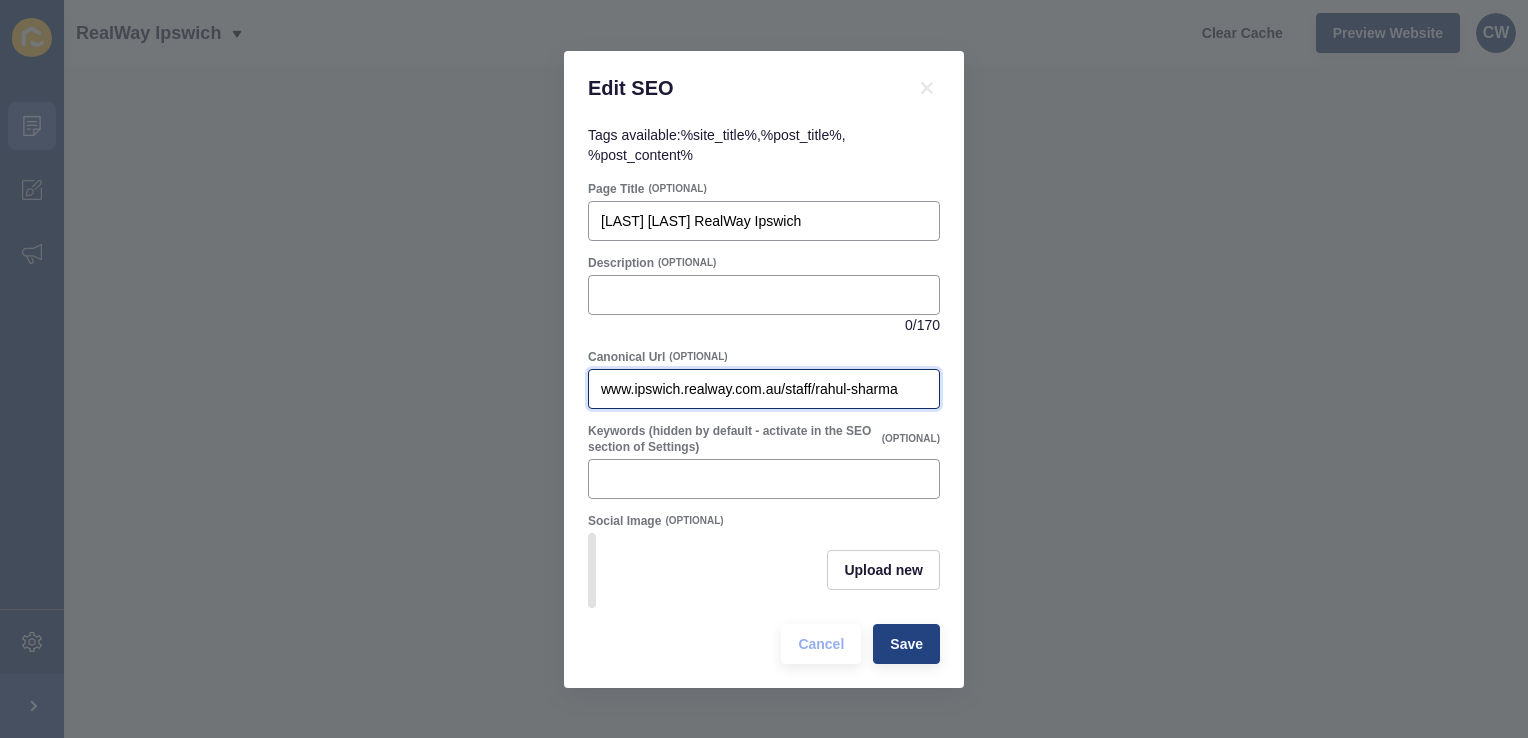 type on "www.ipswich.realway.com.au/staff/rahul-sharma" 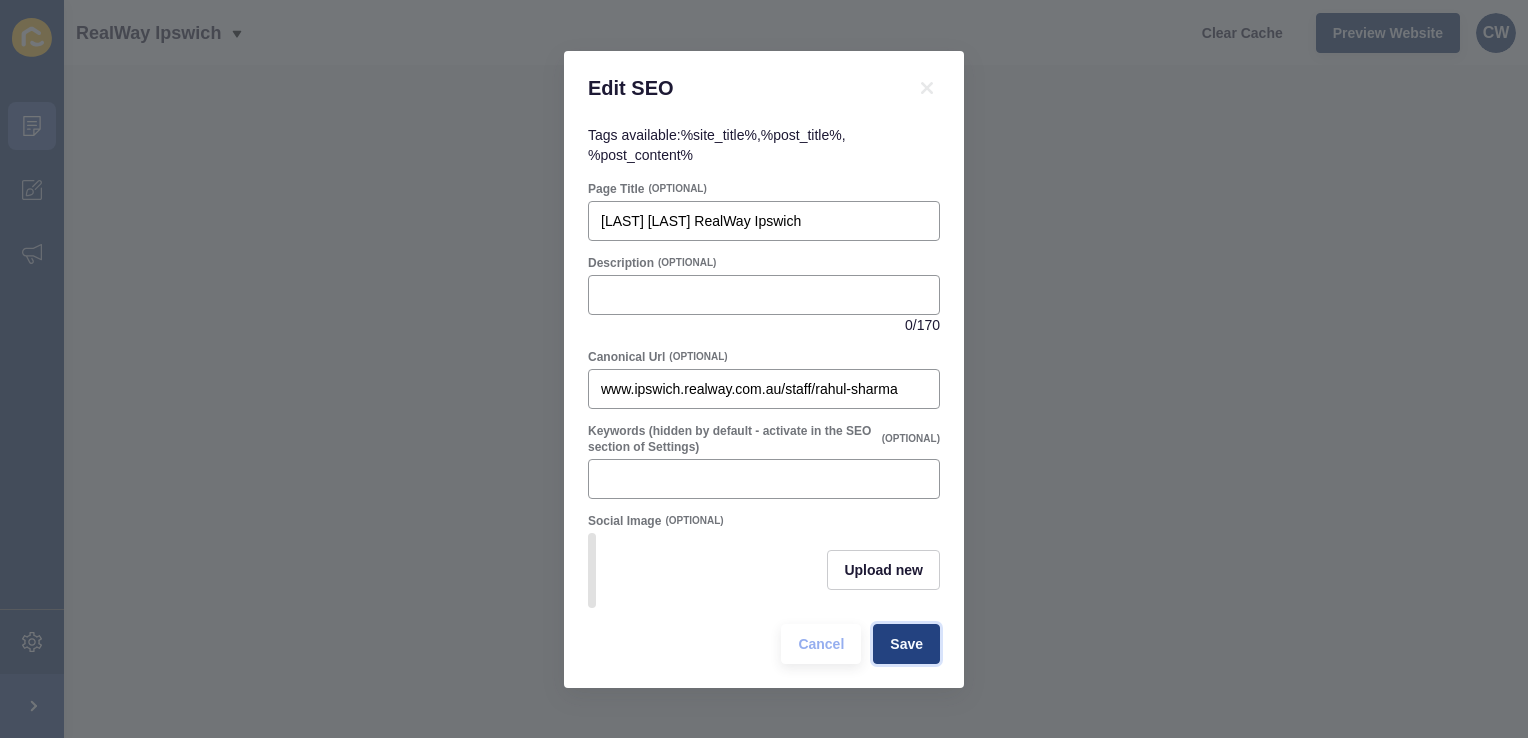 click on "Save" at bounding box center [906, 644] 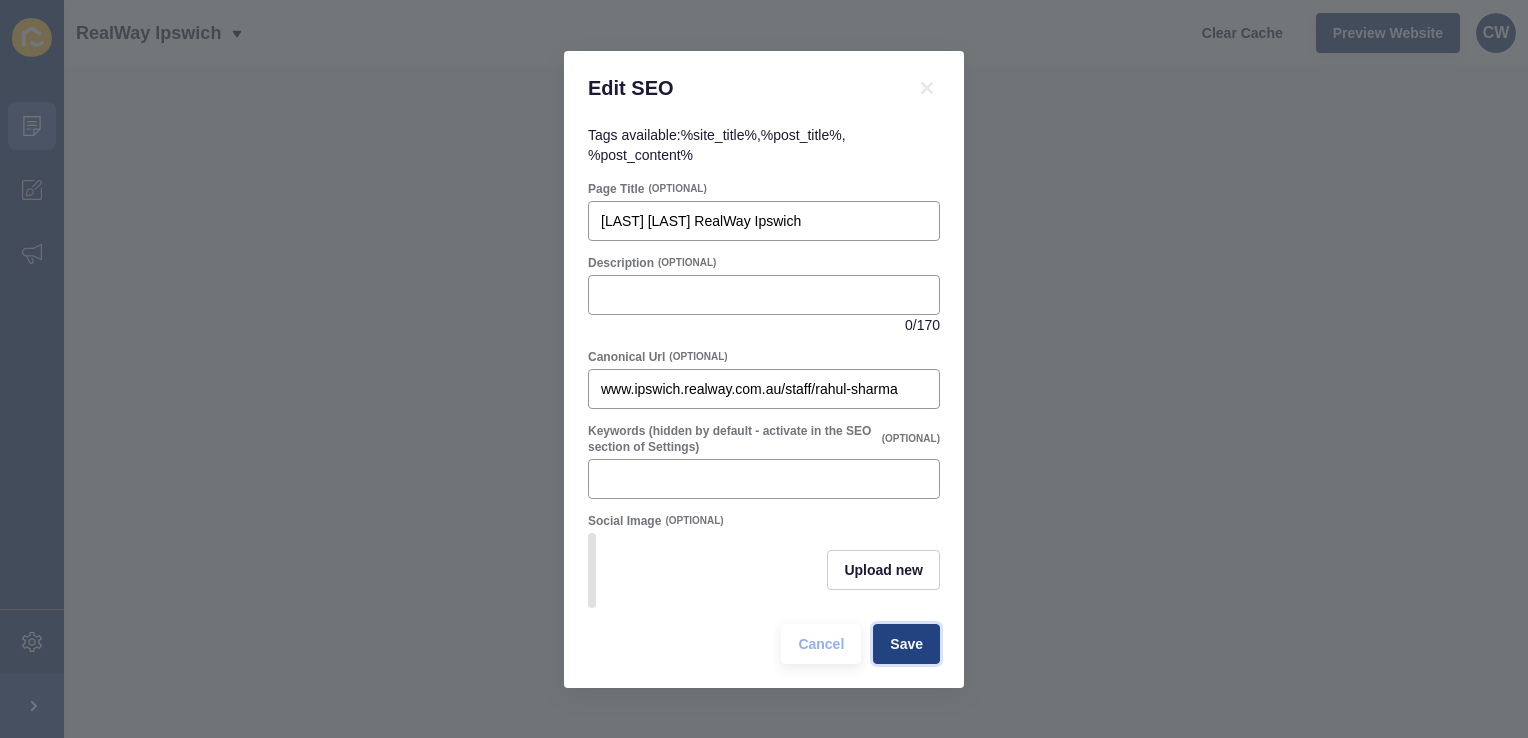 click on "Save" at bounding box center [906, 644] 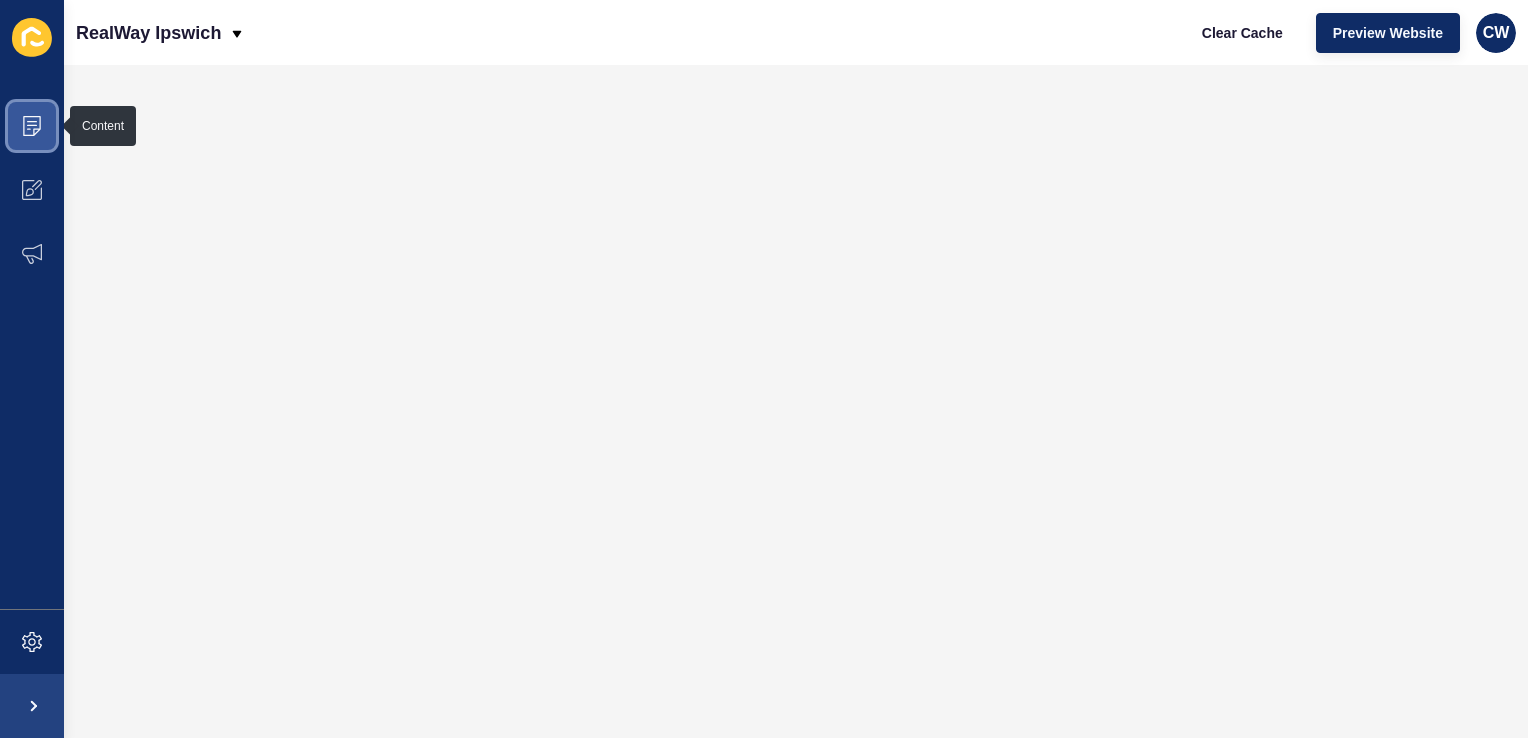 click at bounding box center (32, 126) 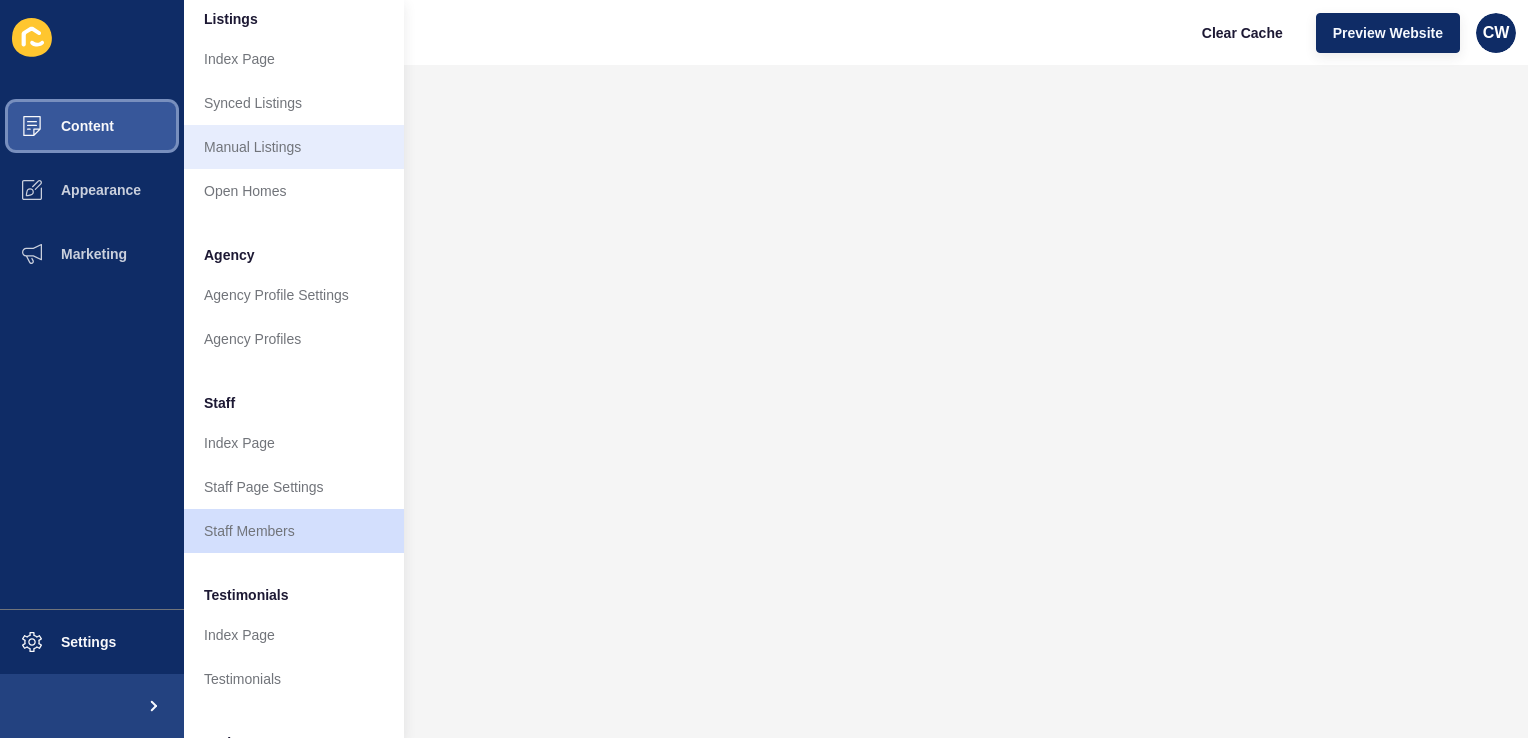 scroll, scrollTop: 312, scrollLeft: 7, axis: both 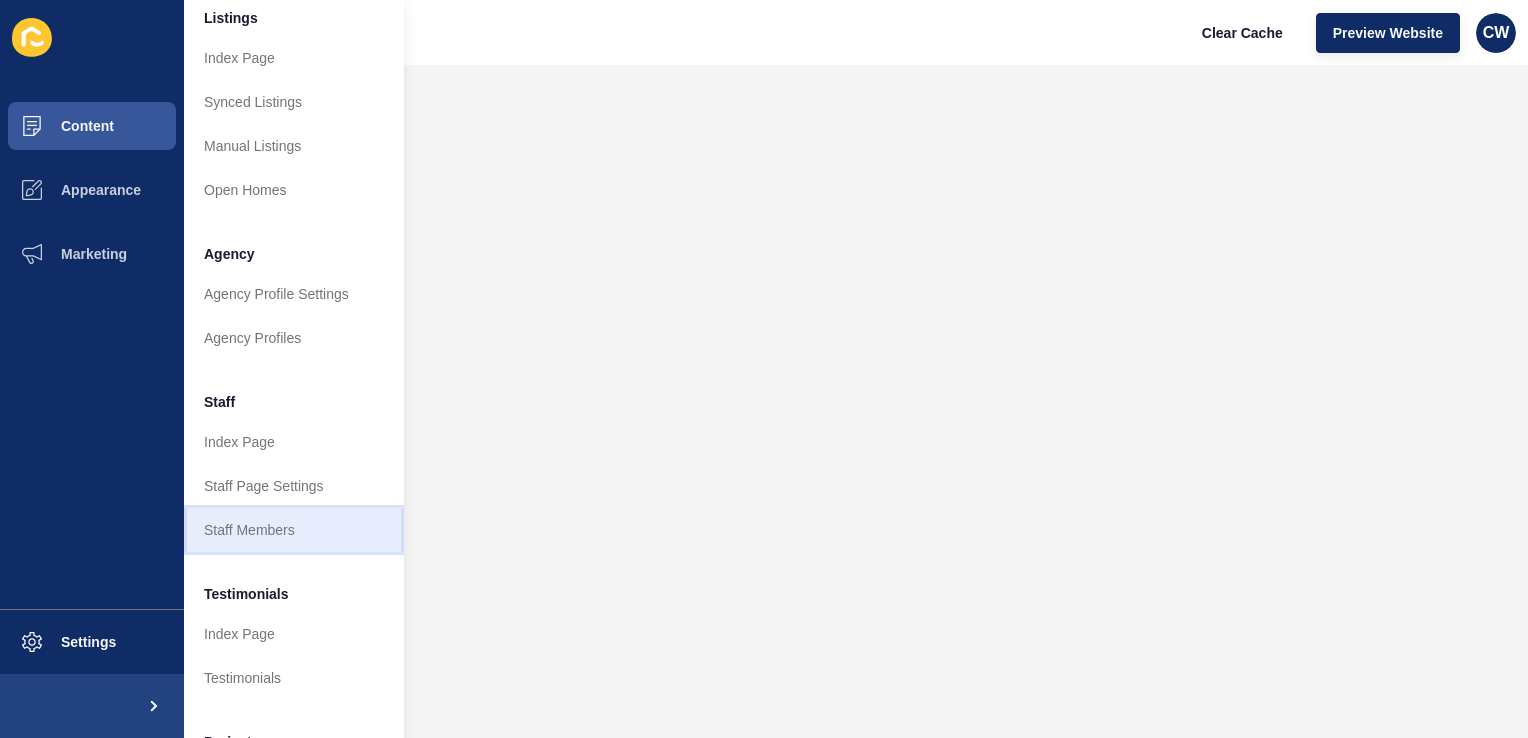 click on "Staff Members" at bounding box center [294, 530] 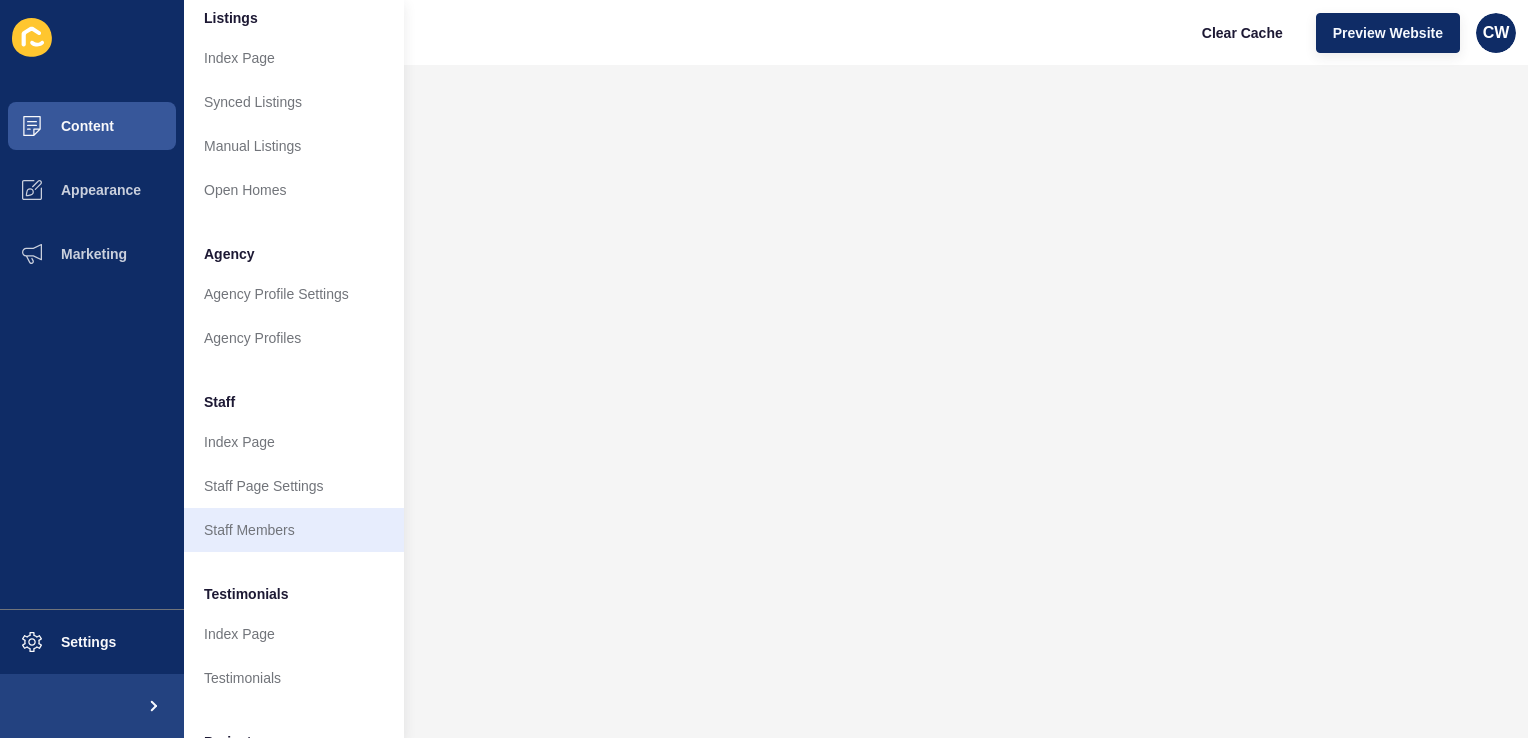 scroll, scrollTop: 0, scrollLeft: 0, axis: both 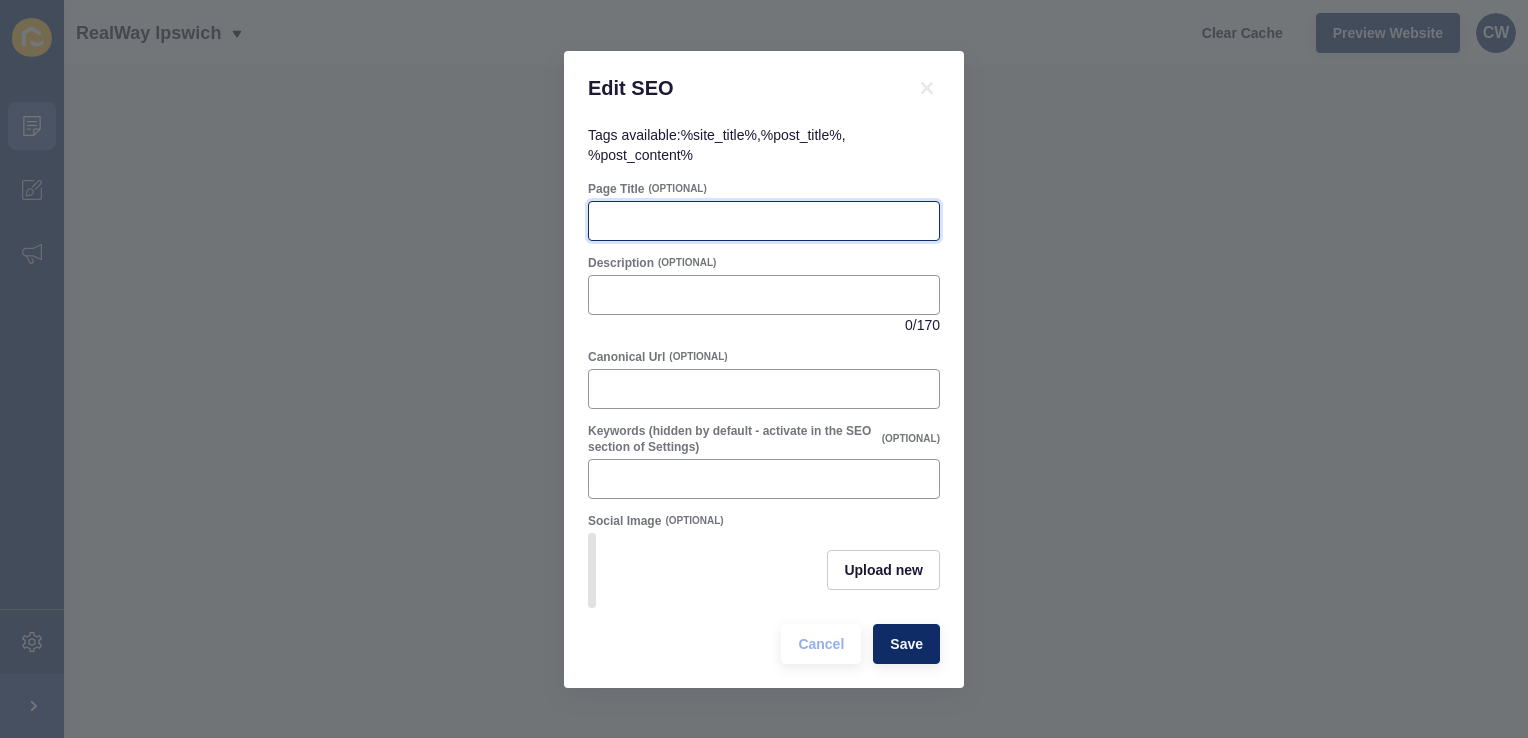 click on "Page Title" at bounding box center (764, 221) 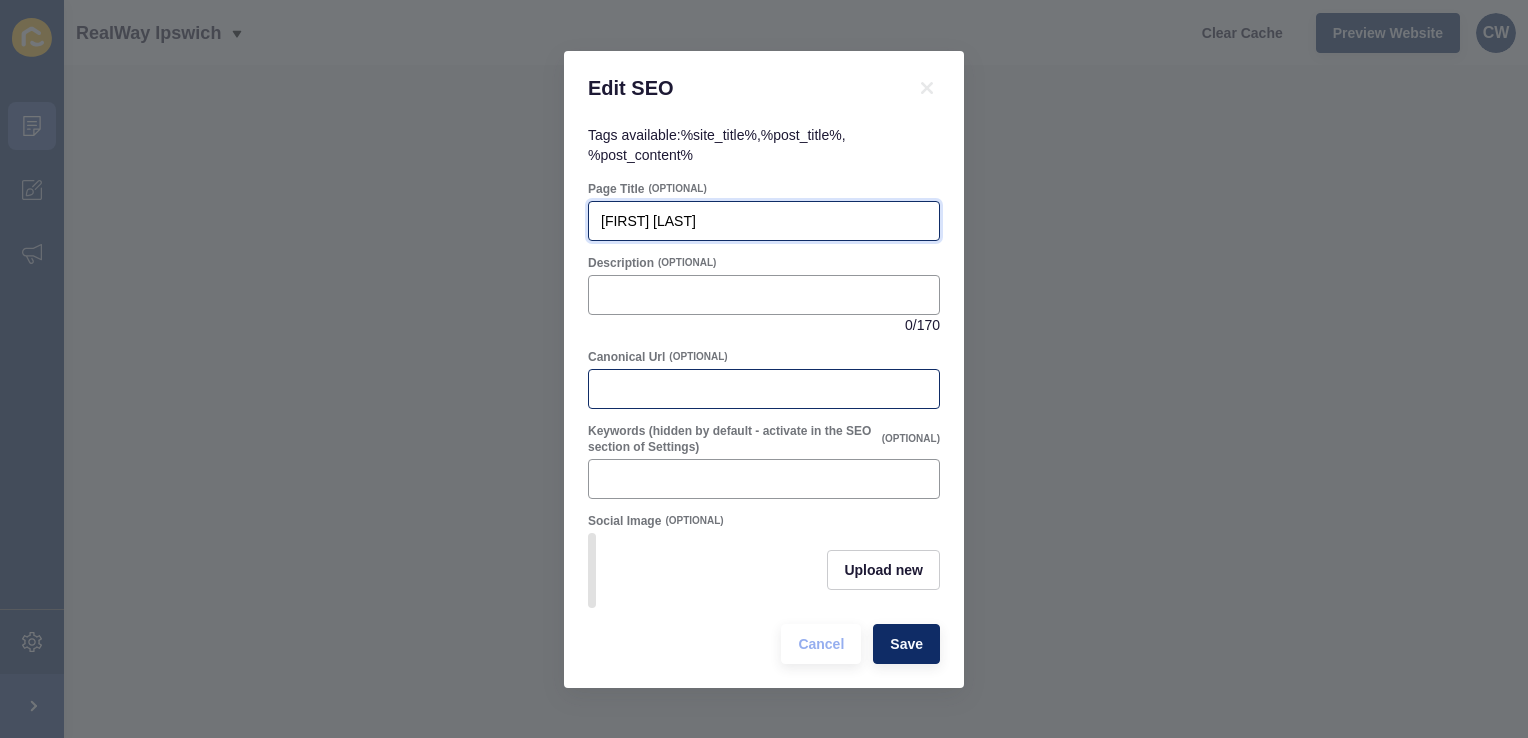 type on "[FIRST] [LAST]" 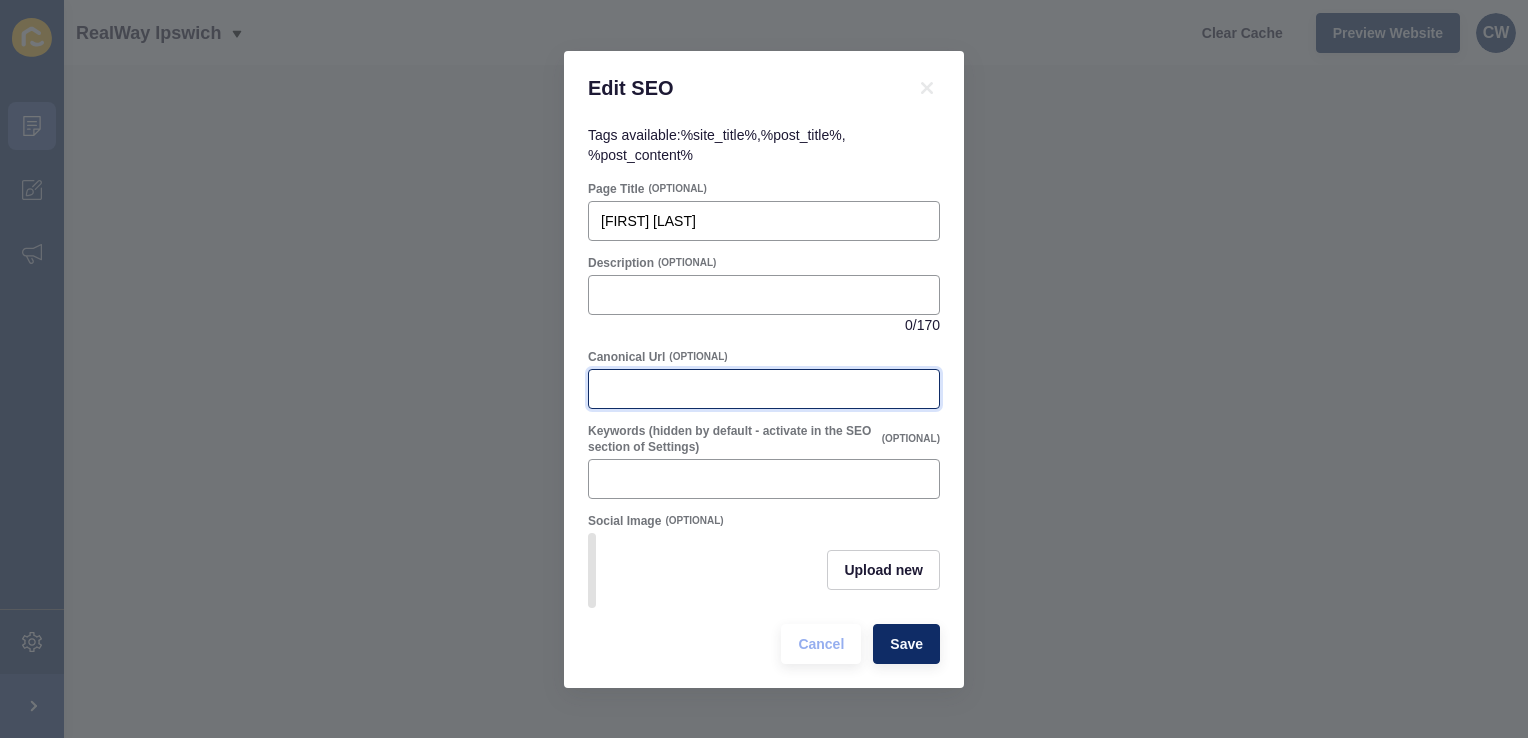click on "Canonical Url" at bounding box center [764, 389] 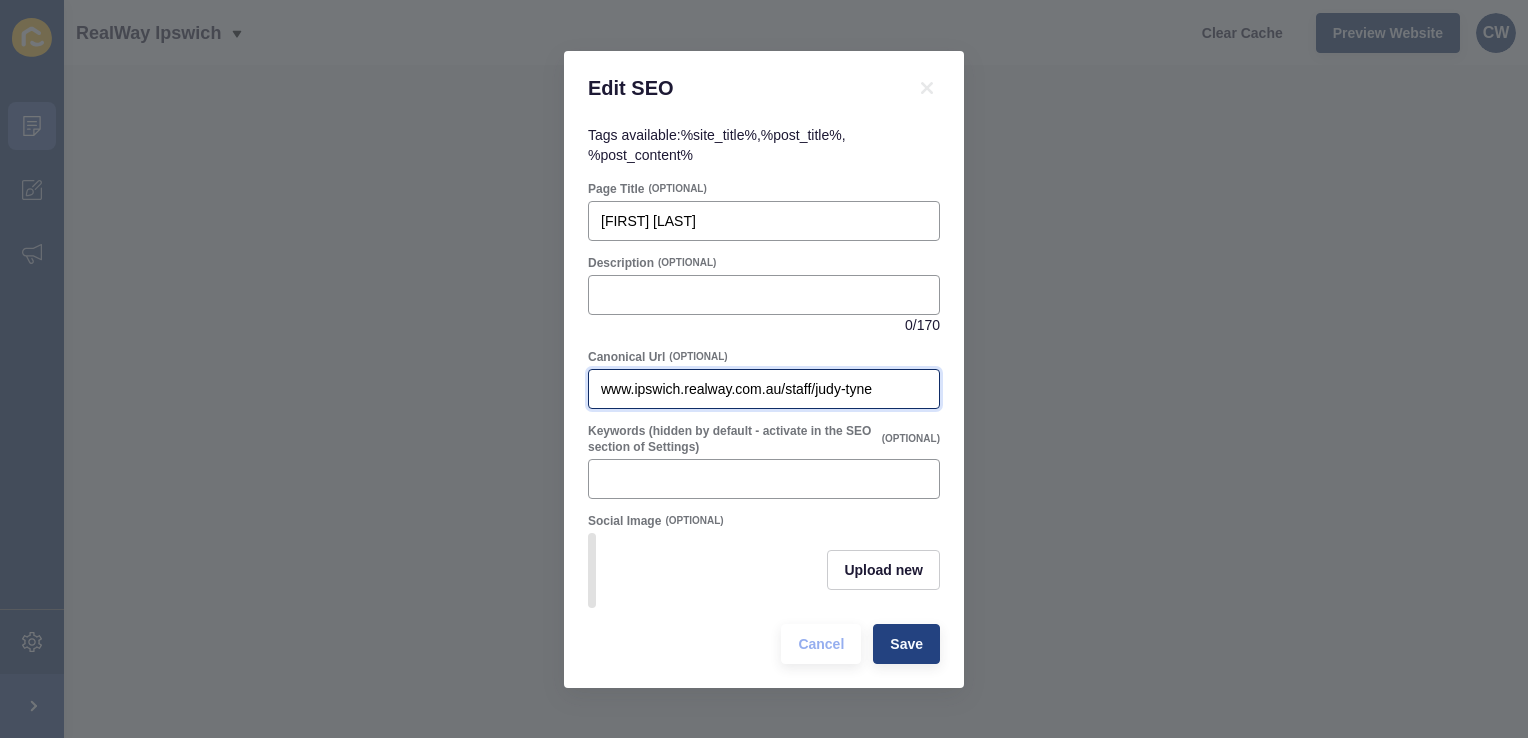 type on "www.ipswich.realway.com.au/staff/judy-tyne" 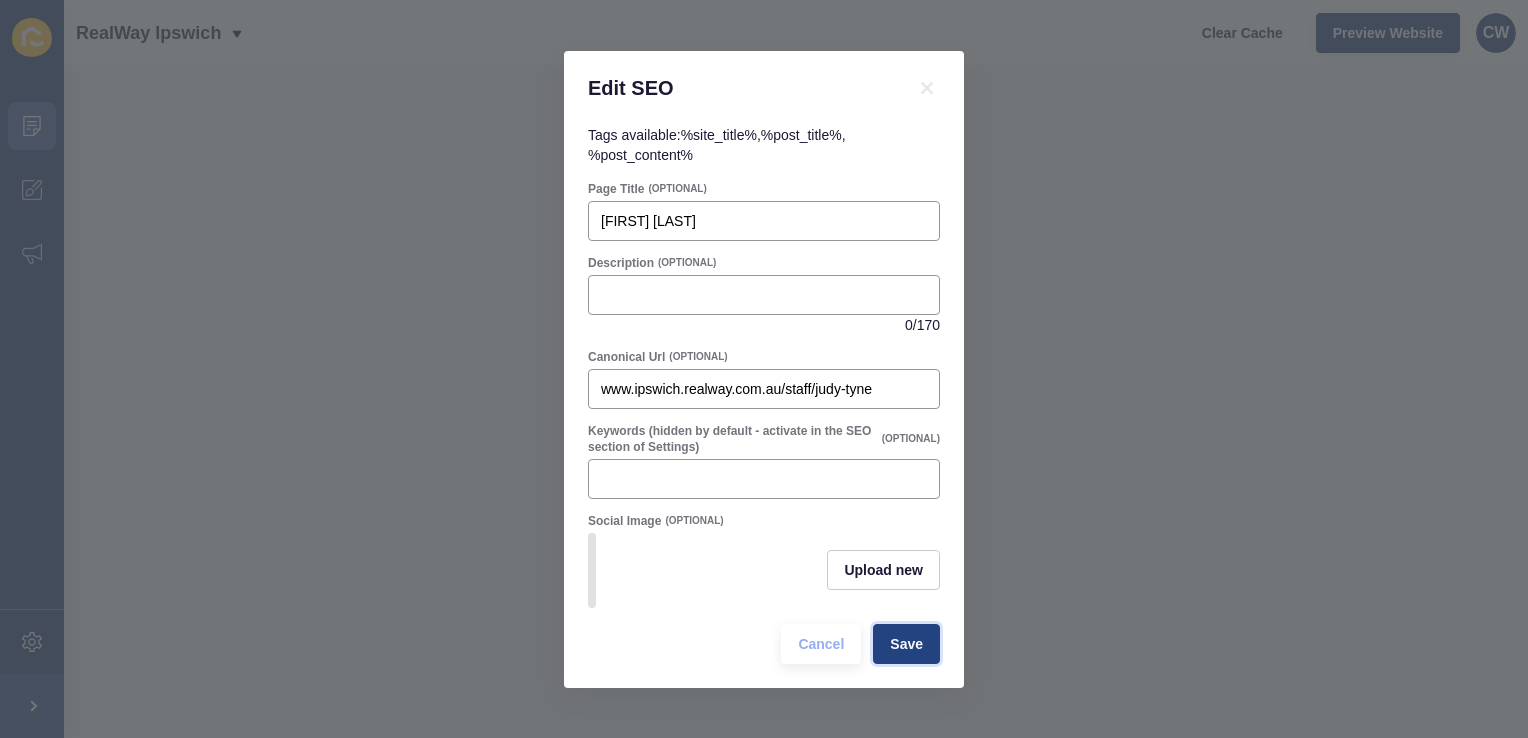click on "Save" at bounding box center (906, 644) 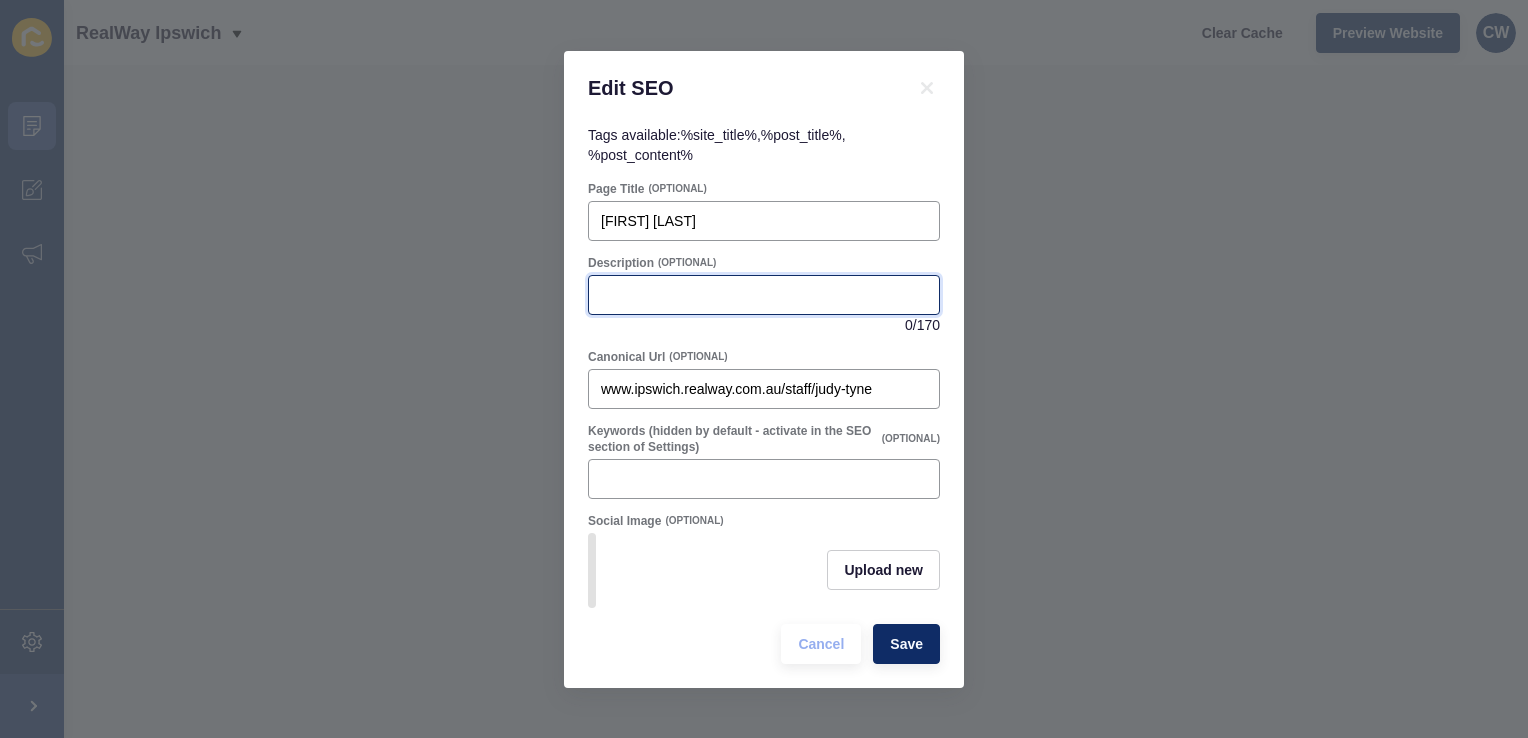 click on "Description" at bounding box center (764, 295) 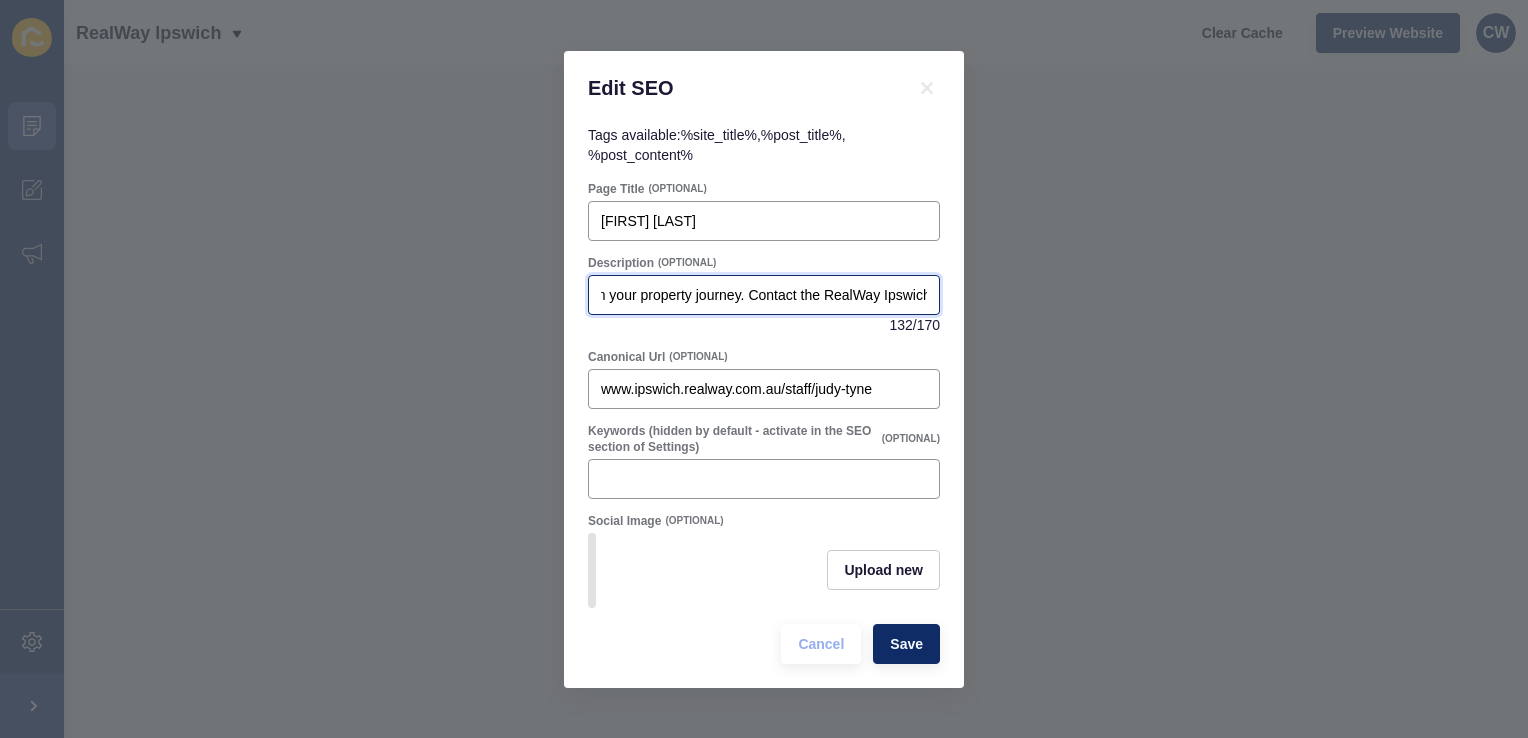 scroll, scrollTop: 0, scrollLeft: 517, axis: horizontal 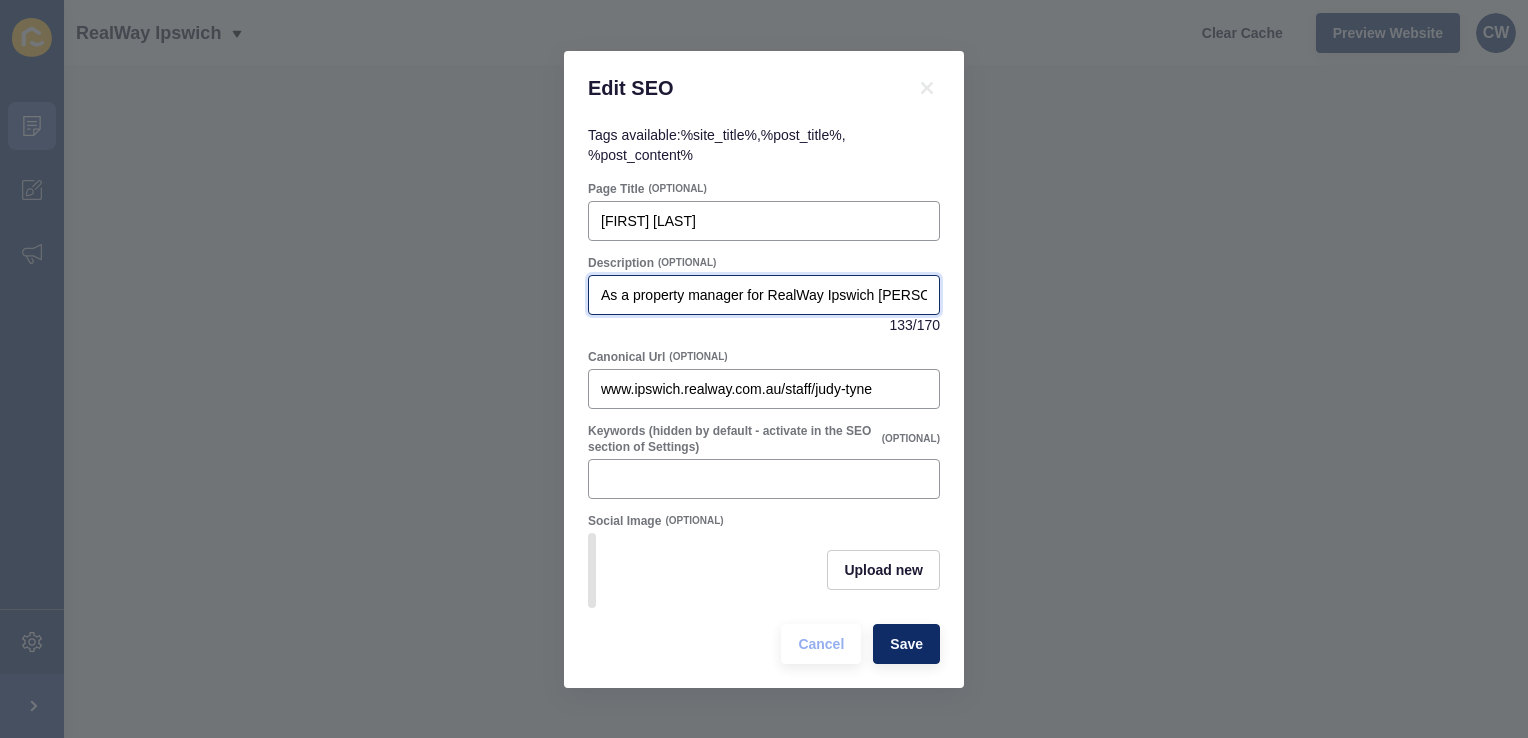click on "As a property manager for RealWay Ipswich [PERSON] is available to assist you on your property journey. Contact the RealWay Ipswich" at bounding box center [764, 295] 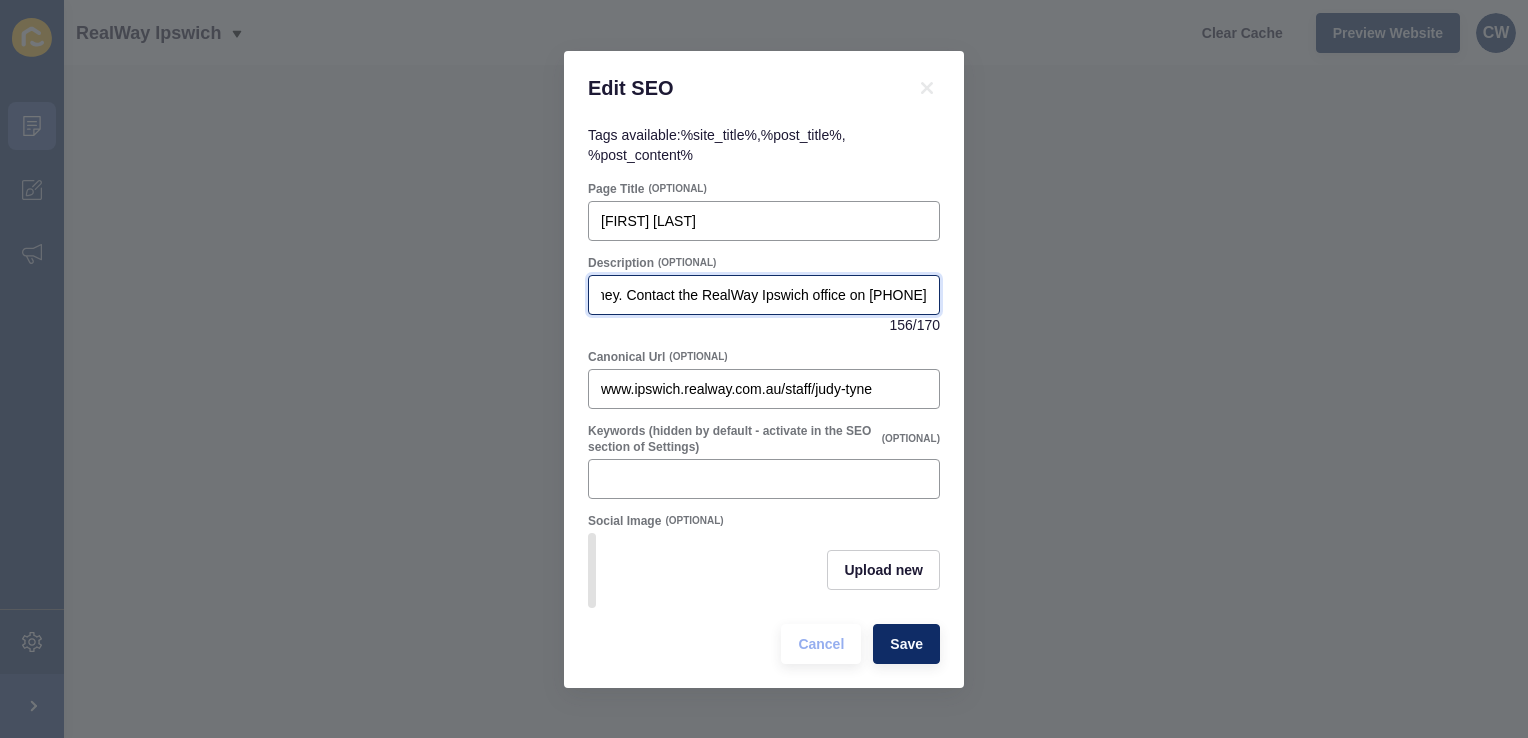 scroll, scrollTop: 0, scrollLeft: 660, axis: horizontal 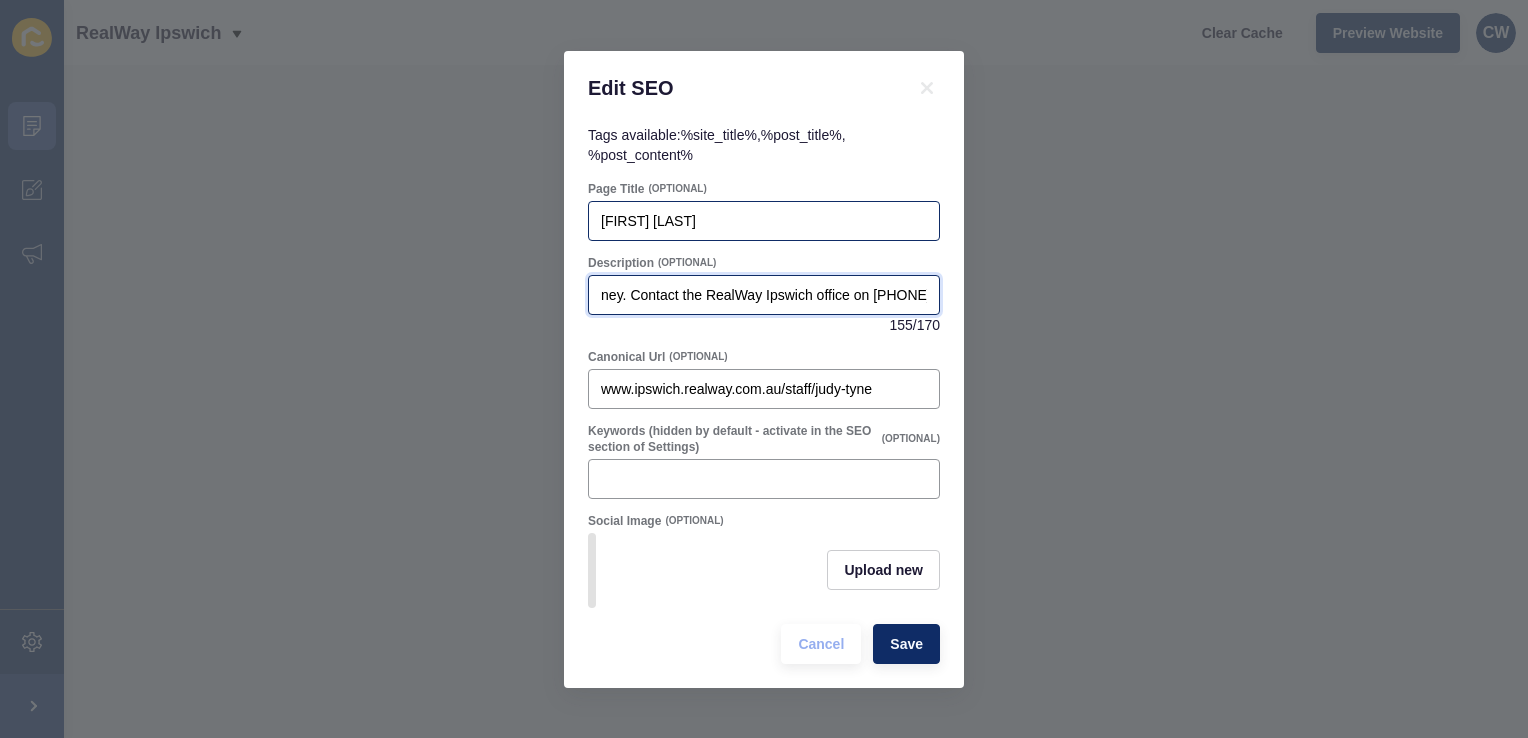 type on "As a property manager for RealWay Ipswich [FIRST] [LAST] is available to assist you on your property journey. Contact the RealWay Ipswich office on [PHONE]" 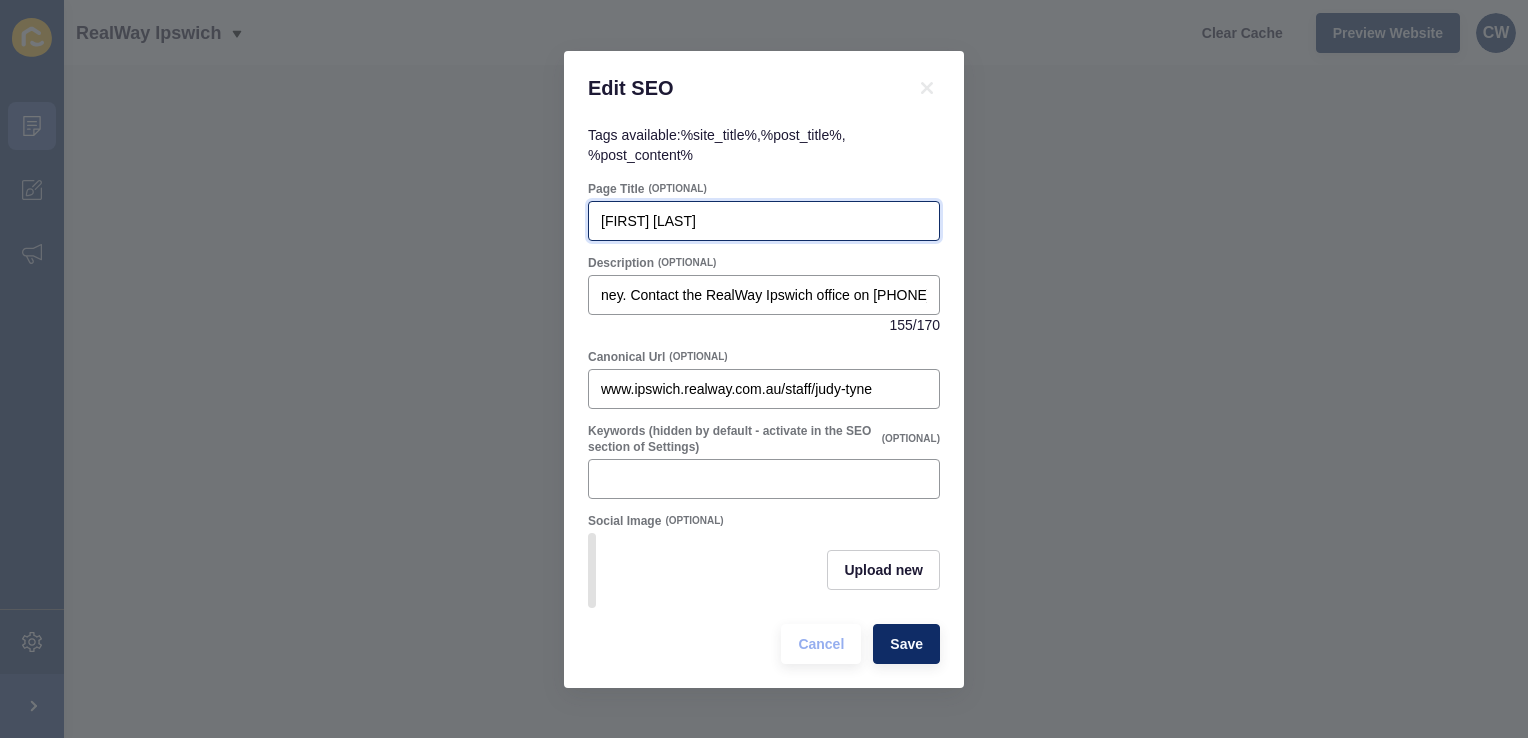 scroll, scrollTop: 0, scrollLeft: 0, axis: both 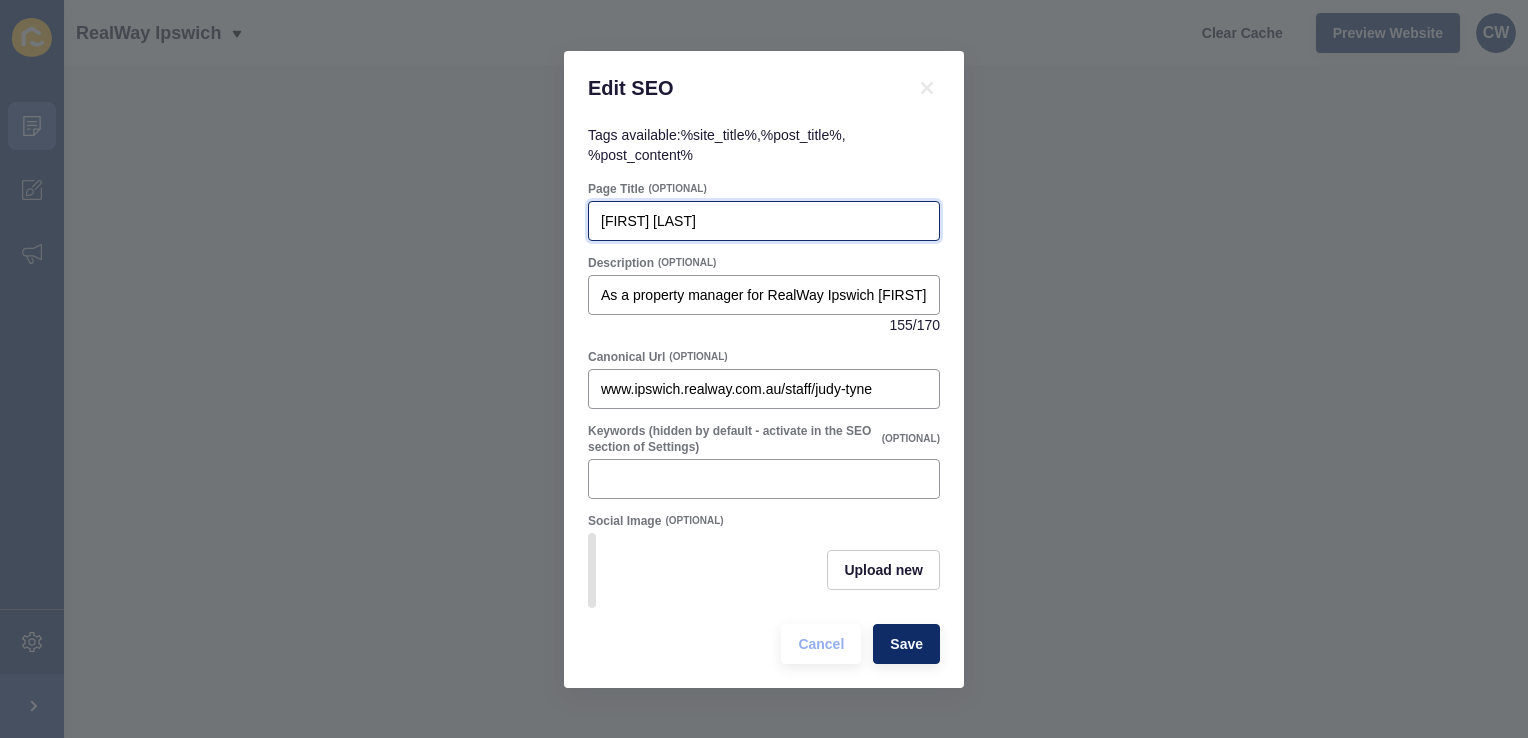 click on "[FIRST] [LAST]" at bounding box center (764, 221) 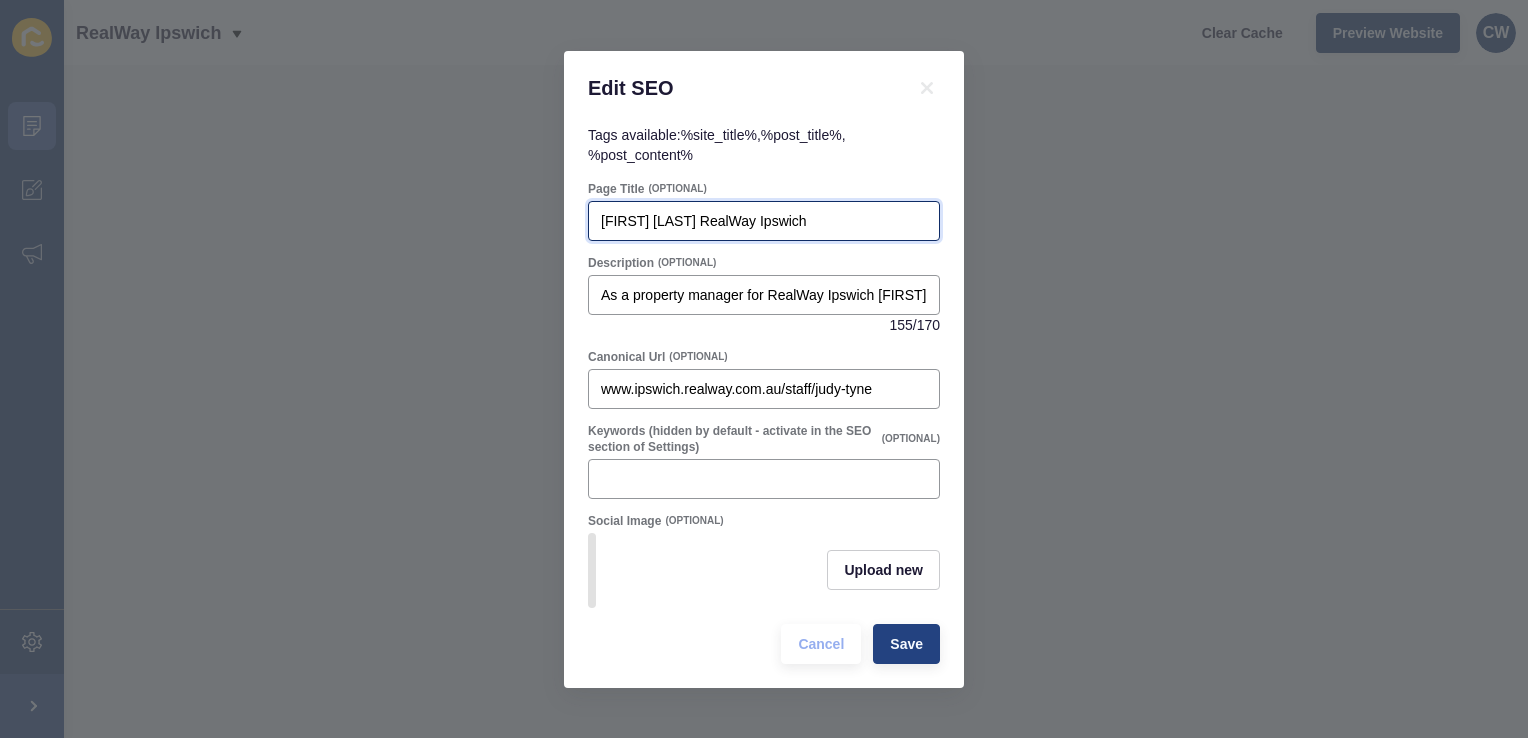 type on "[FIRST] [LAST] RealWay Ipswich" 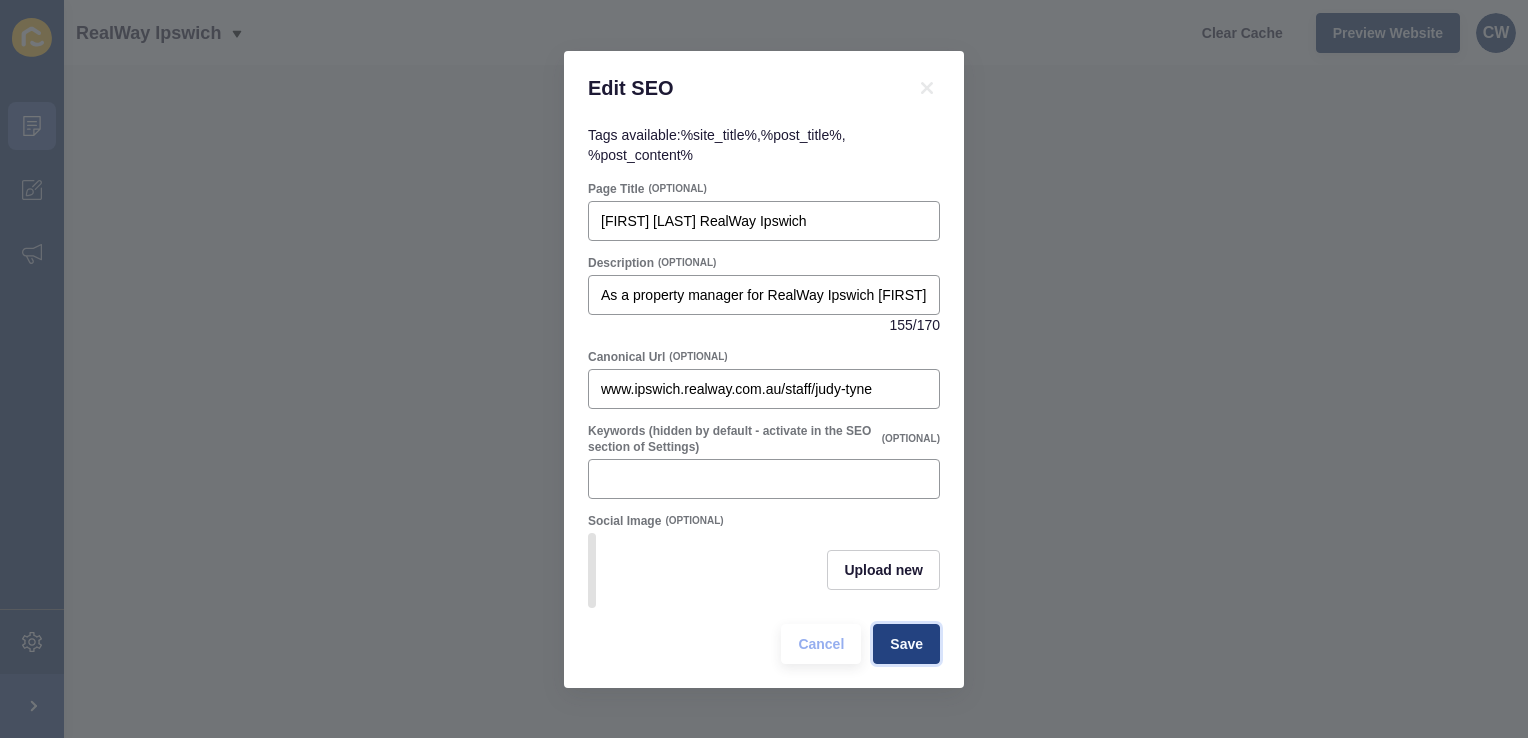click on "Save" at bounding box center [906, 644] 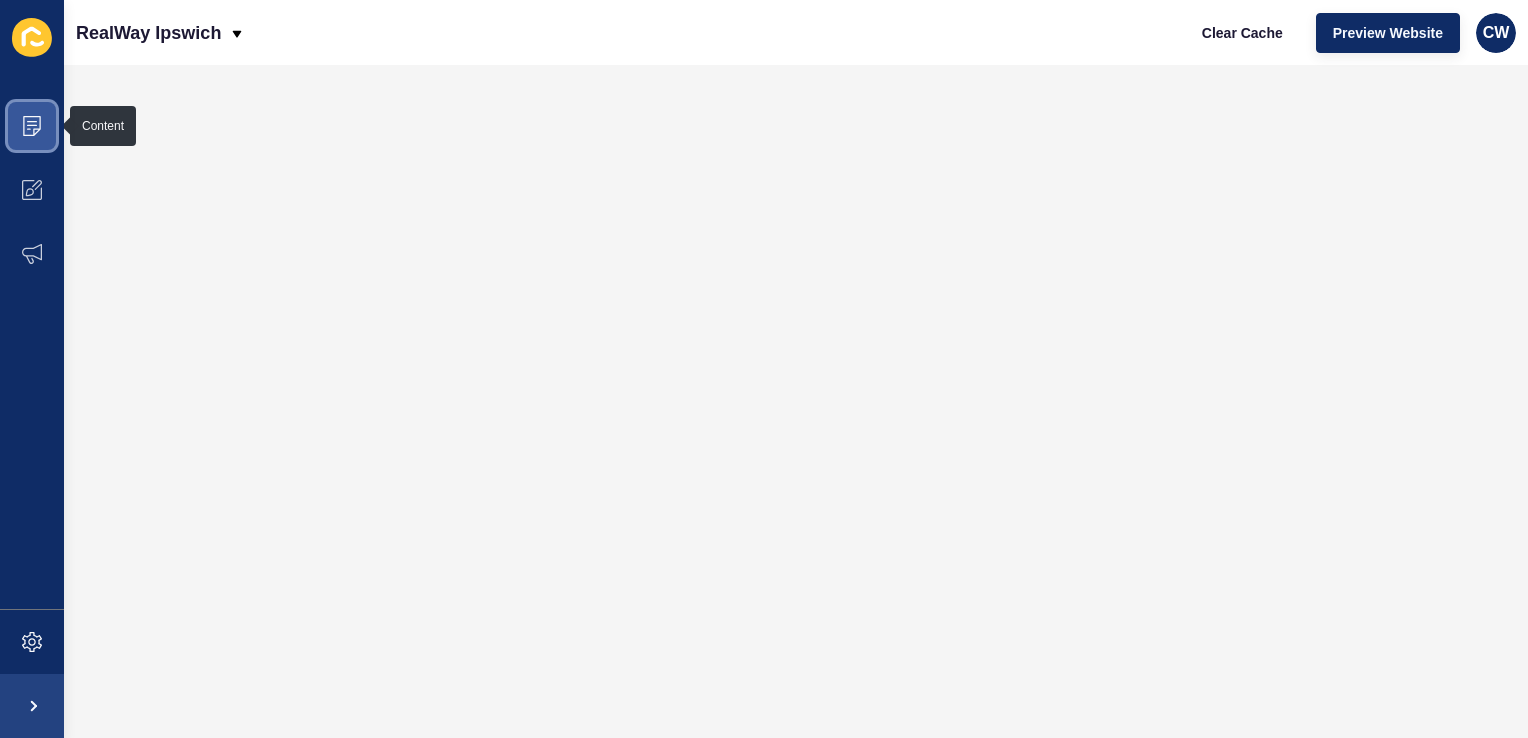 click at bounding box center (32, 126) 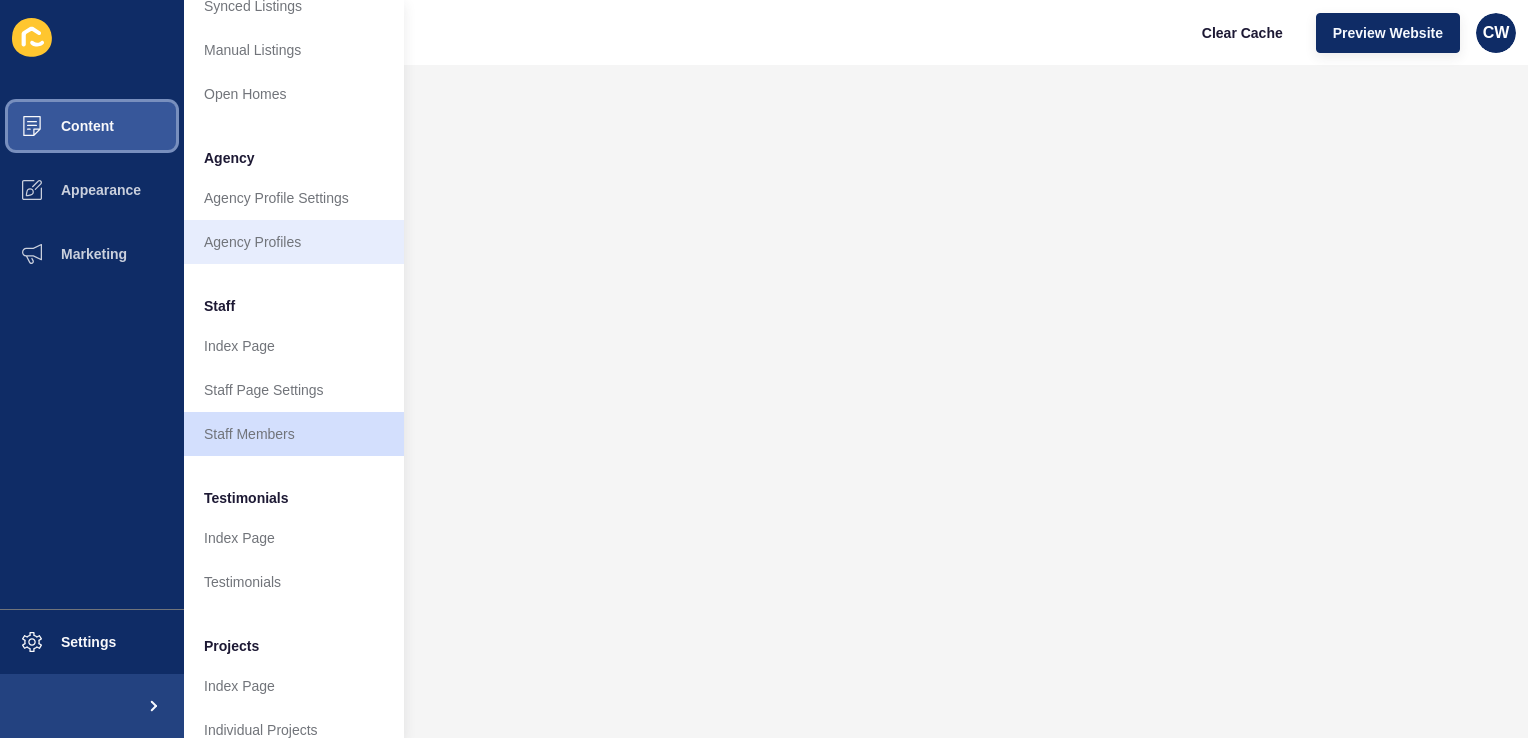 scroll, scrollTop: 448, scrollLeft: 0, axis: vertical 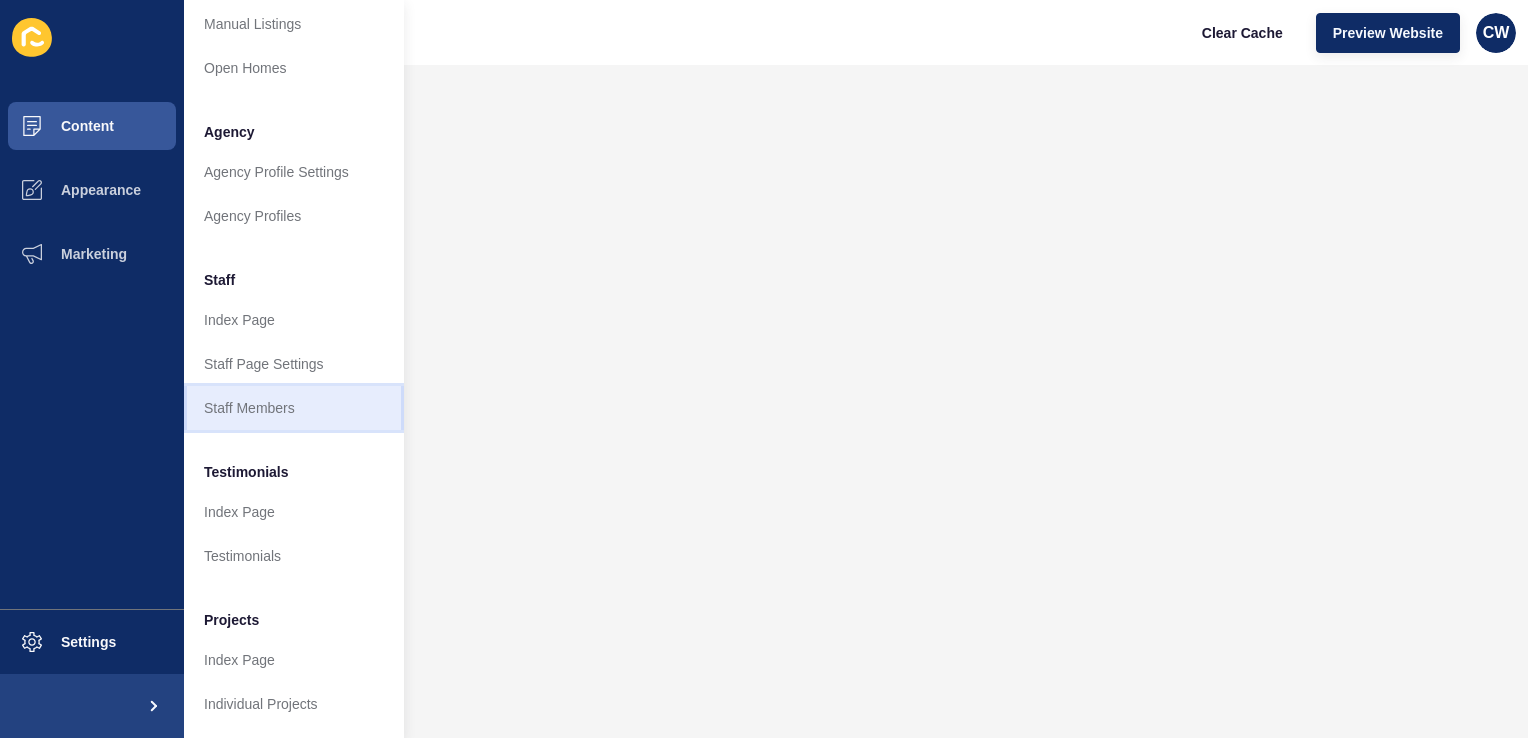 click on "Staff Members" at bounding box center (294, 408) 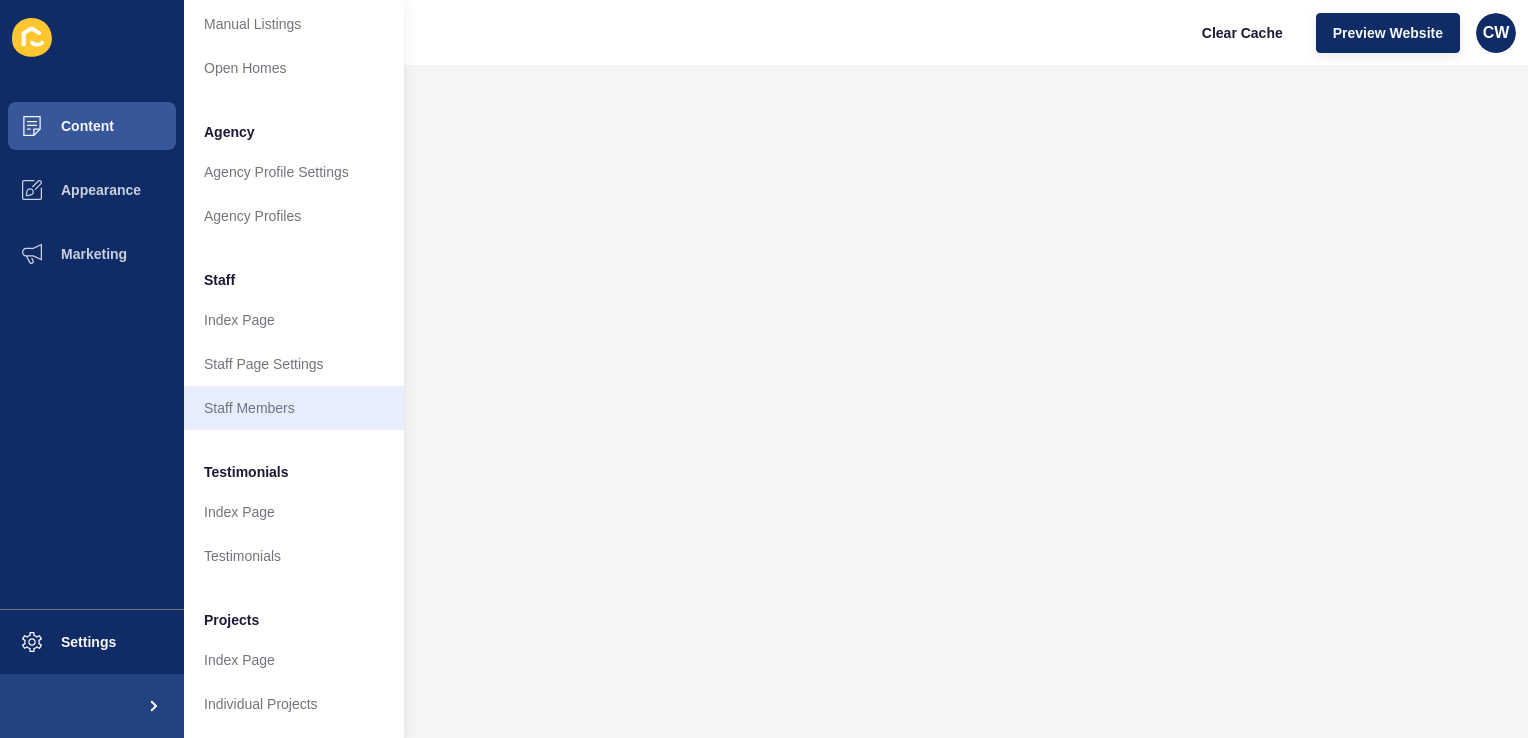scroll, scrollTop: 0, scrollLeft: 0, axis: both 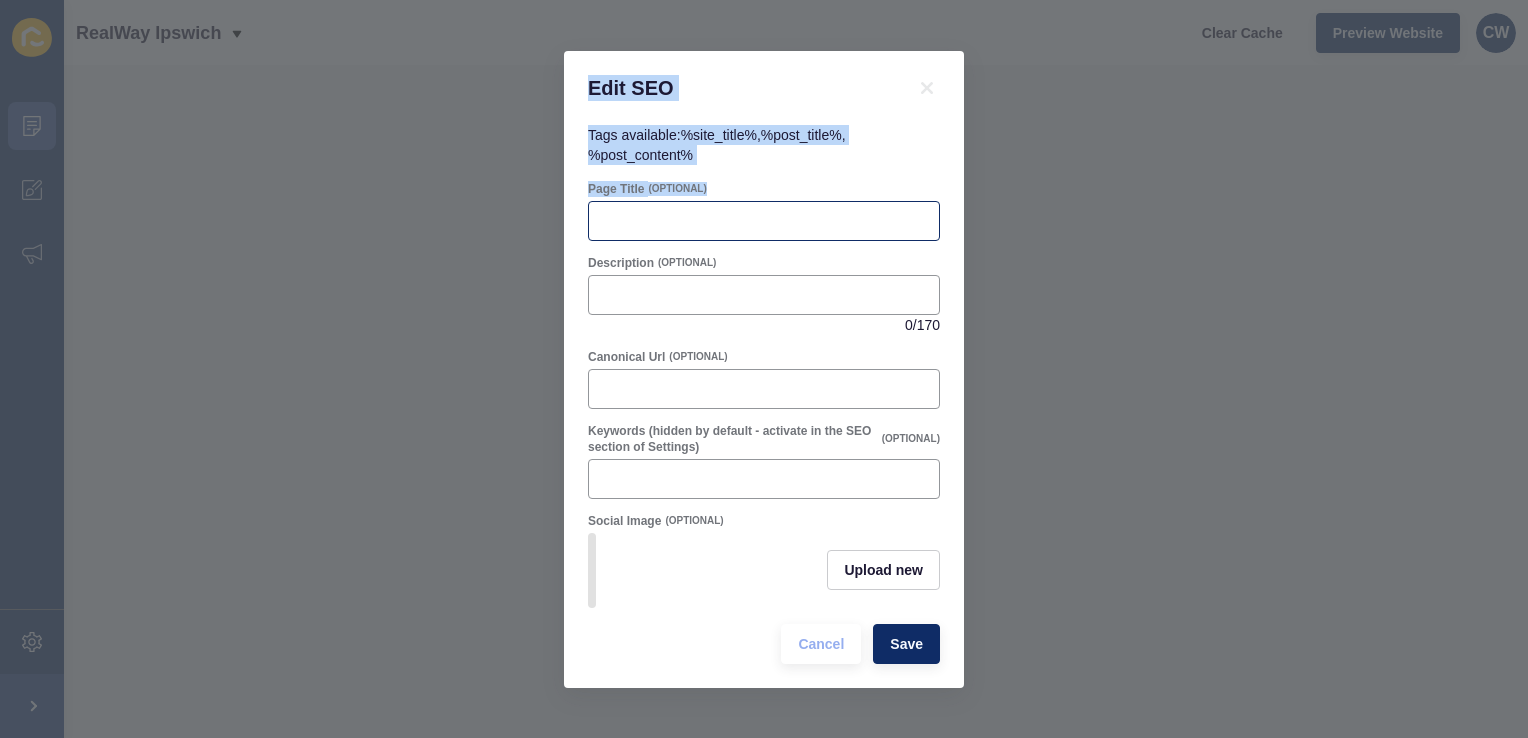 click at bounding box center (764, 221) 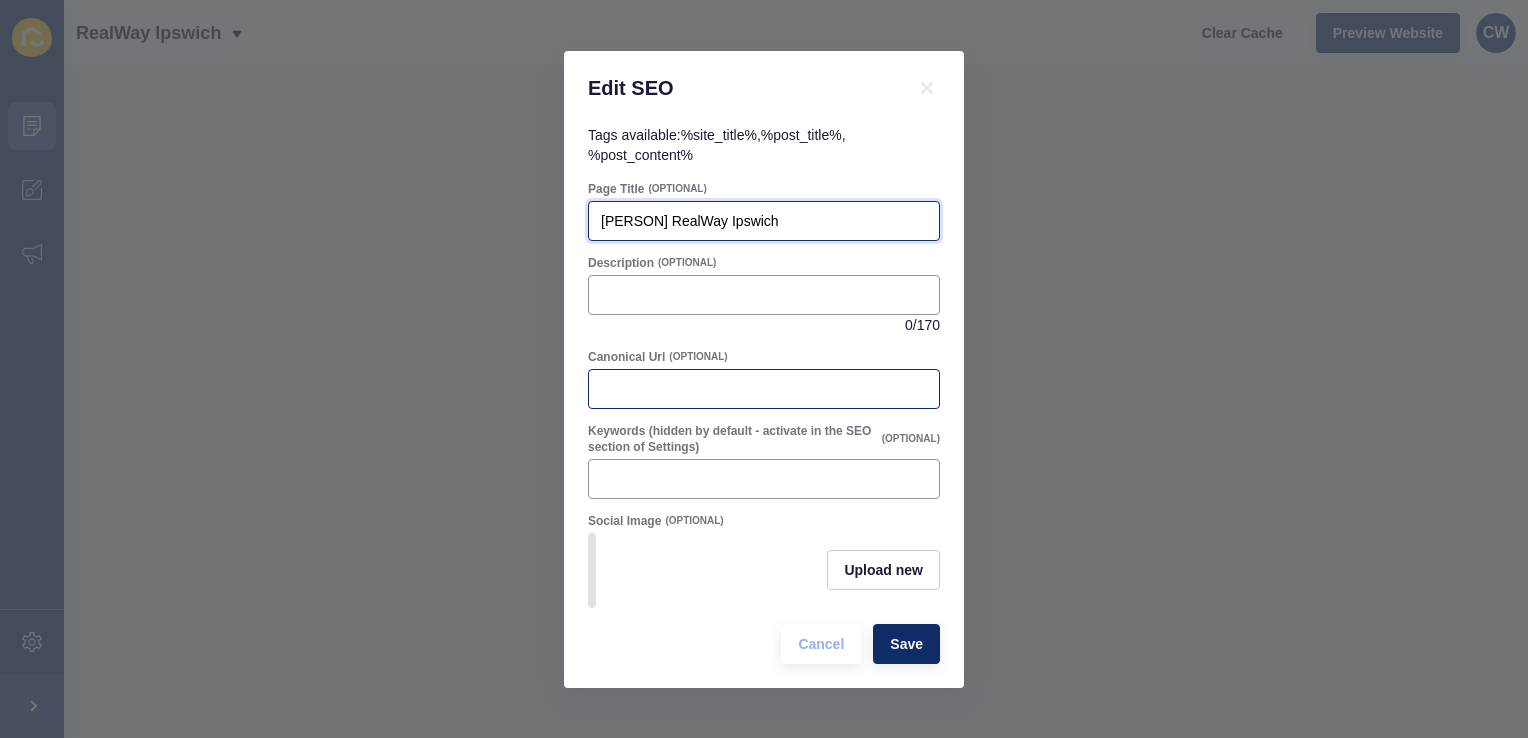 type on "[PERSON] RealWay Ipswich" 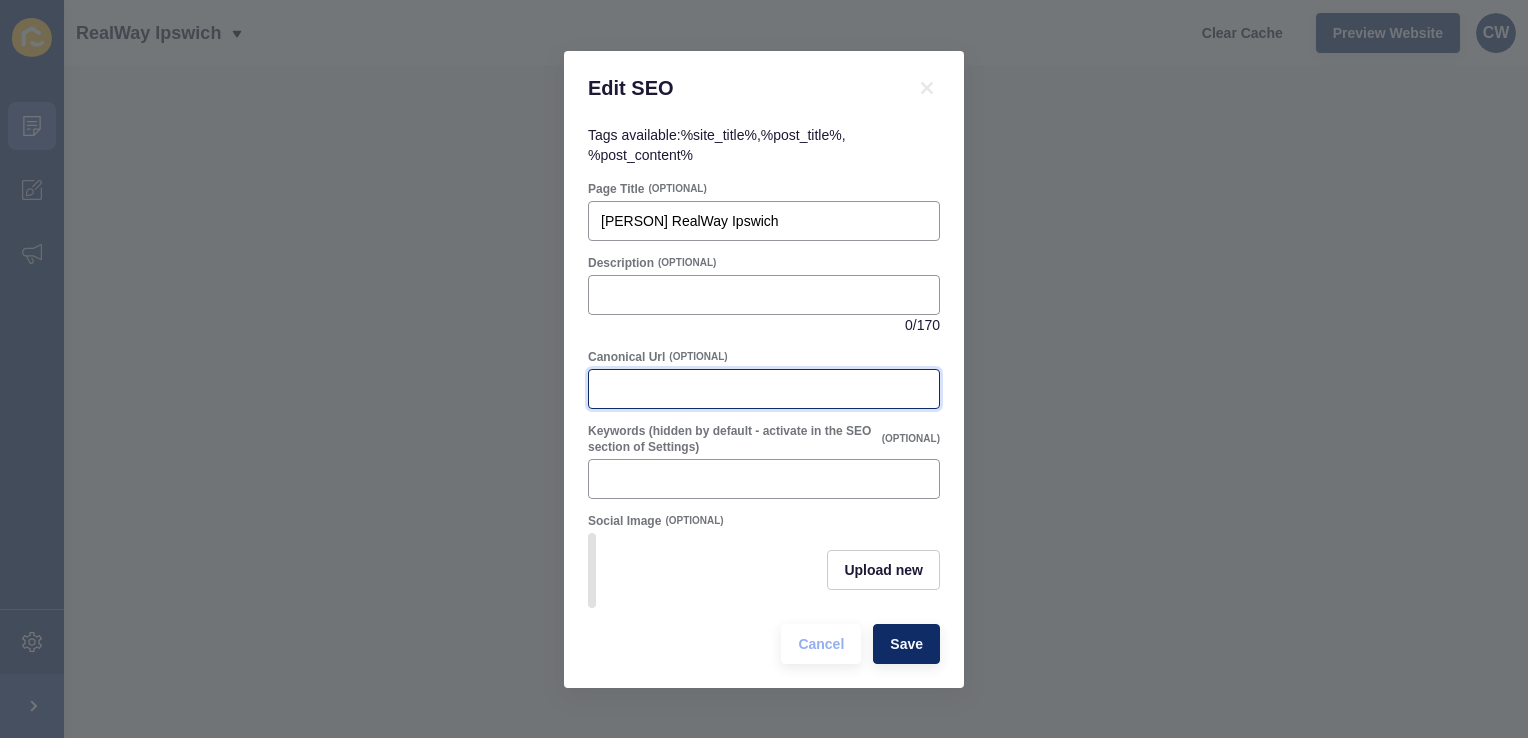 click on "Canonical Url" at bounding box center [764, 389] 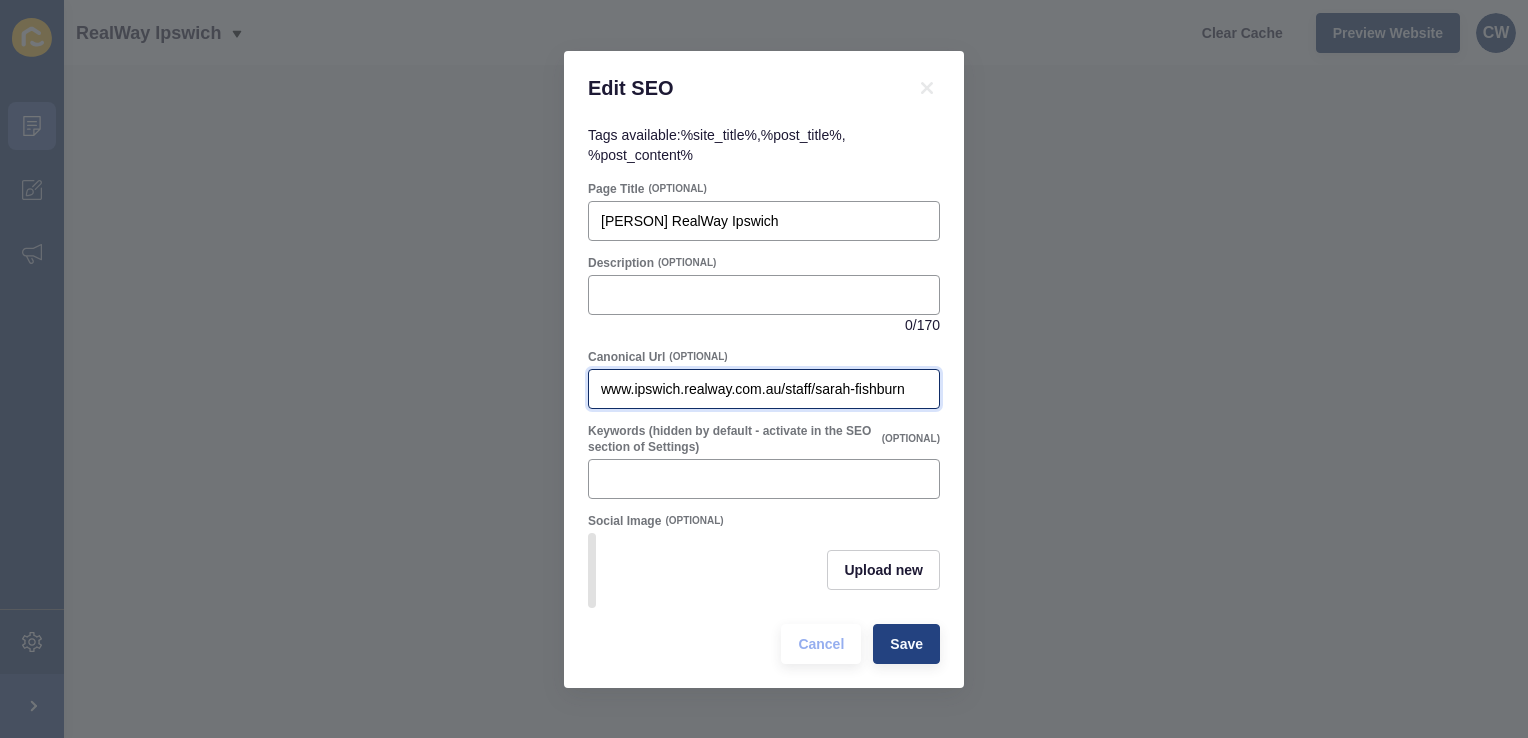 type on "www.ipswich.realway.com.au/staff/sarah-fishburn" 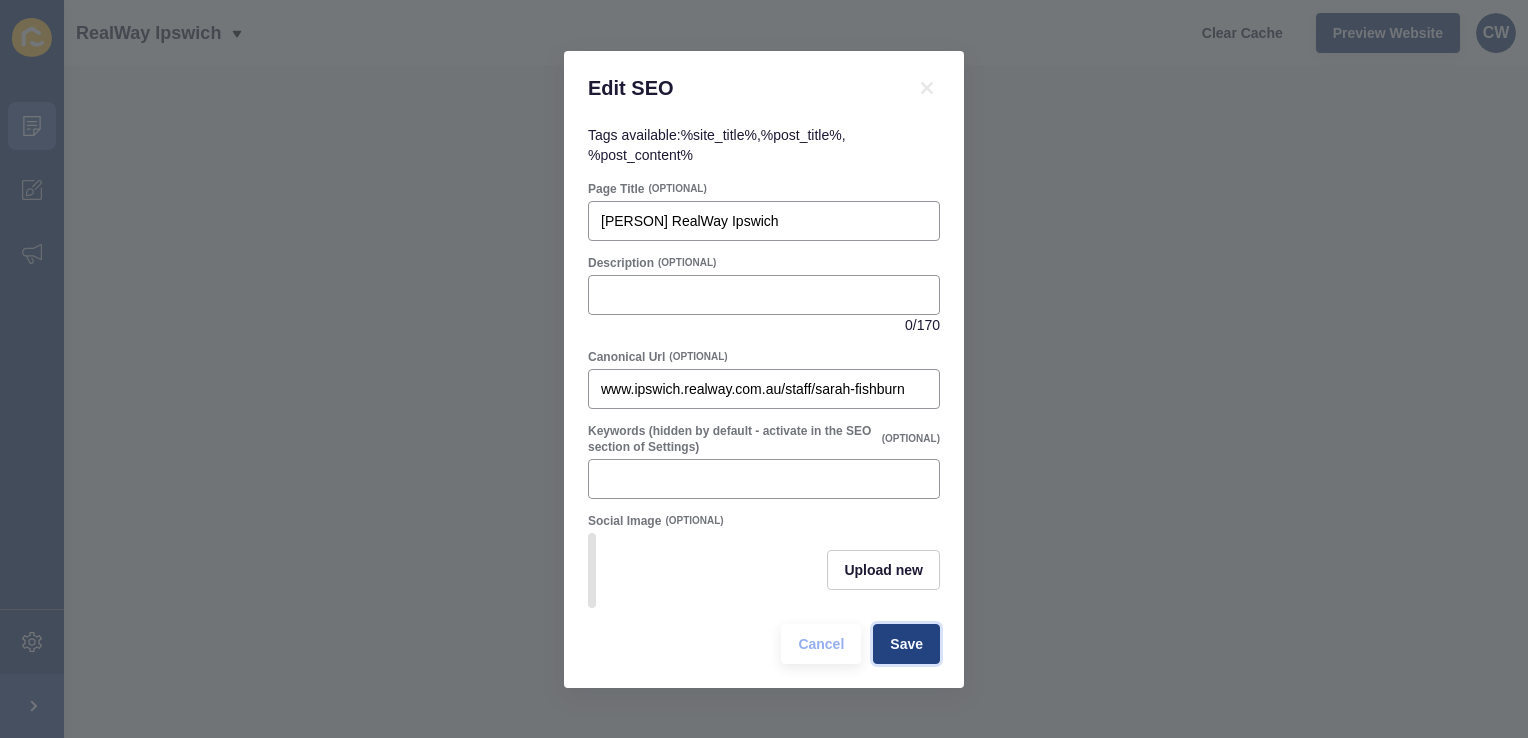 click on "Save" at bounding box center (906, 644) 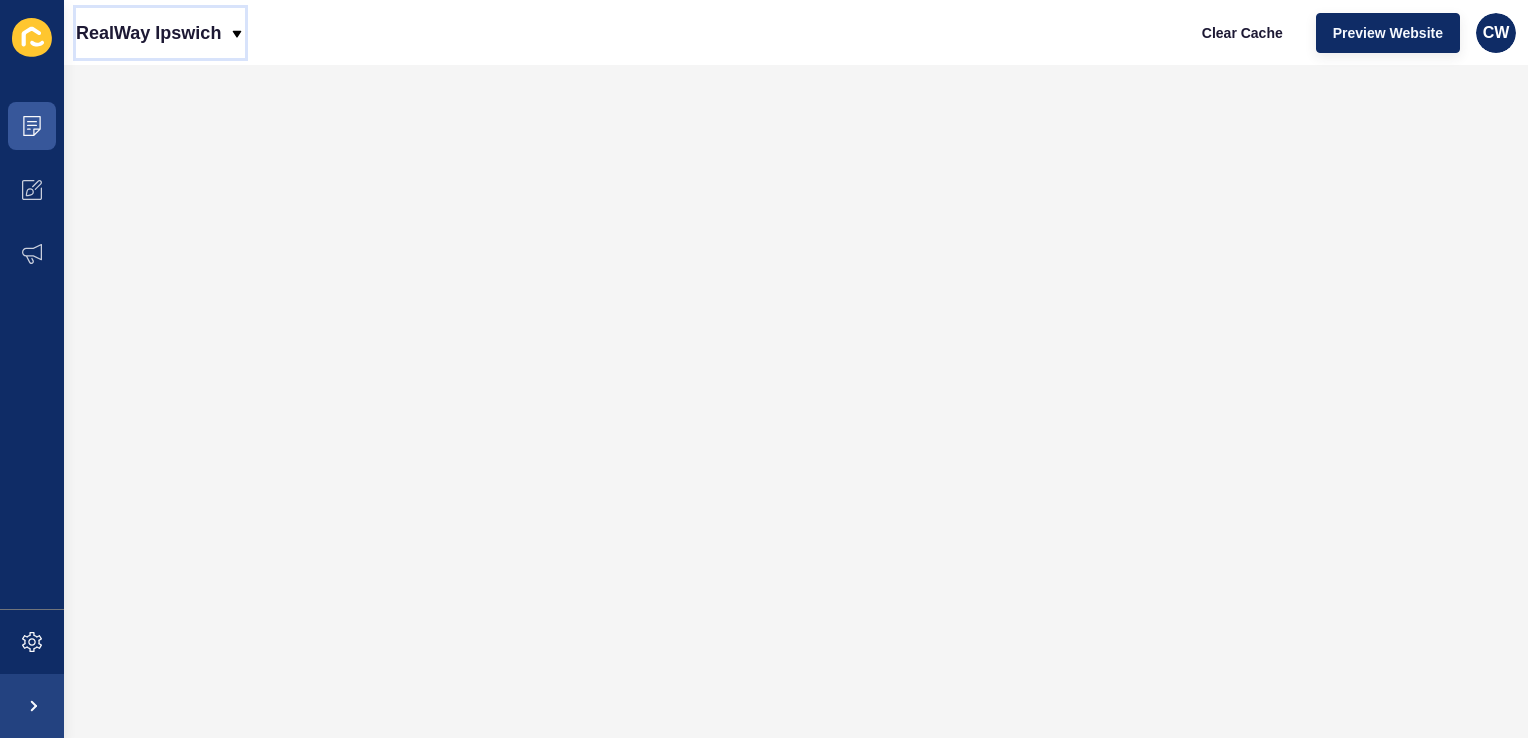 click on "RealWay Ipswich" at bounding box center [148, 33] 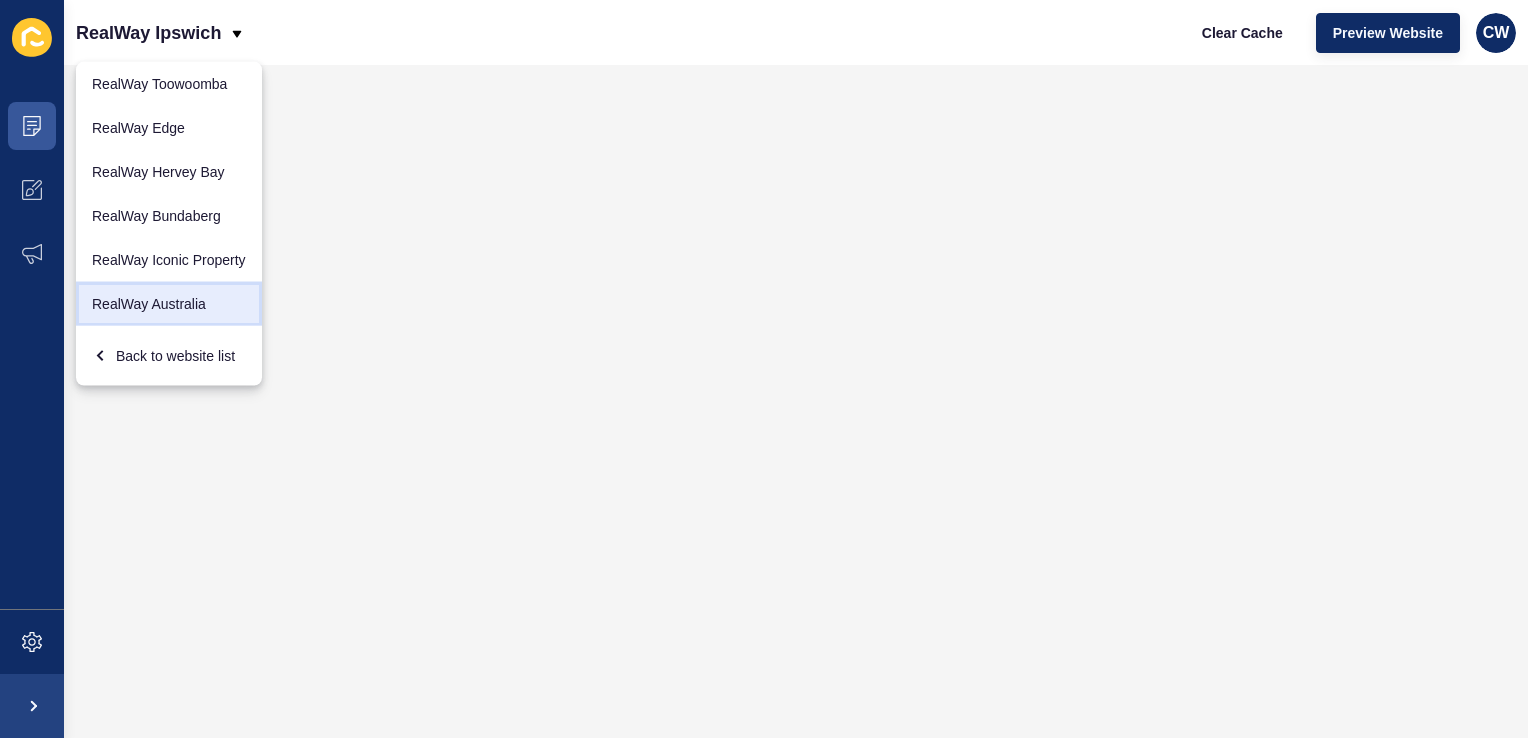 click on "RealWay Australia" at bounding box center [169, 84] 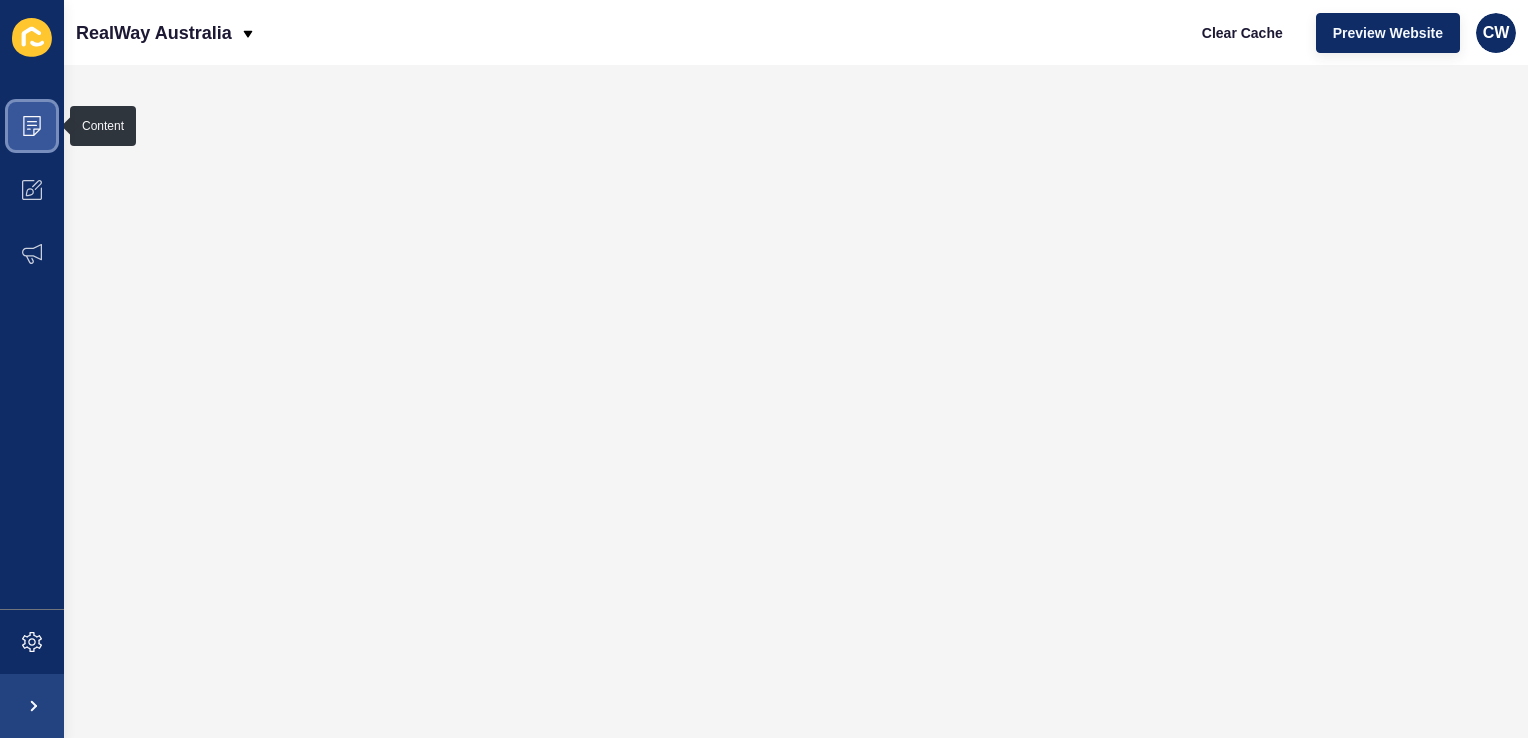 click at bounding box center [32, 126] 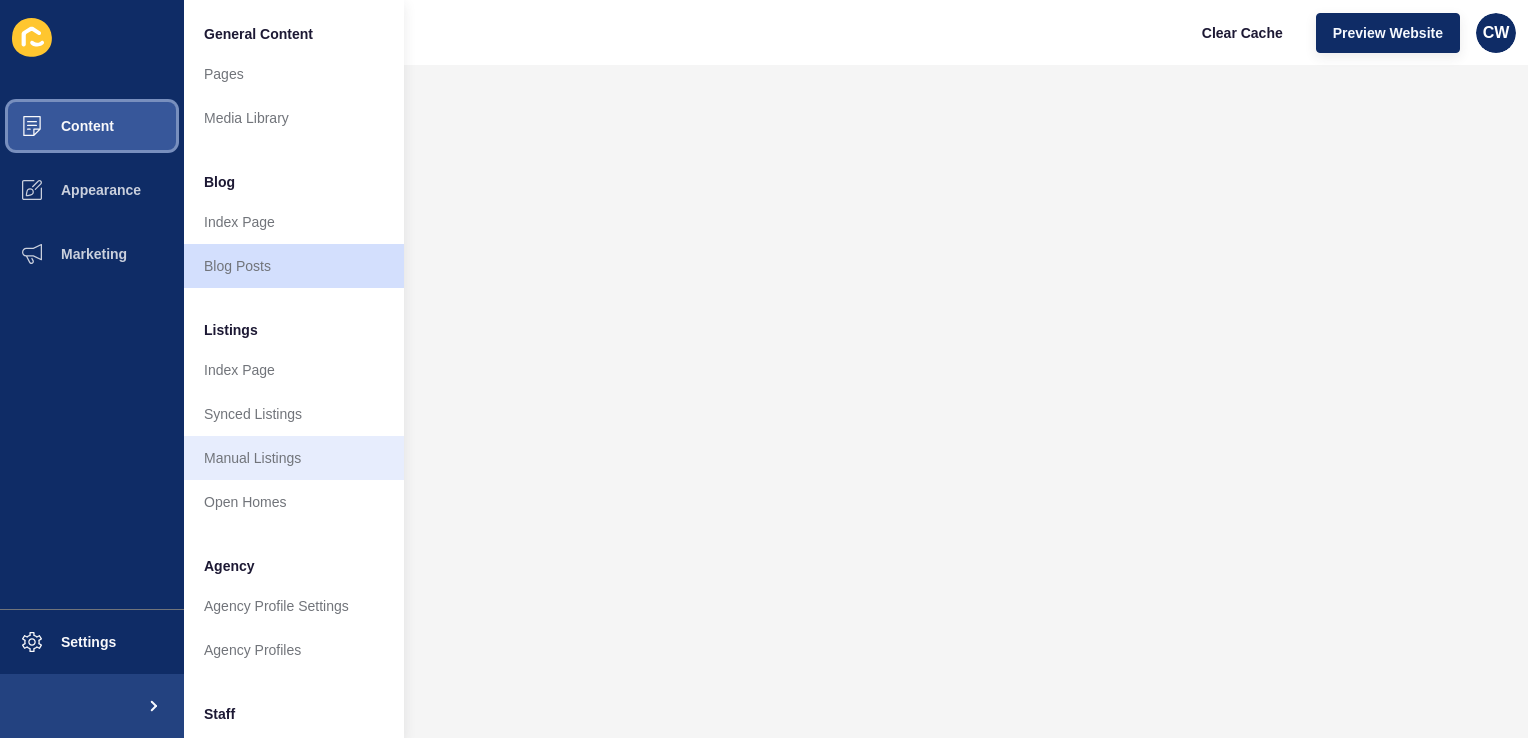 scroll, scrollTop: 448, scrollLeft: 0, axis: vertical 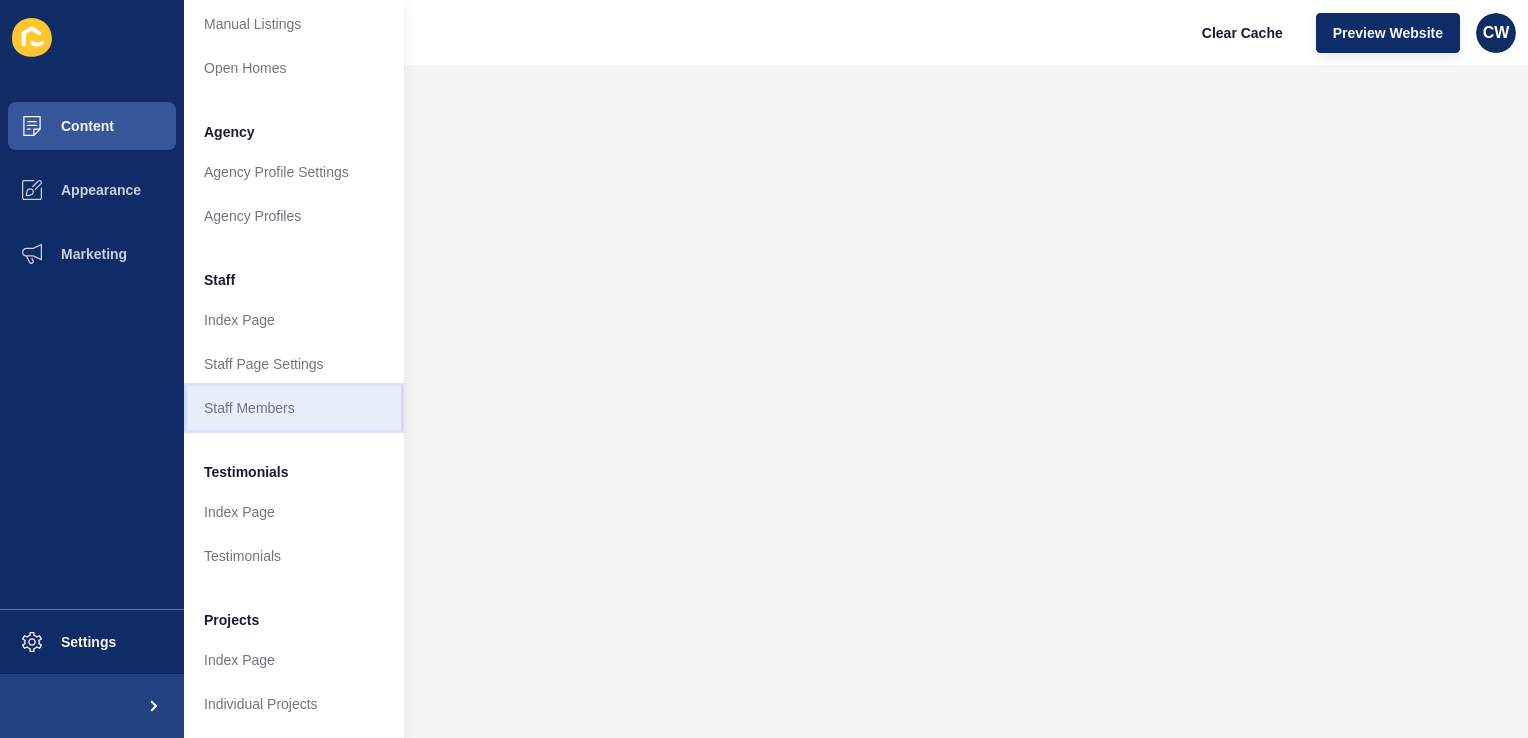 click on "Staff Members" at bounding box center [294, 408] 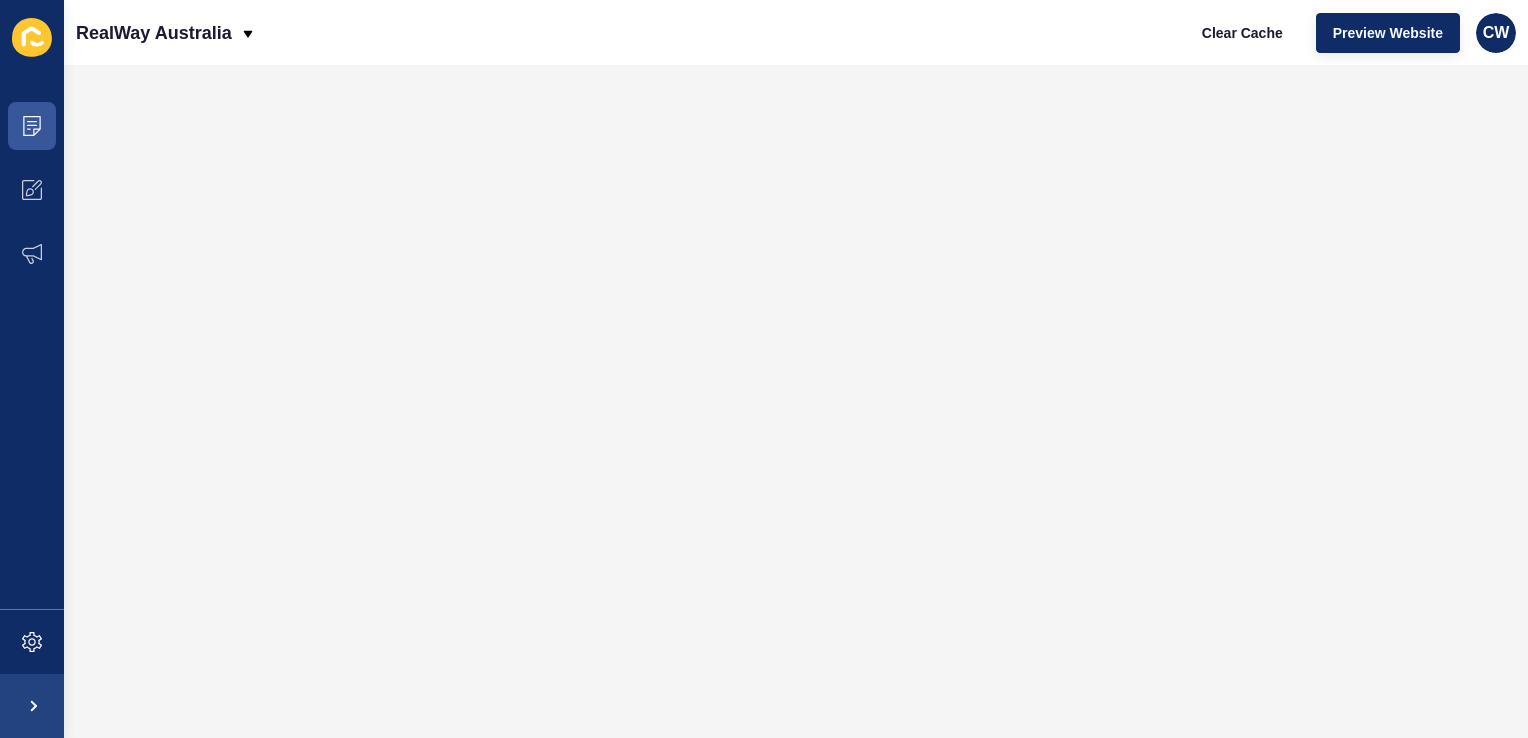 scroll, scrollTop: 0, scrollLeft: 0, axis: both 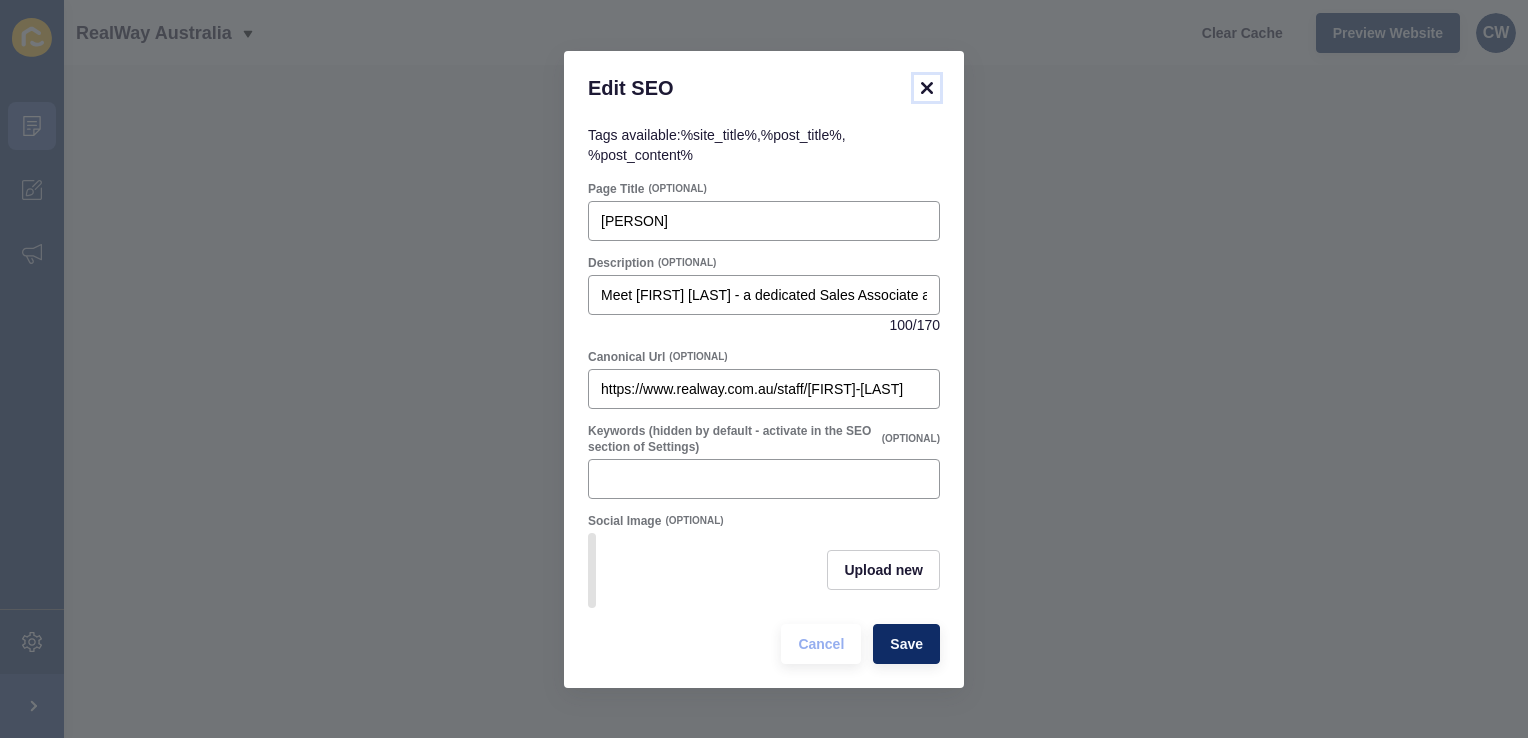 click at bounding box center (927, 88) 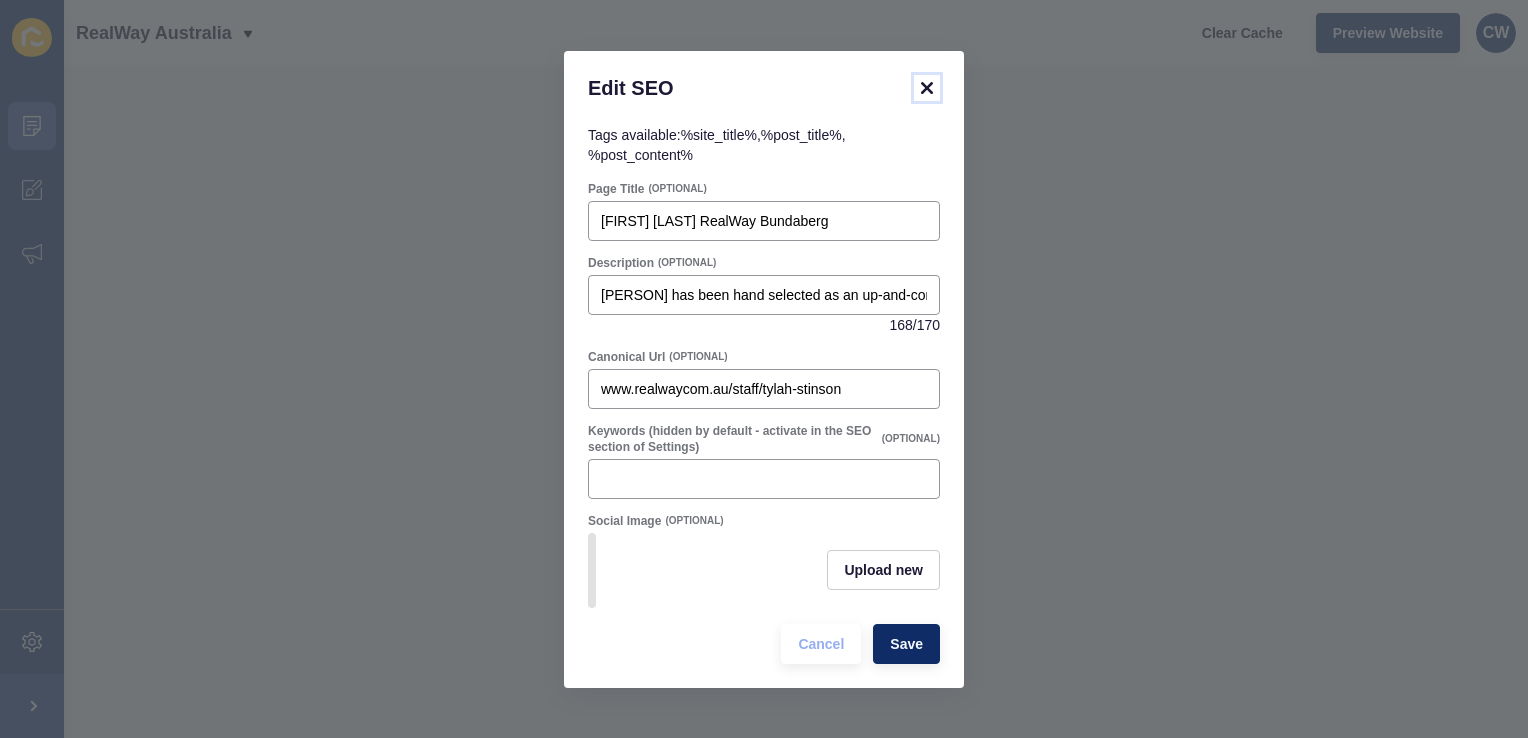 click at bounding box center [927, 88] 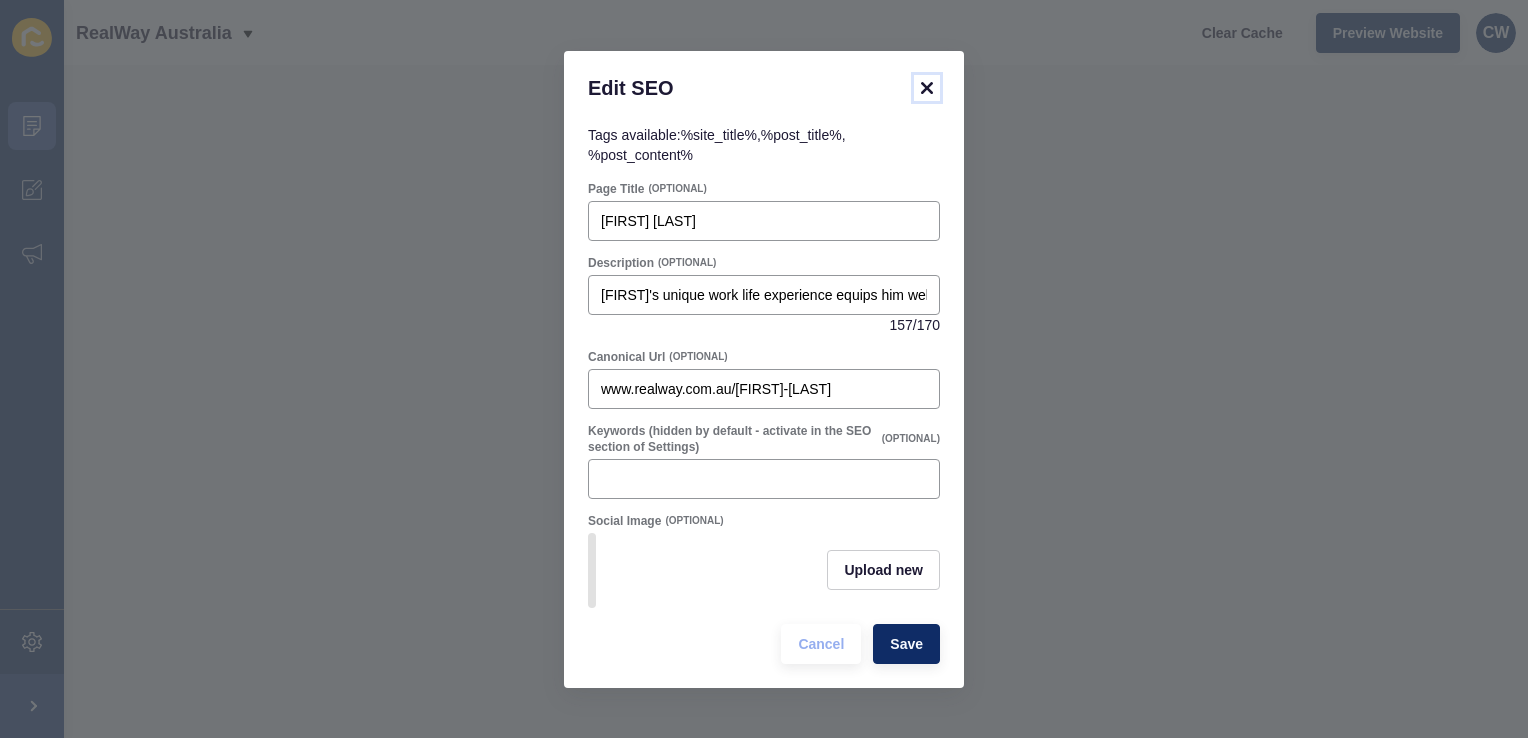 click at bounding box center [927, 88] 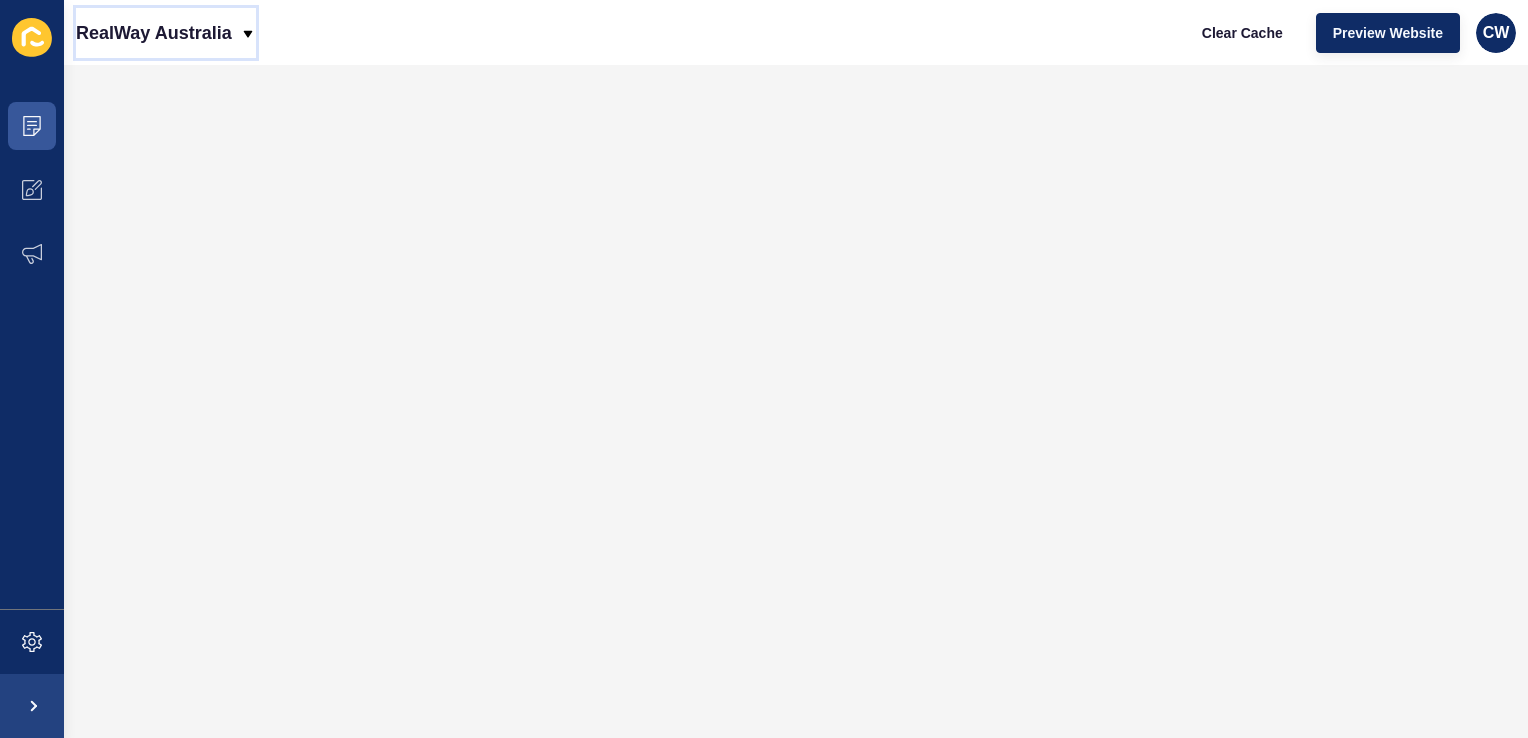 click on "RealWay Australia" at bounding box center (154, 33) 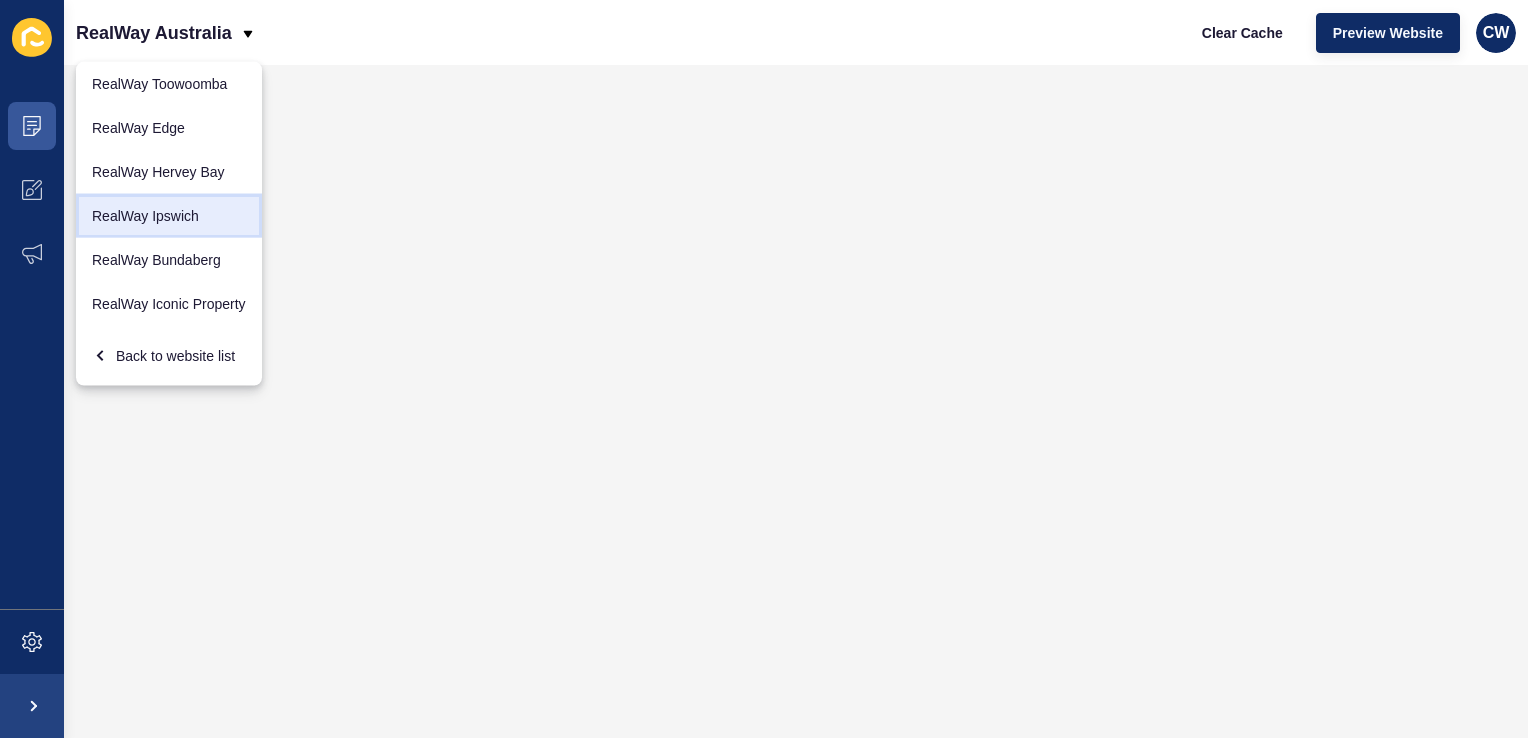 click on "RealWay Ipswich" at bounding box center [169, 84] 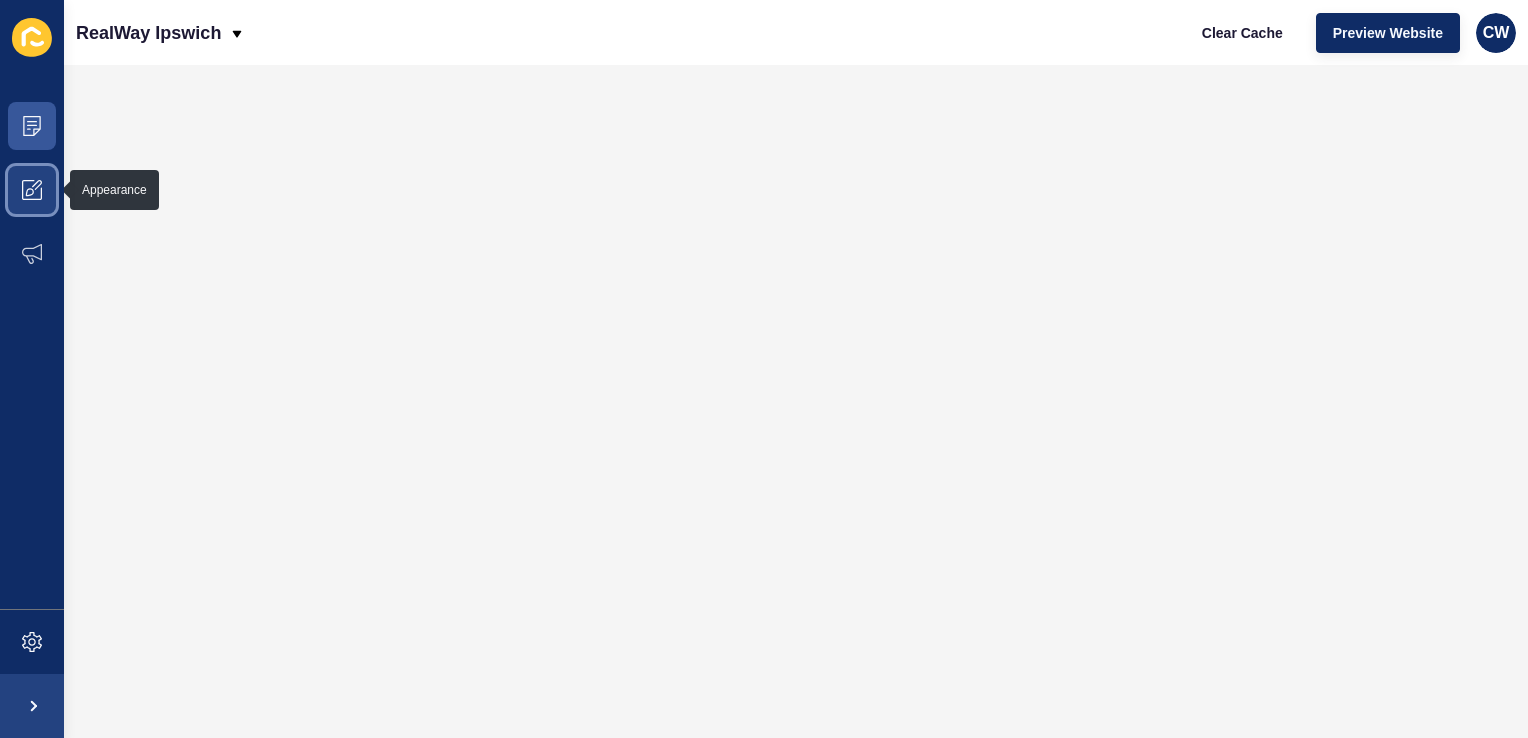 click at bounding box center [32, 190] 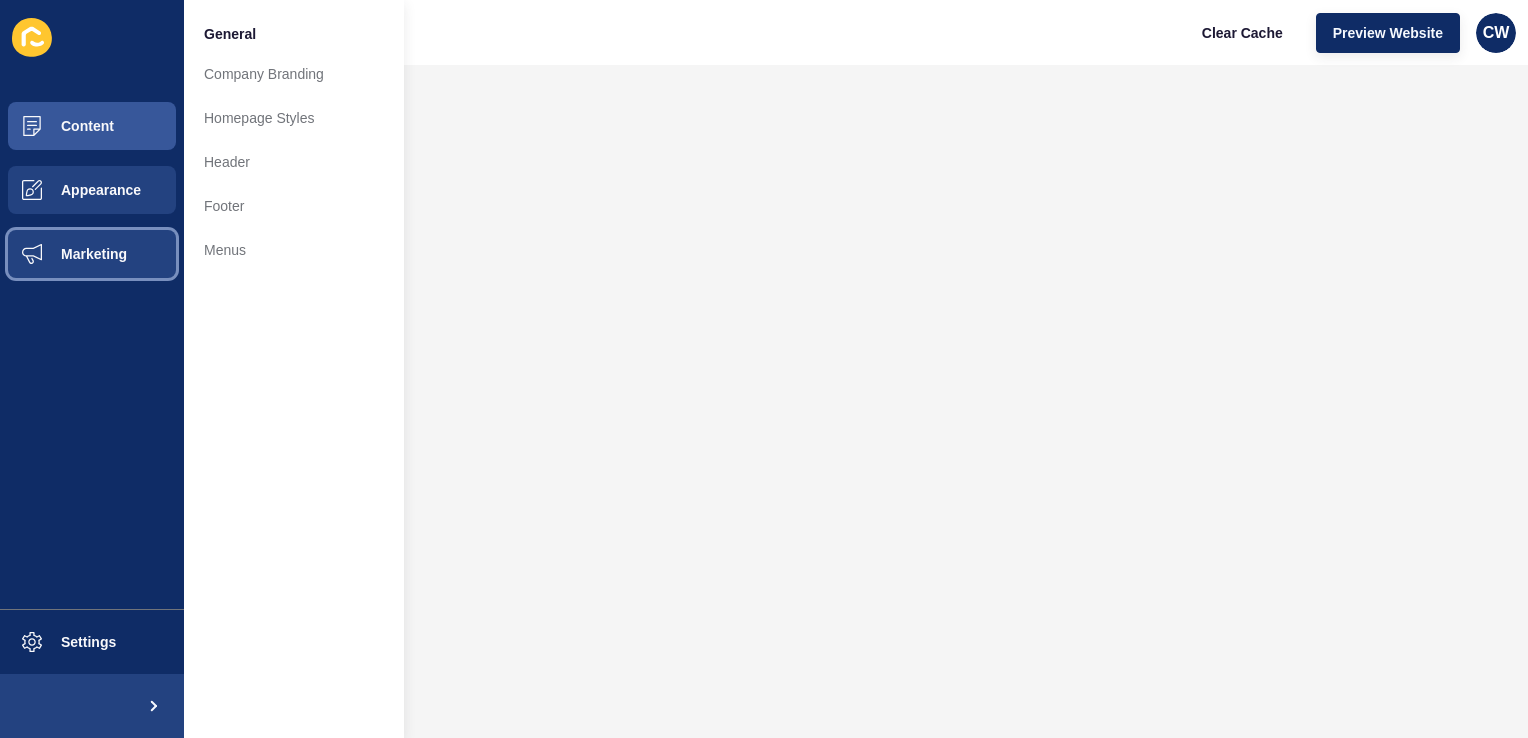 click at bounding box center (32, 254) 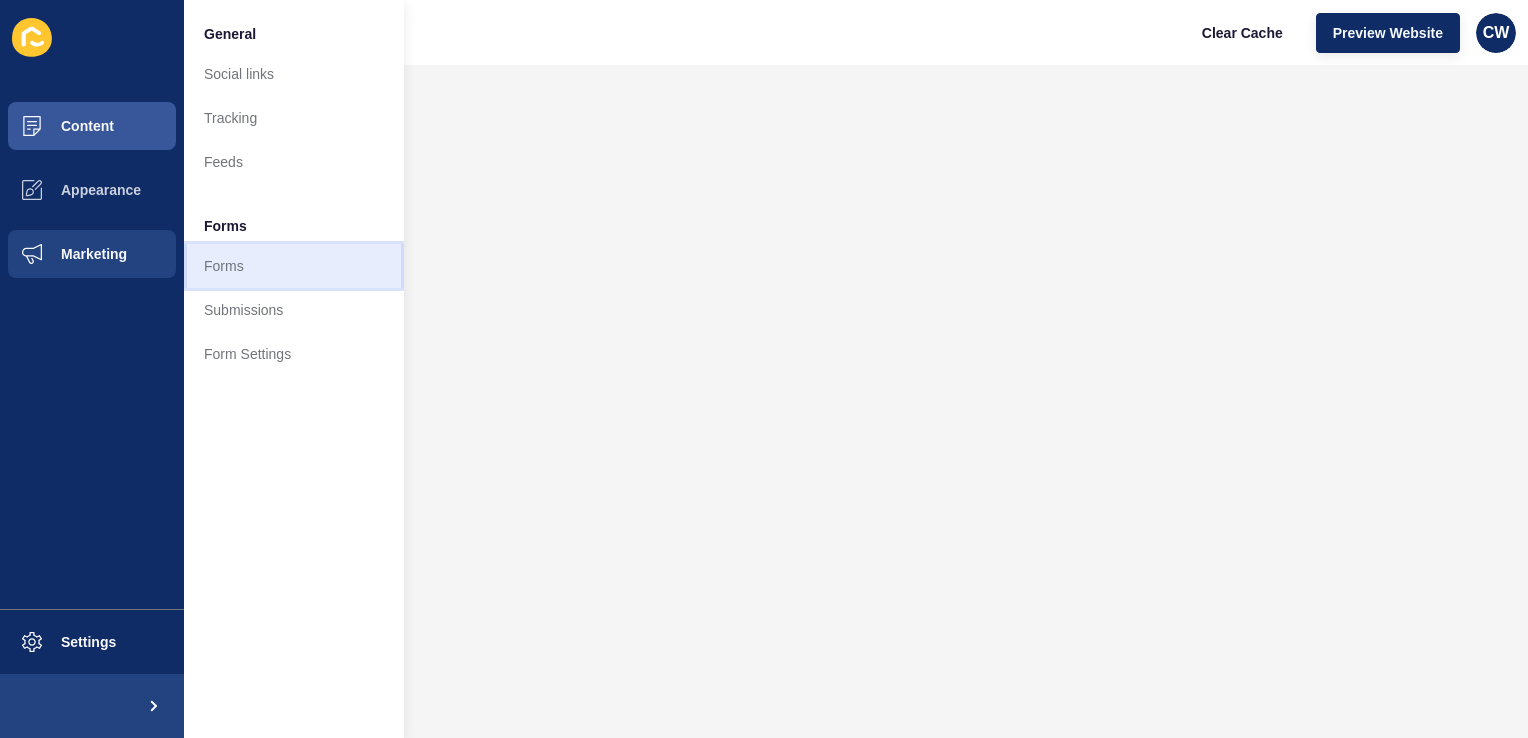 click on "Forms" at bounding box center (294, 266) 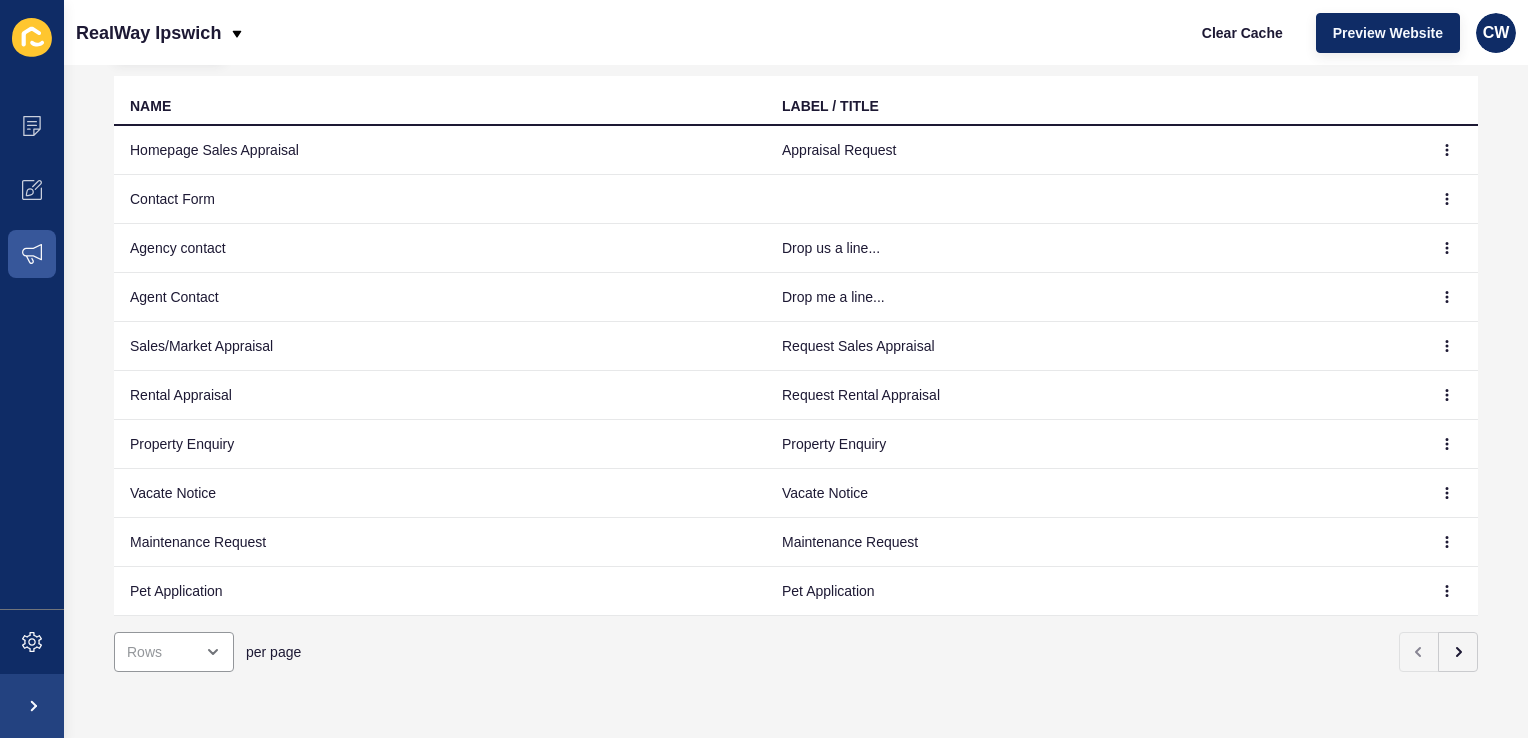 scroll, scrollTop: 195, scrollLeft: 0, axis: vertical 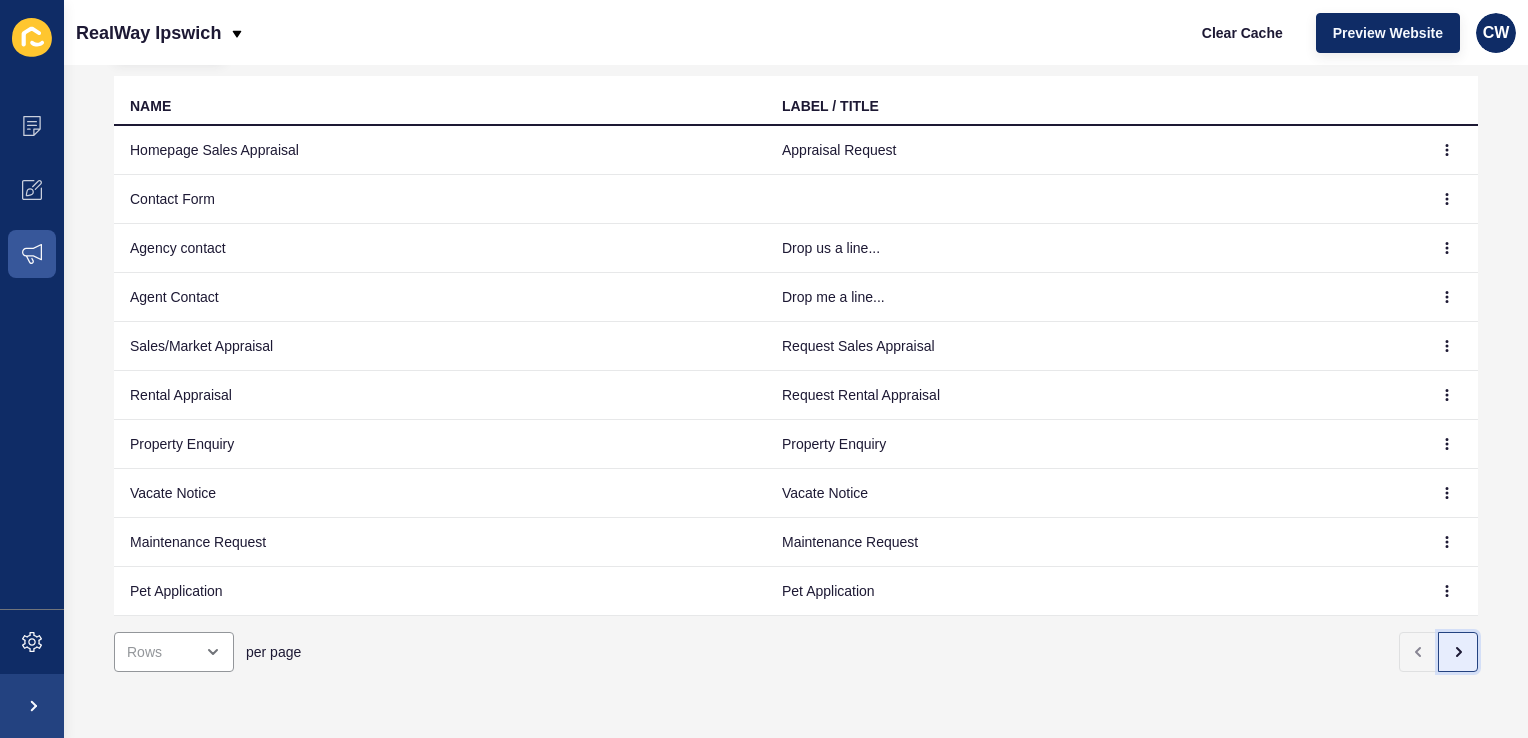 click at bounding box center (1458, 652) 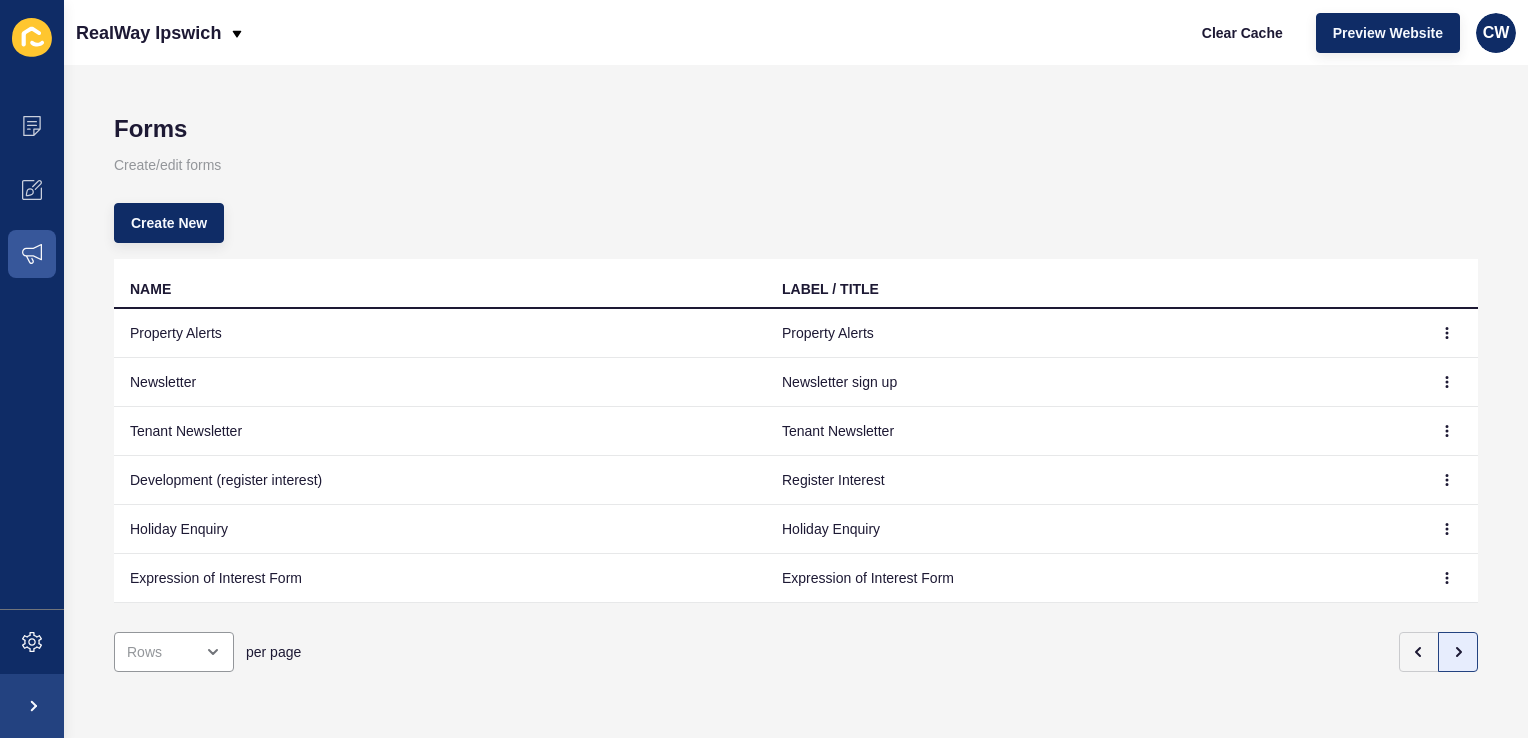 scroll, scrollTop: 0, scrollLeft: 0, axis: both 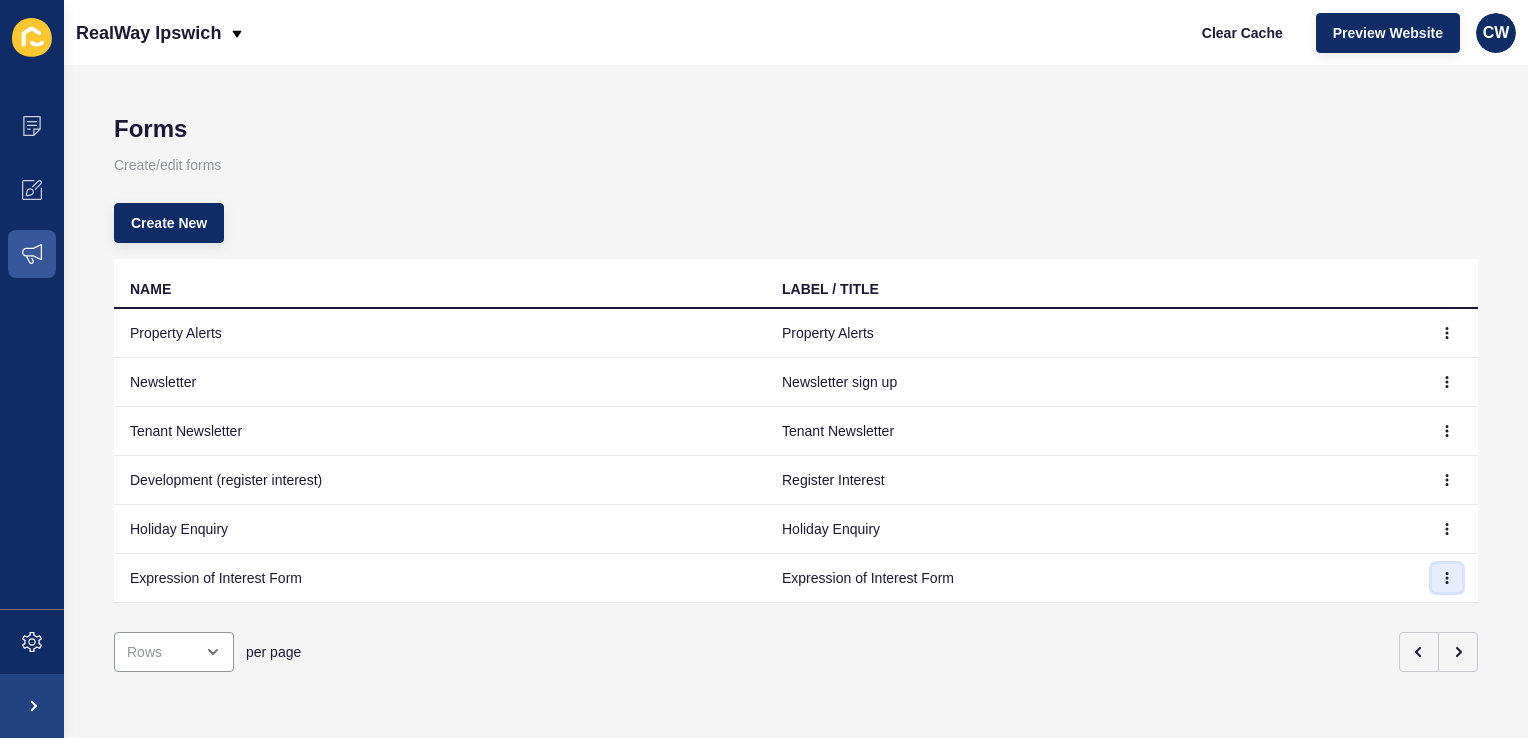 click at bounding box center [1447, 333] 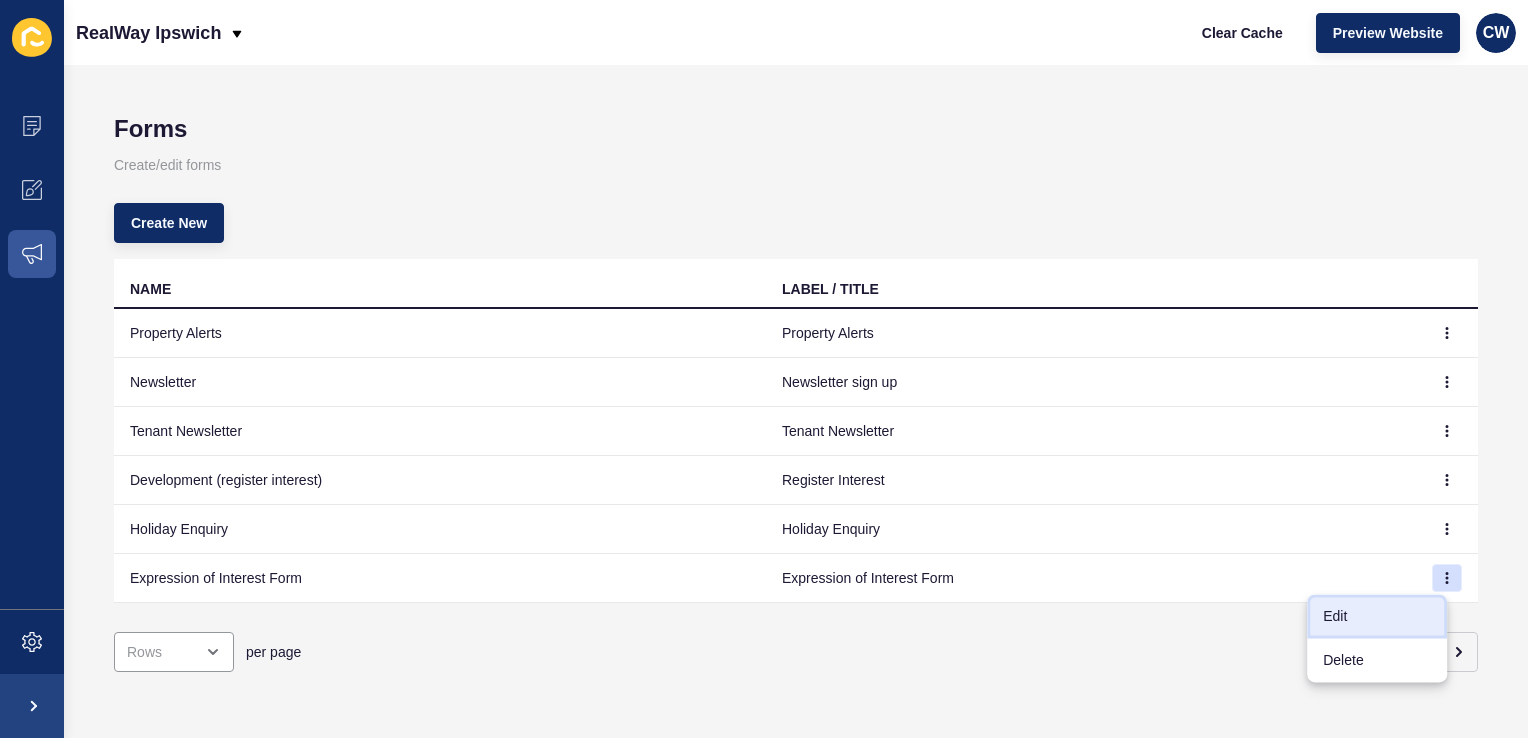 click on "Edit" at bounding box center [1377, 616] 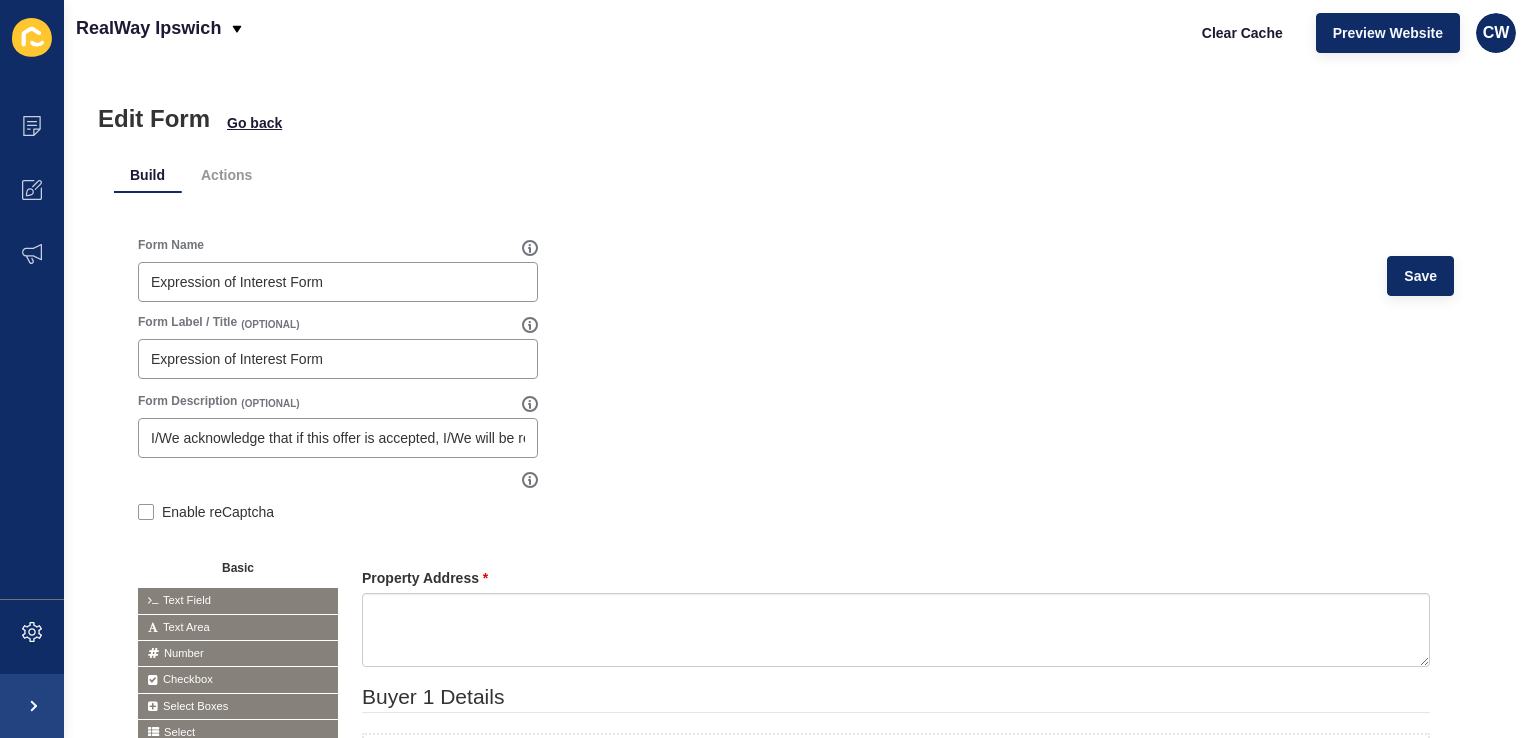 scroll, scrollTop: 0, scrollLeft: 0, axis: both 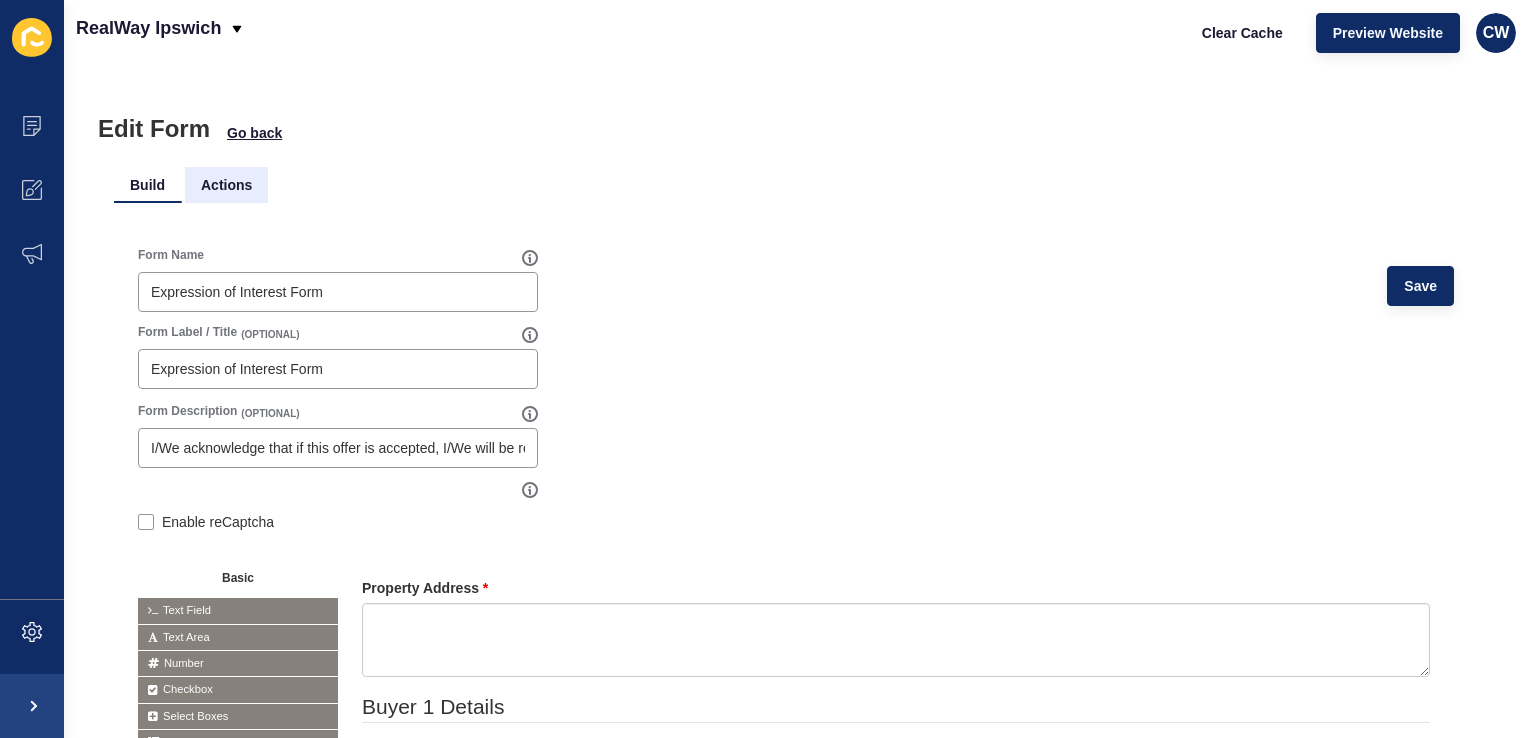 click on "Actions" at bounding box center [226, 185] 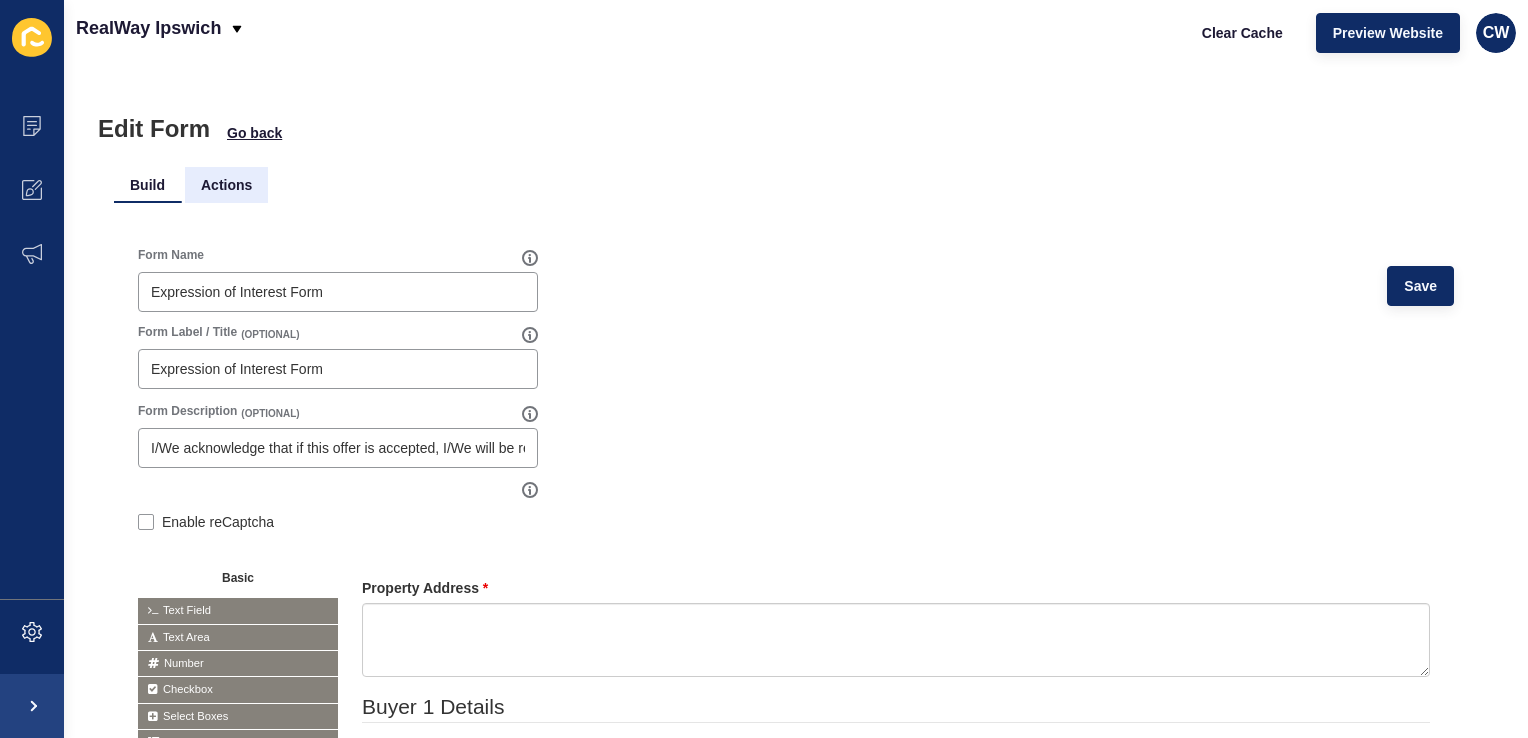 scroll, scrollTop: 0, scrollLeft: 0, axis: both 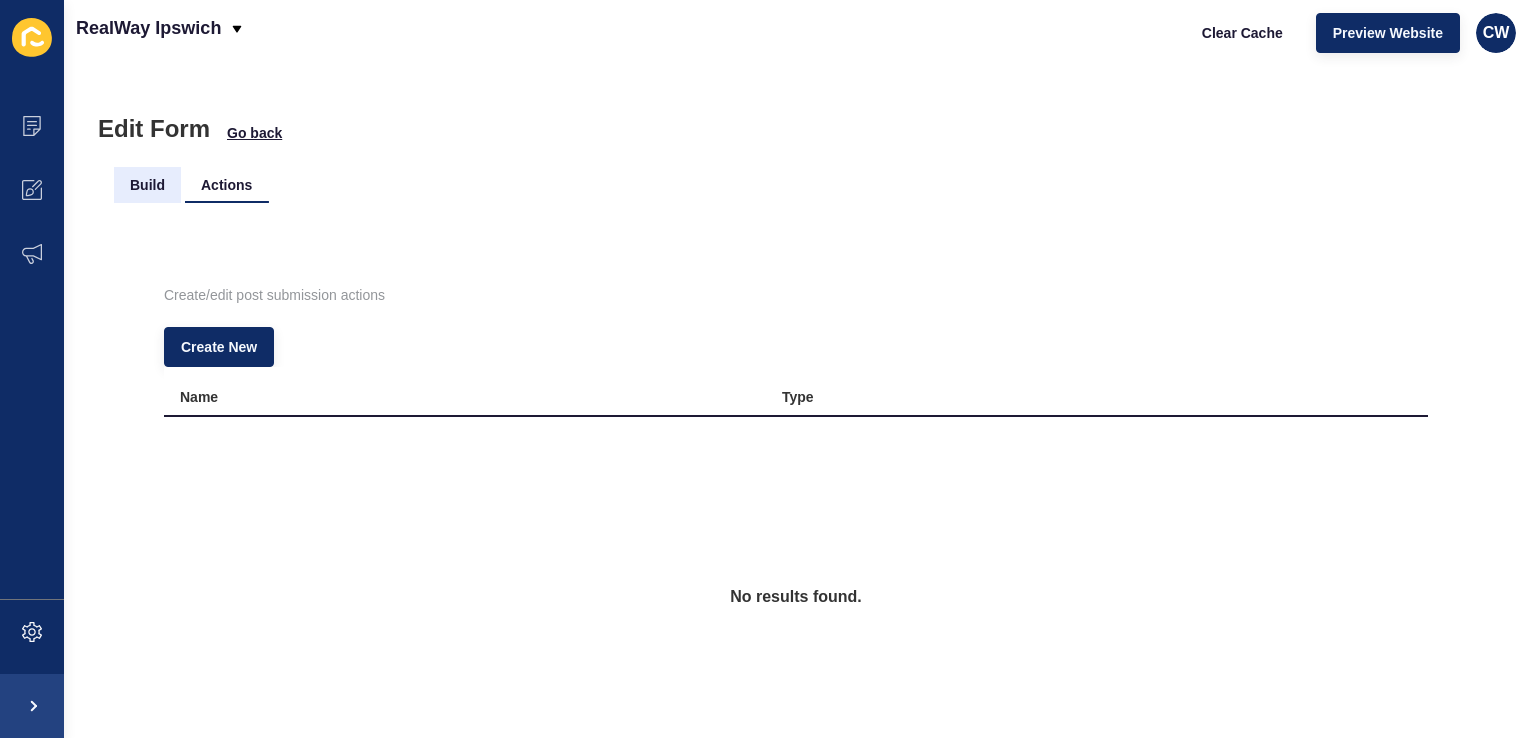 click on "Build" at bounding box center [147, 185] 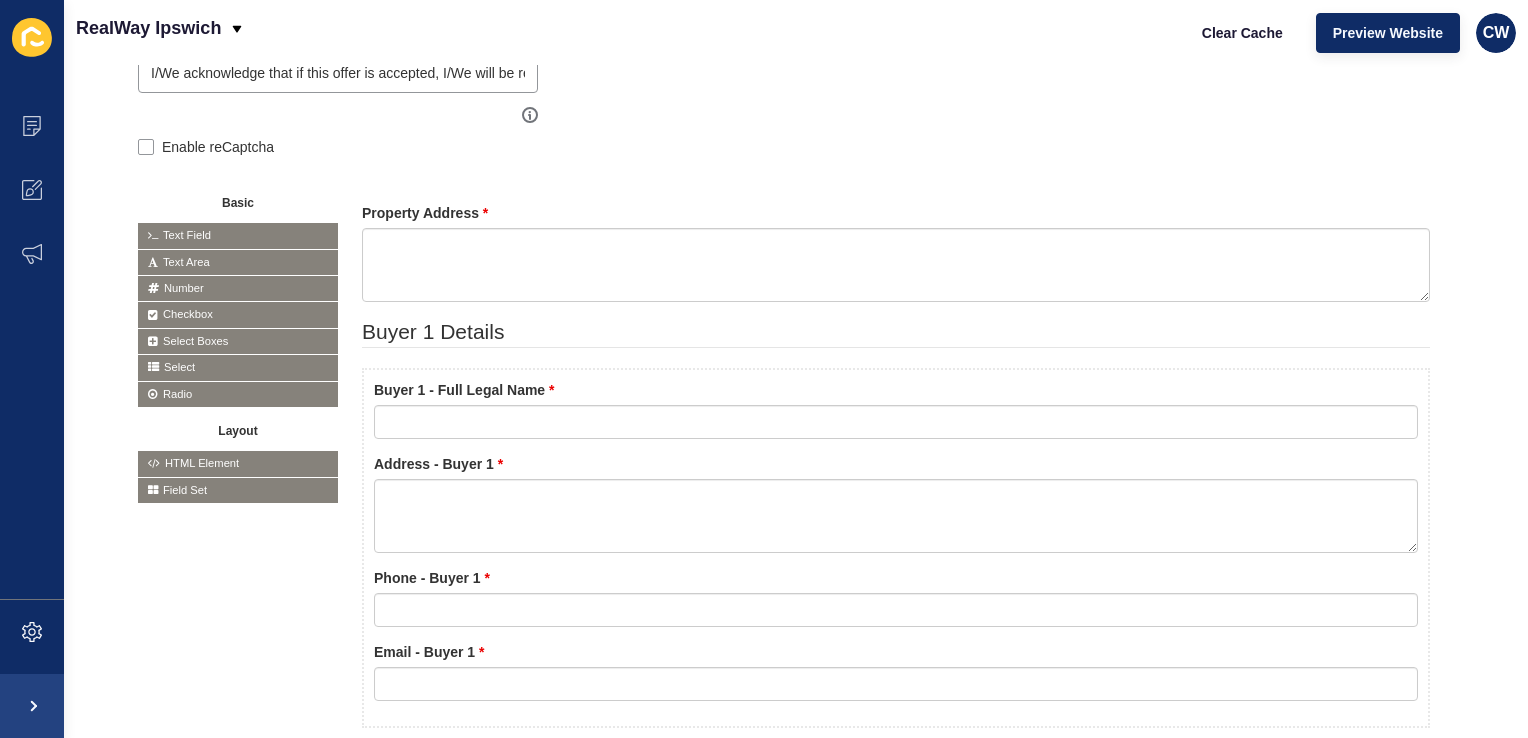scroll, scrollTop: 0, scrollLeft: 0, axis: both 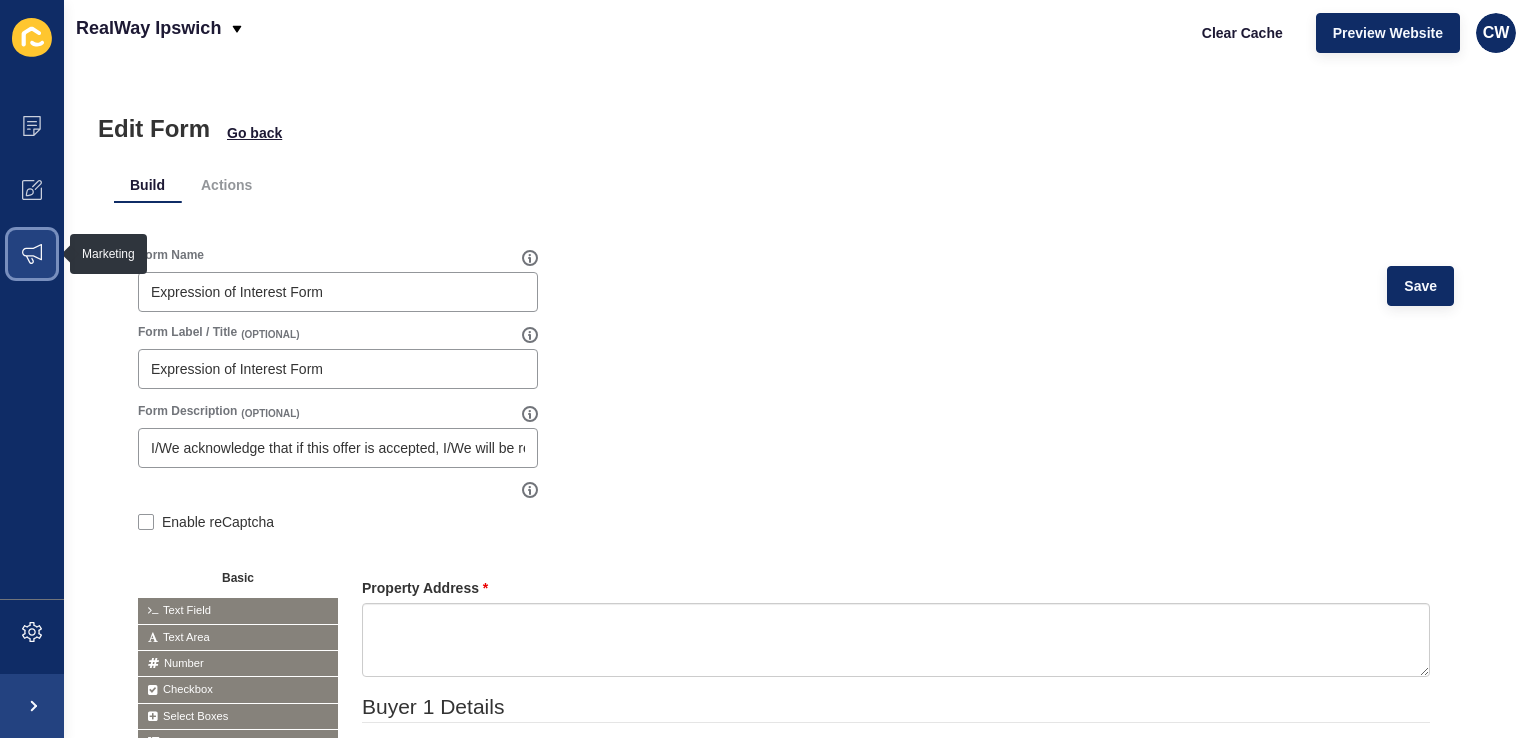 click at bounding box center (32, 254) 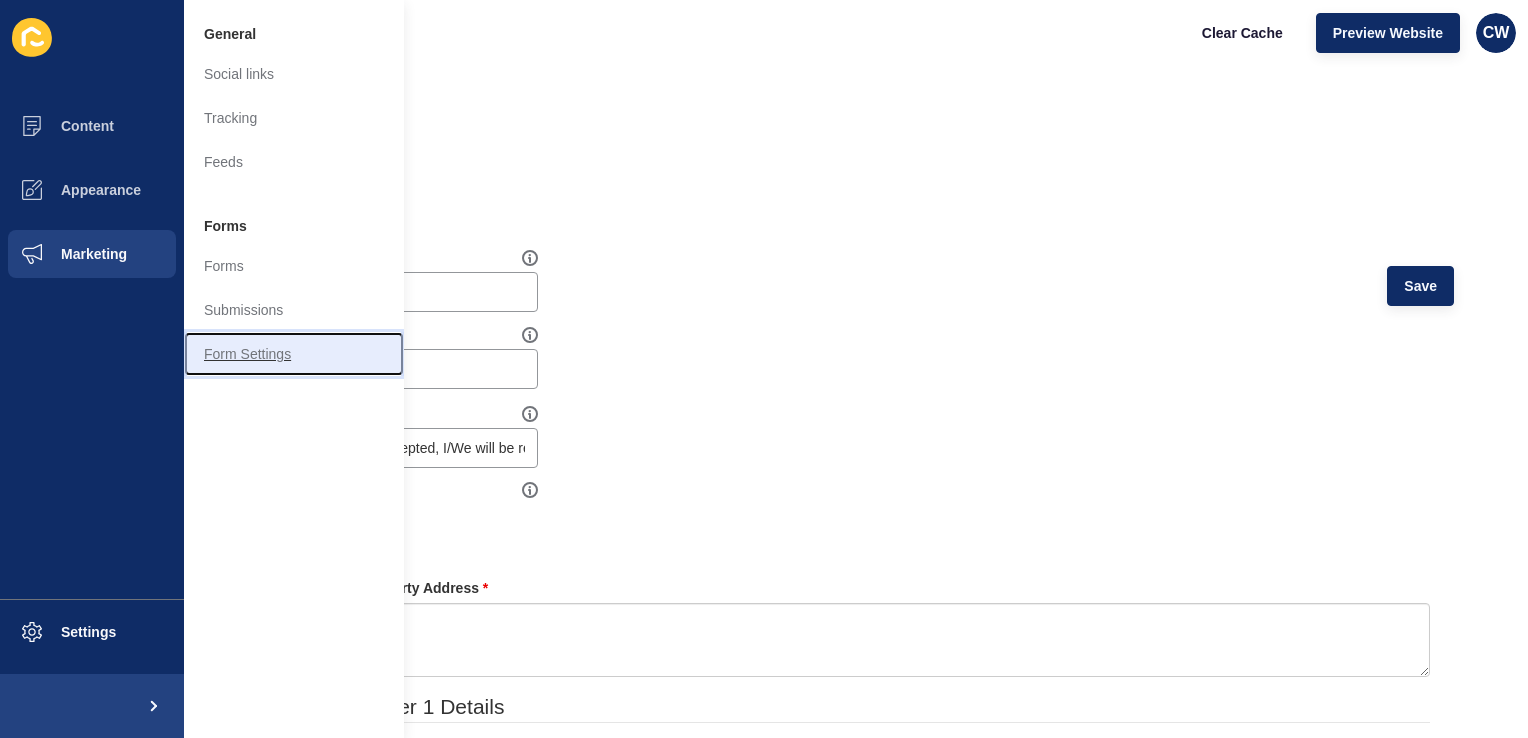 click on "Form Settings" at bounding box center (294, 354) 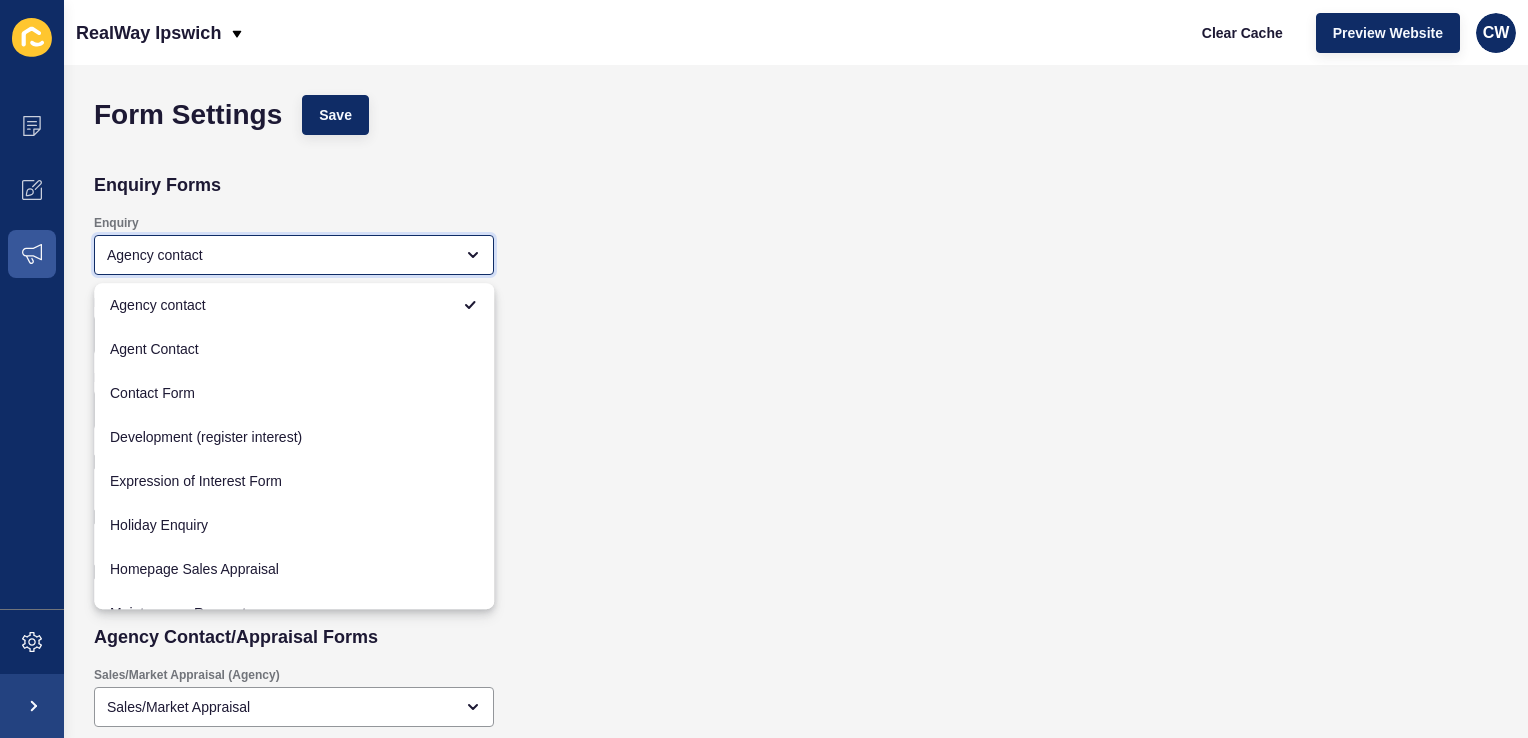 click on "Agency contact" at bounding box center [280, 255] 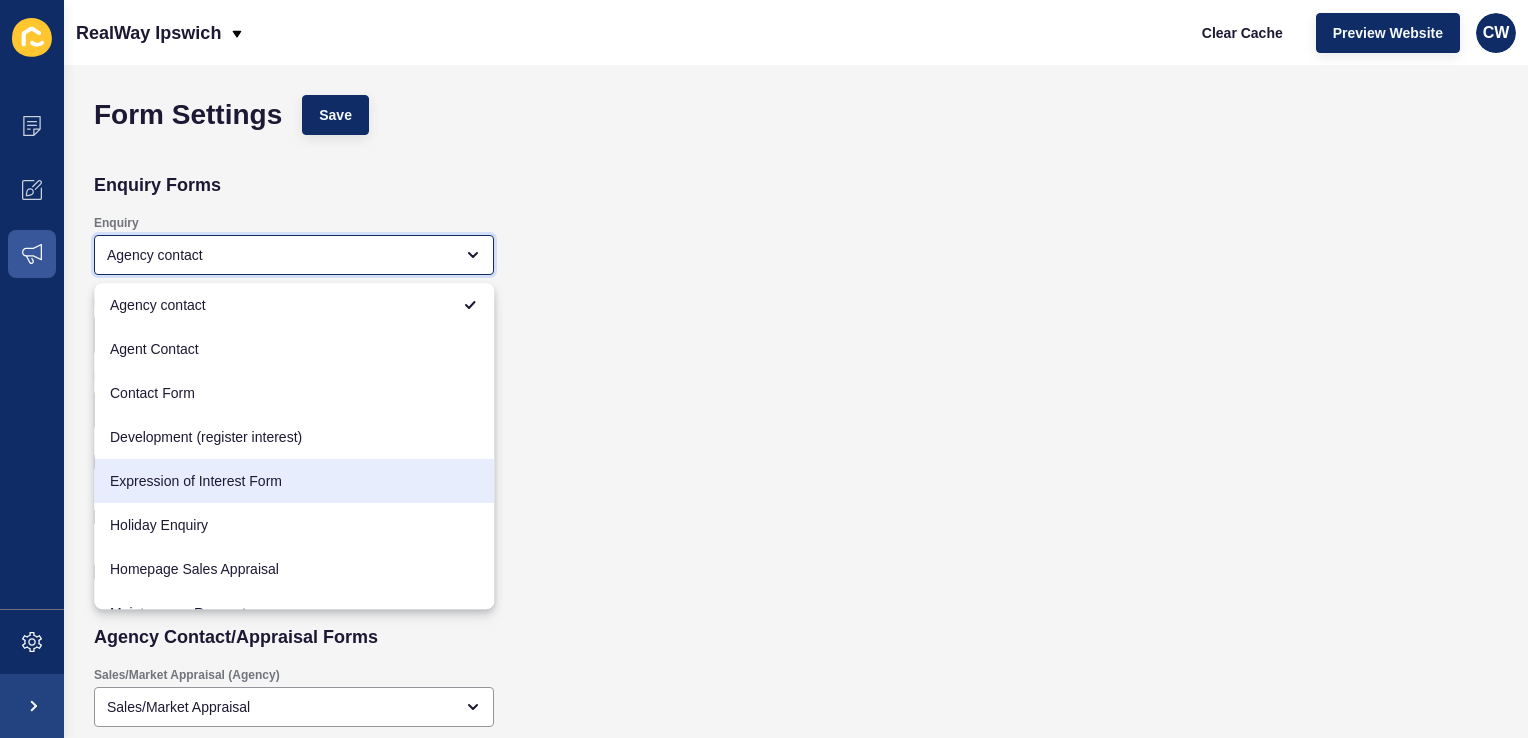 click on "Expression of Interest Form" at bounding box center [294, 481] 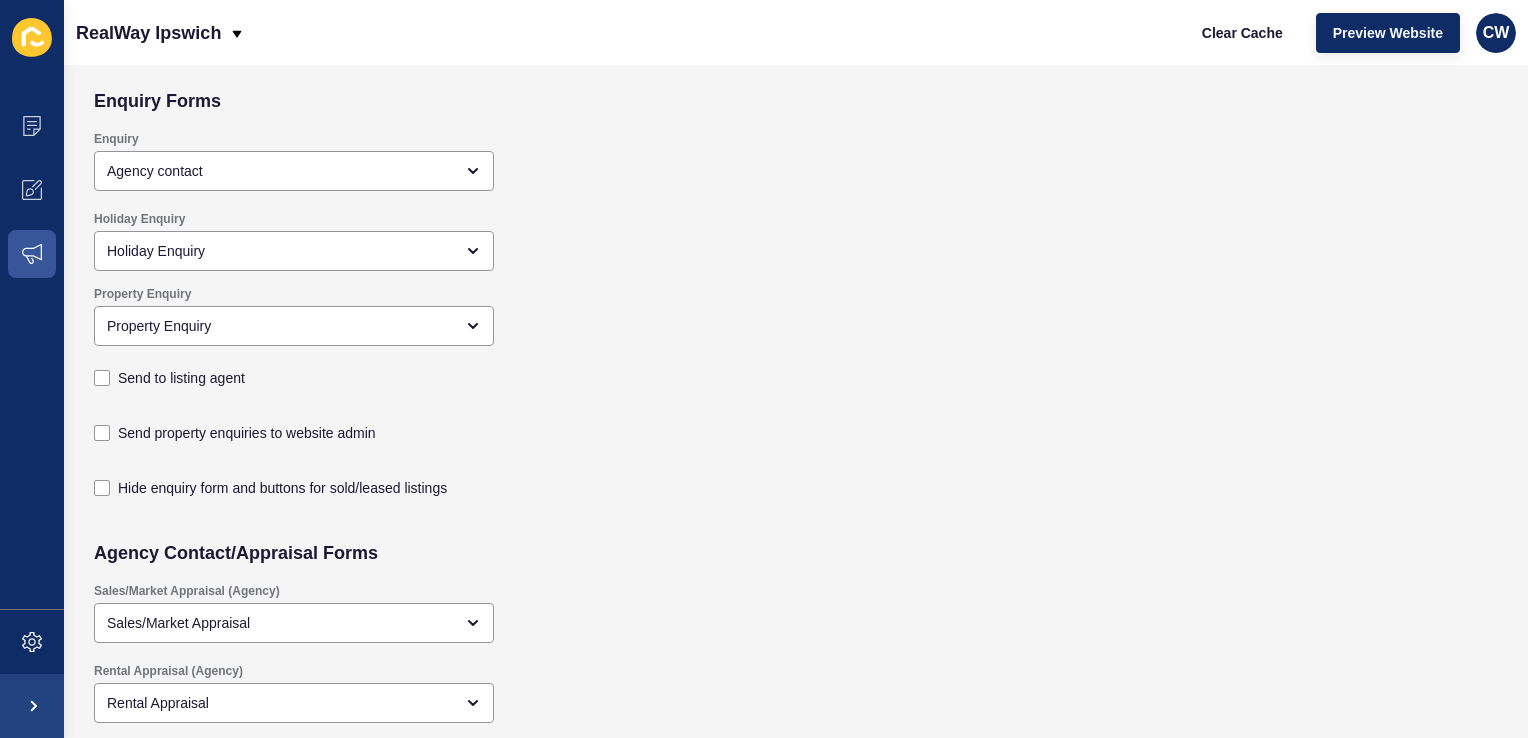 scroll, scrollTop: 0, scrollLeft: 0, axis: both 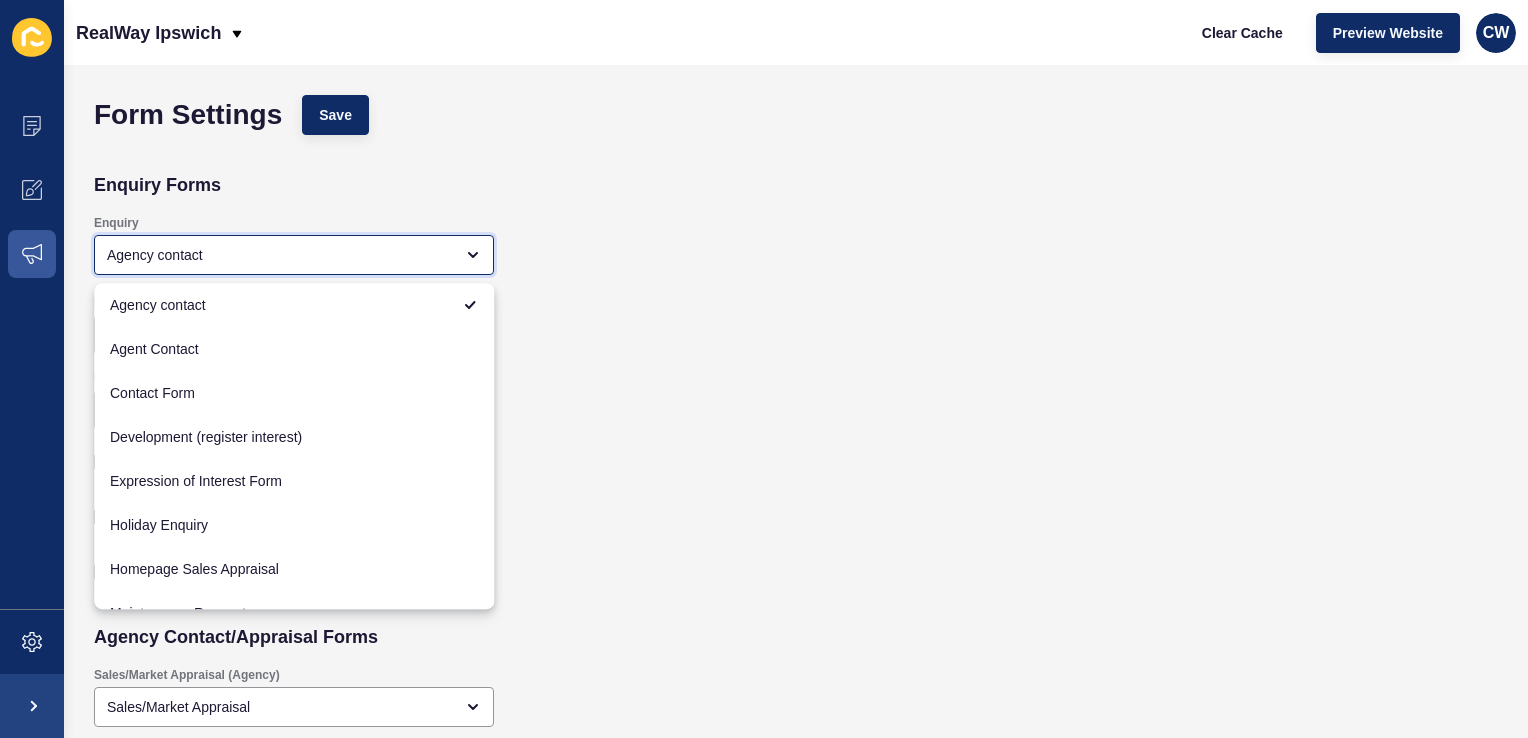 click on "Agency contact" at bounding box center [280, 255] 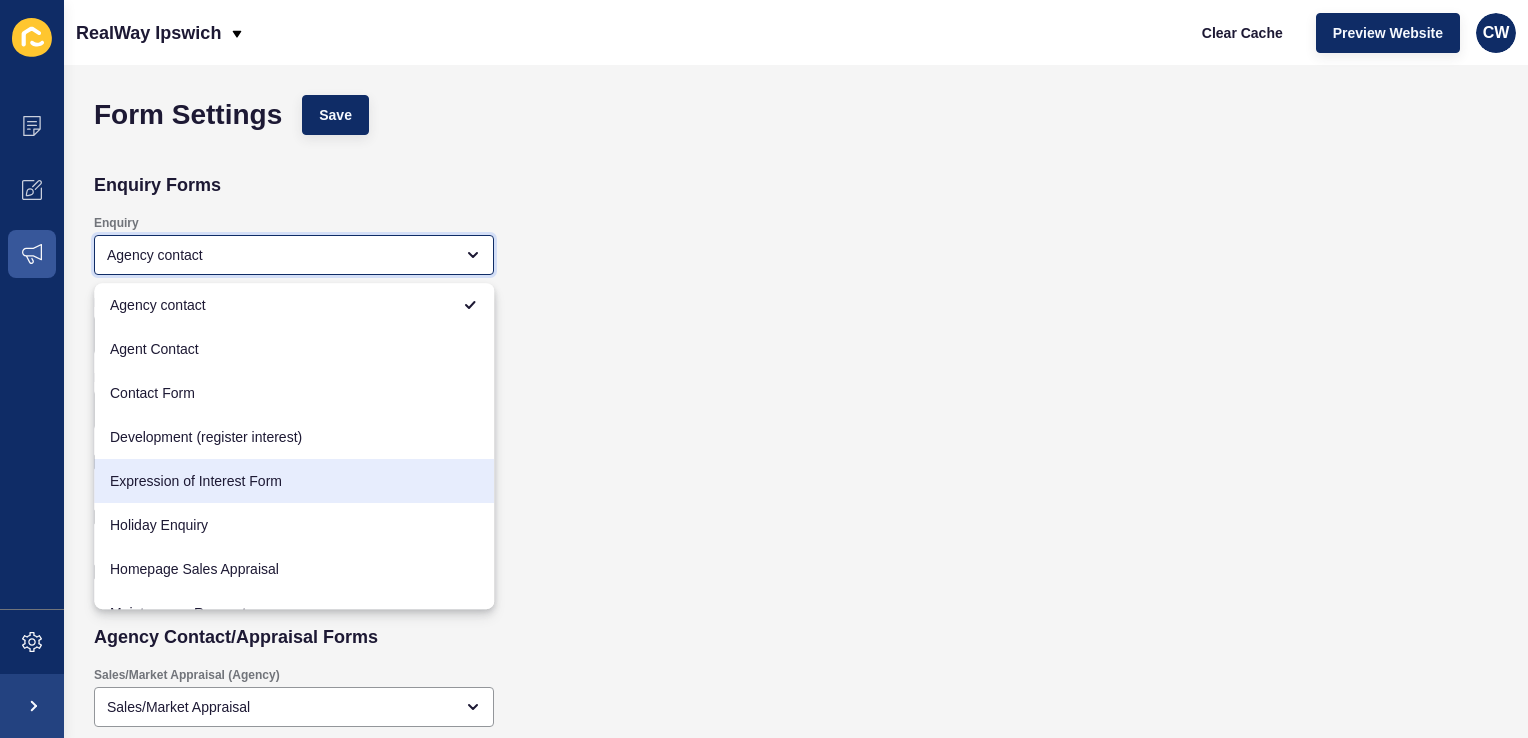 click on "Expression of Interest Form" at bounding box center [294, 481] 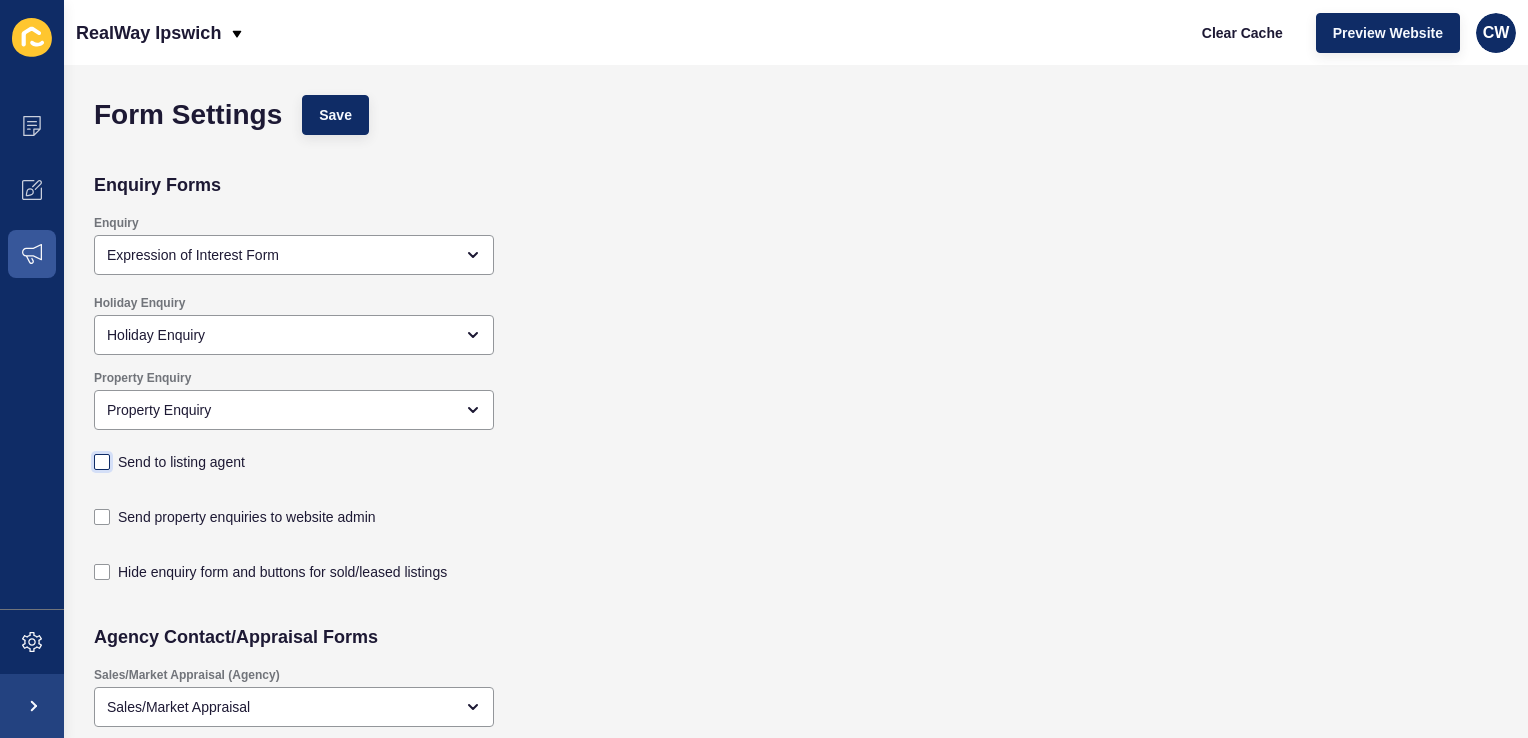 click at bounding box center (102, 462) 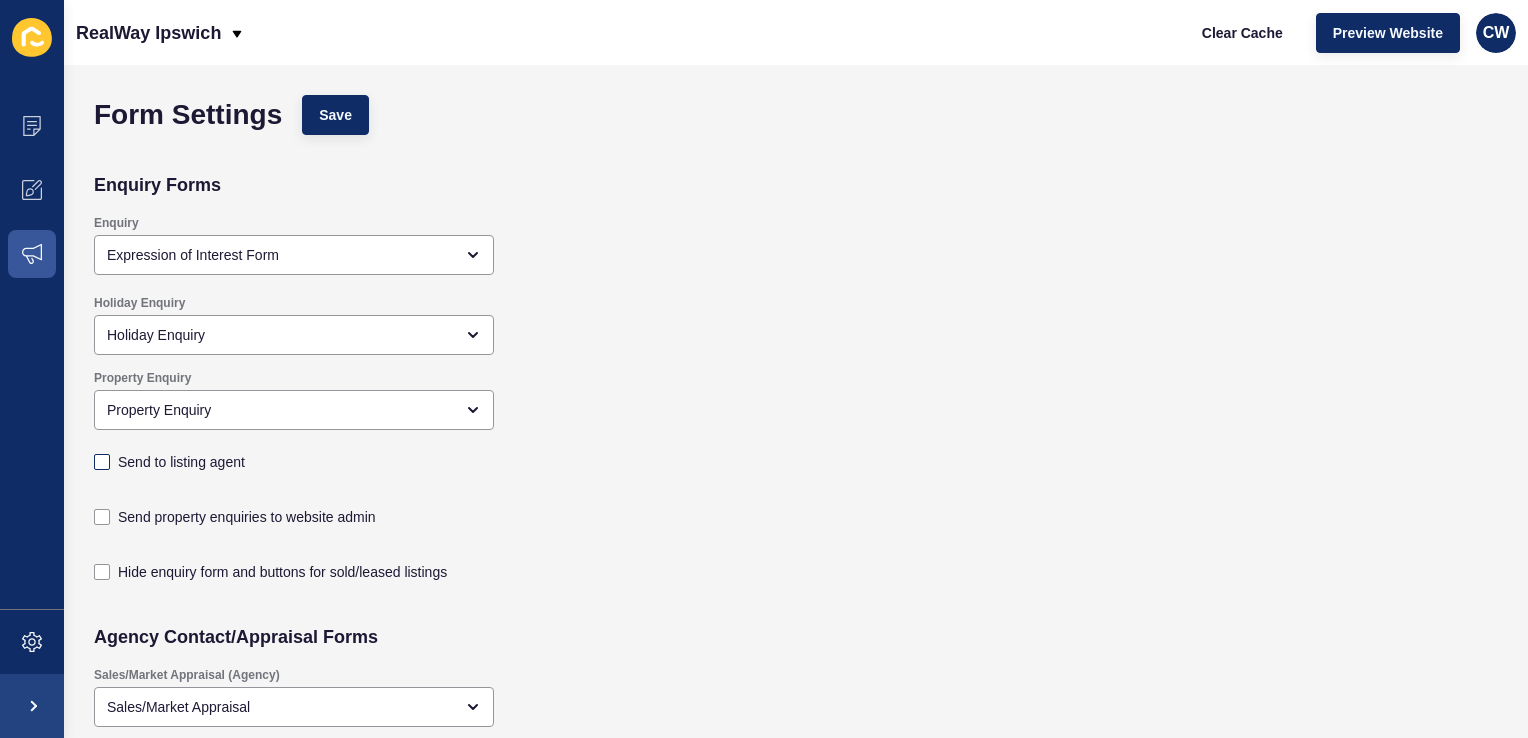 click on "Send to listing agent" at bounding box center [104, 462] 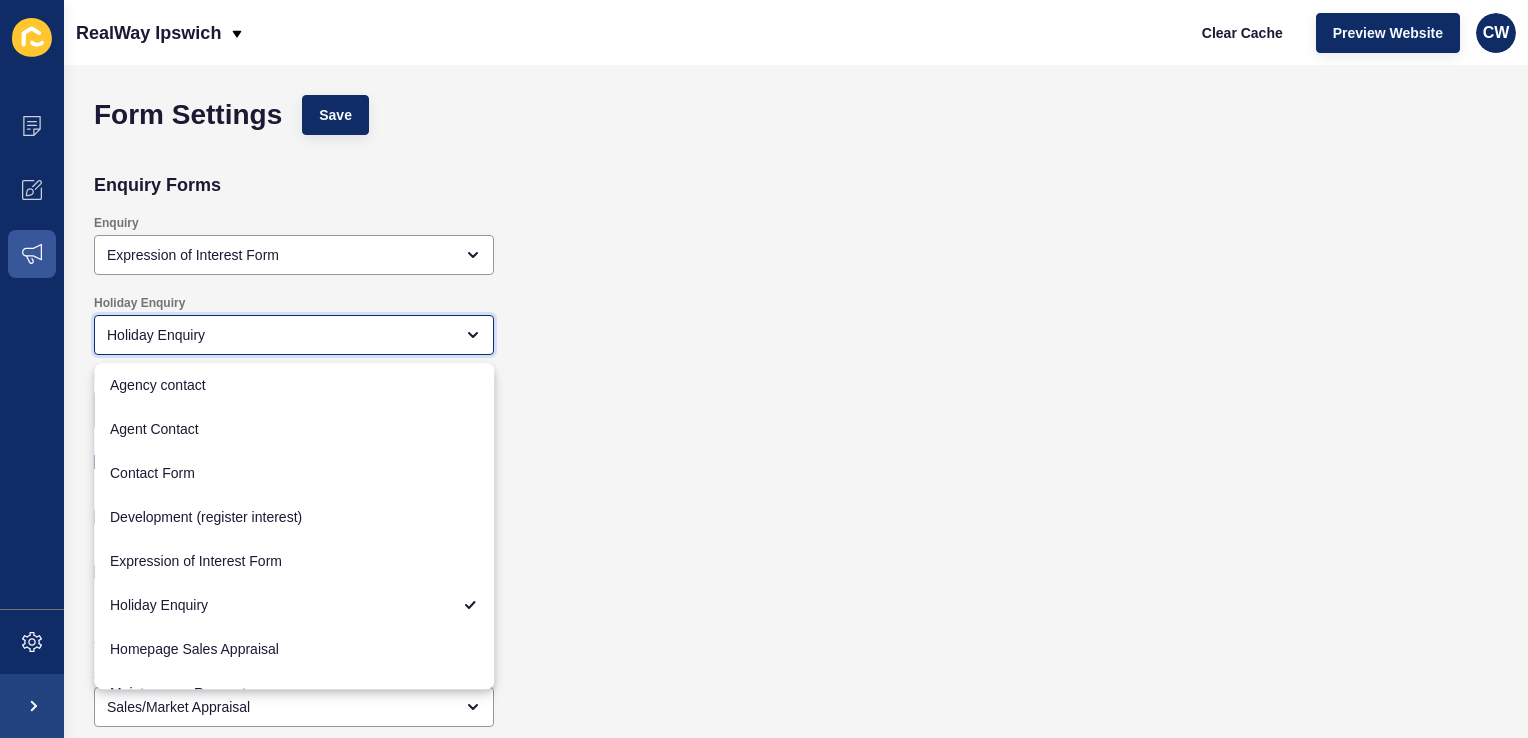 click on "Holiday Enquiry" at bounding box center [280, 335] 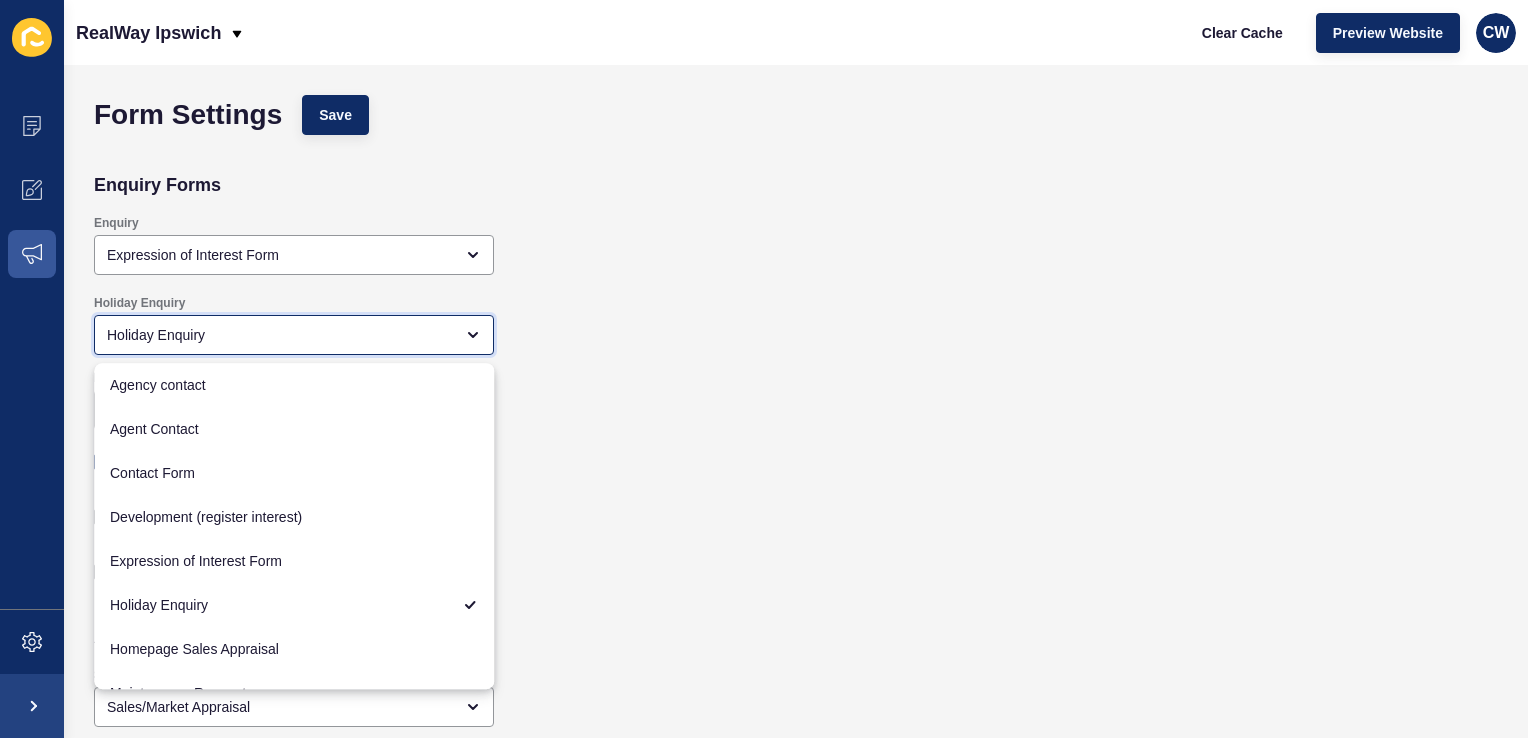 click on "Holiday Enquiry" at bounding box center [280, 335] 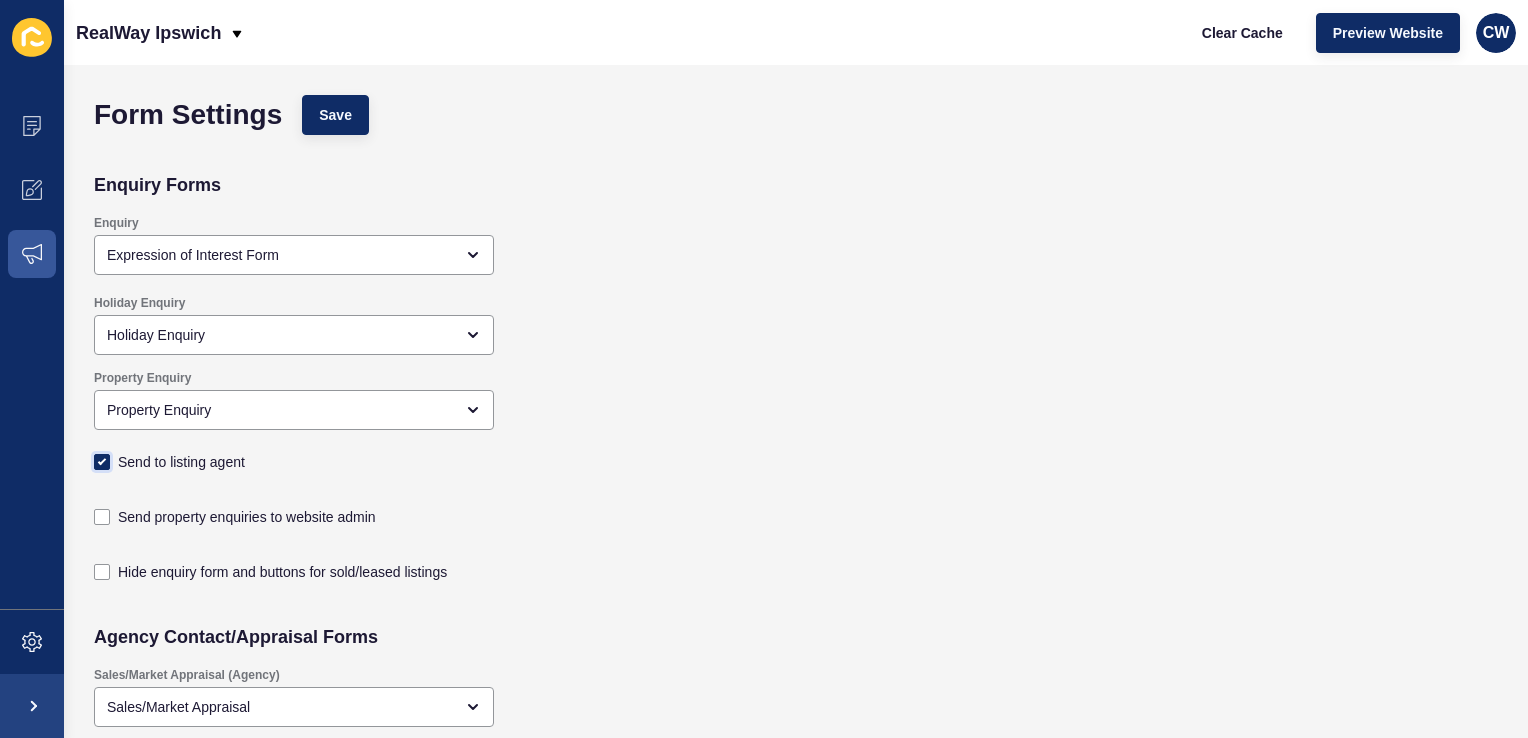 click at bounding box center (102, 462) 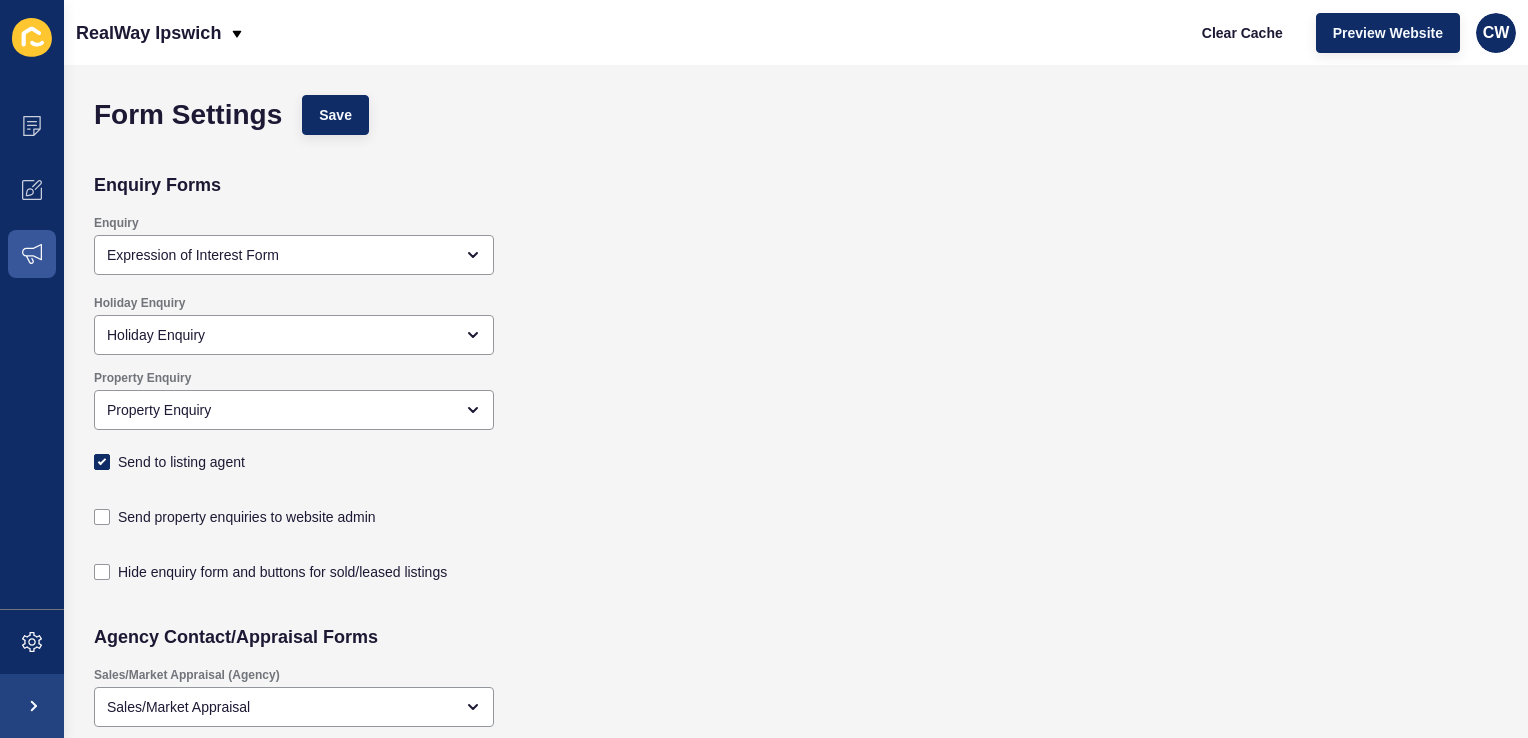 click on "Send to listing agent" at bounding box center (104, 462) 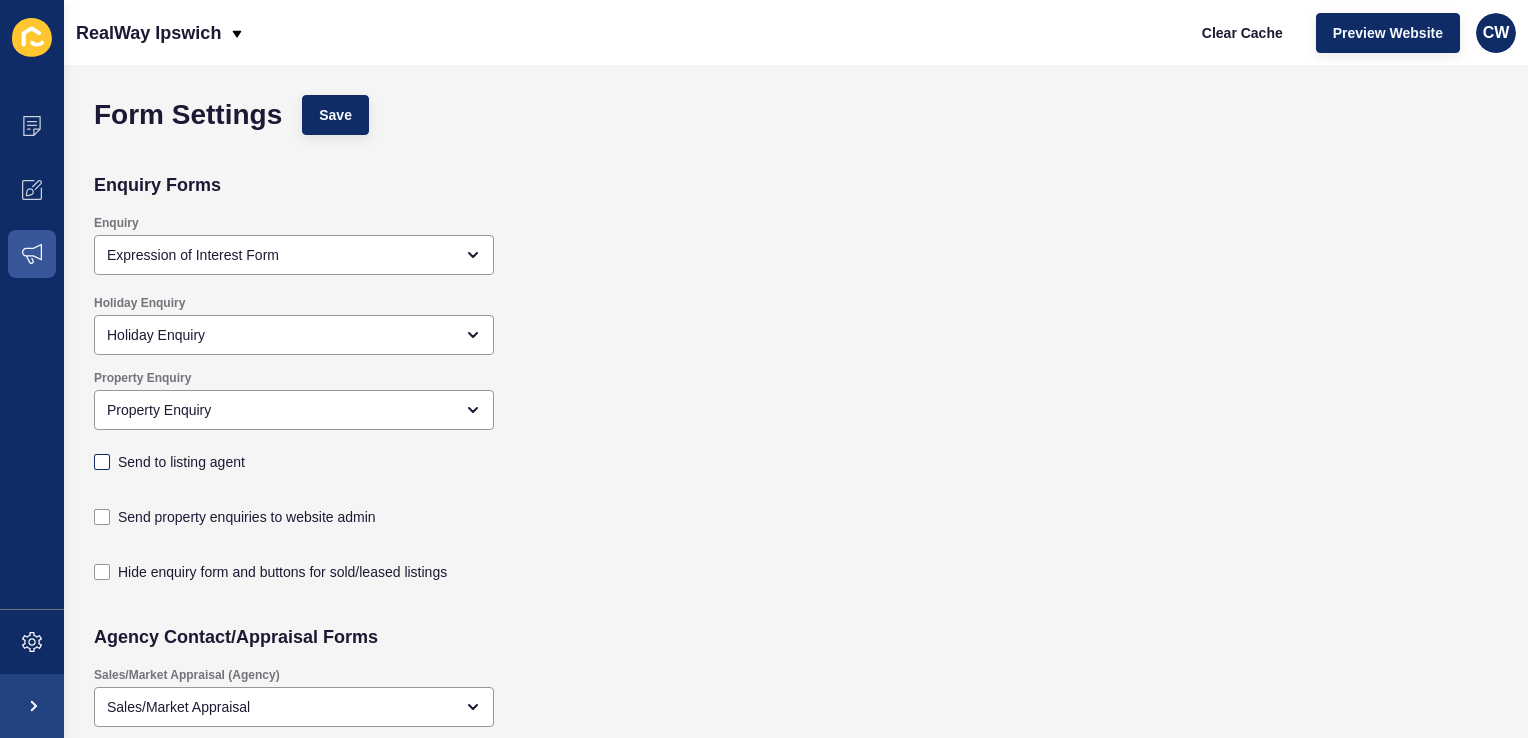 checkbox on "false" 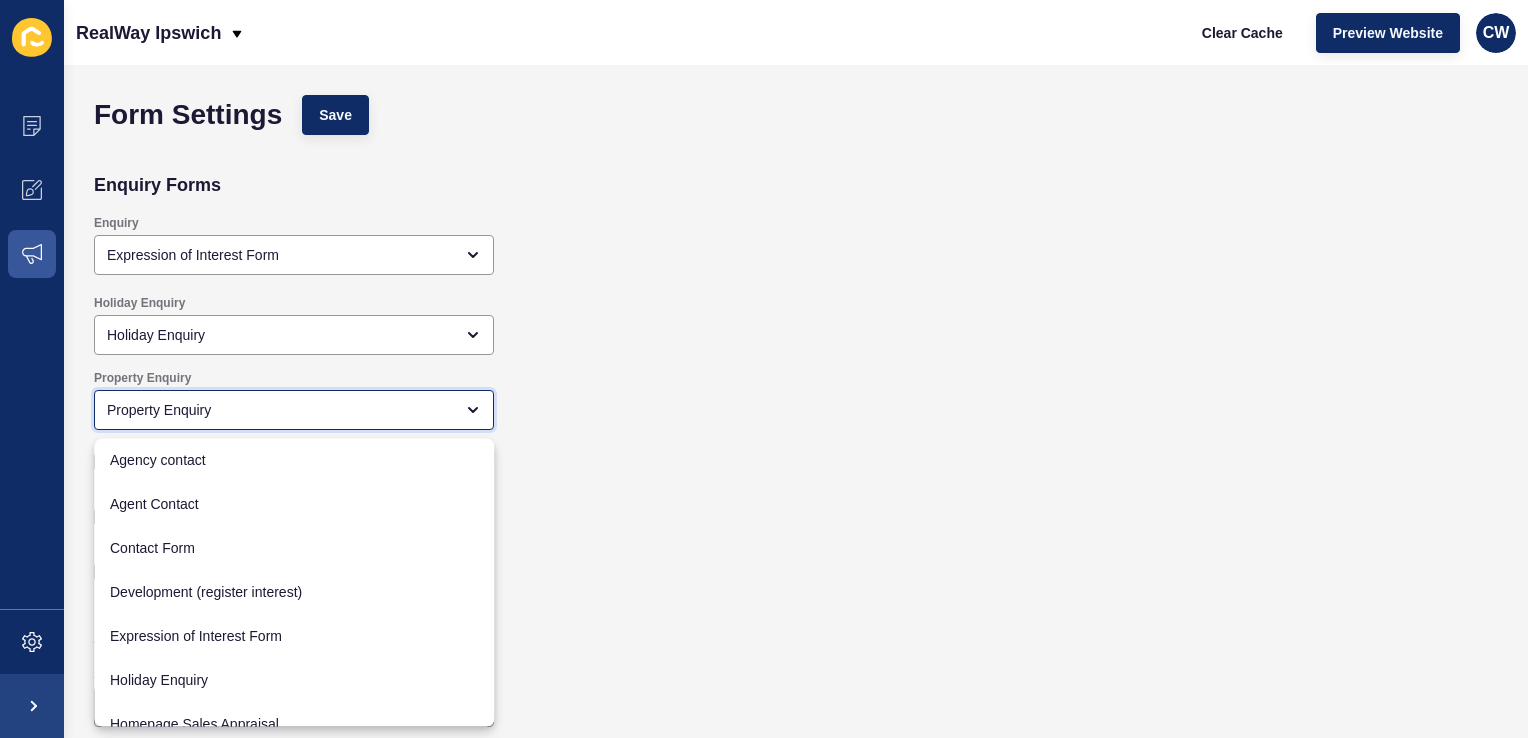 click on "Property Enquiry" at bounding box center (280, 410) 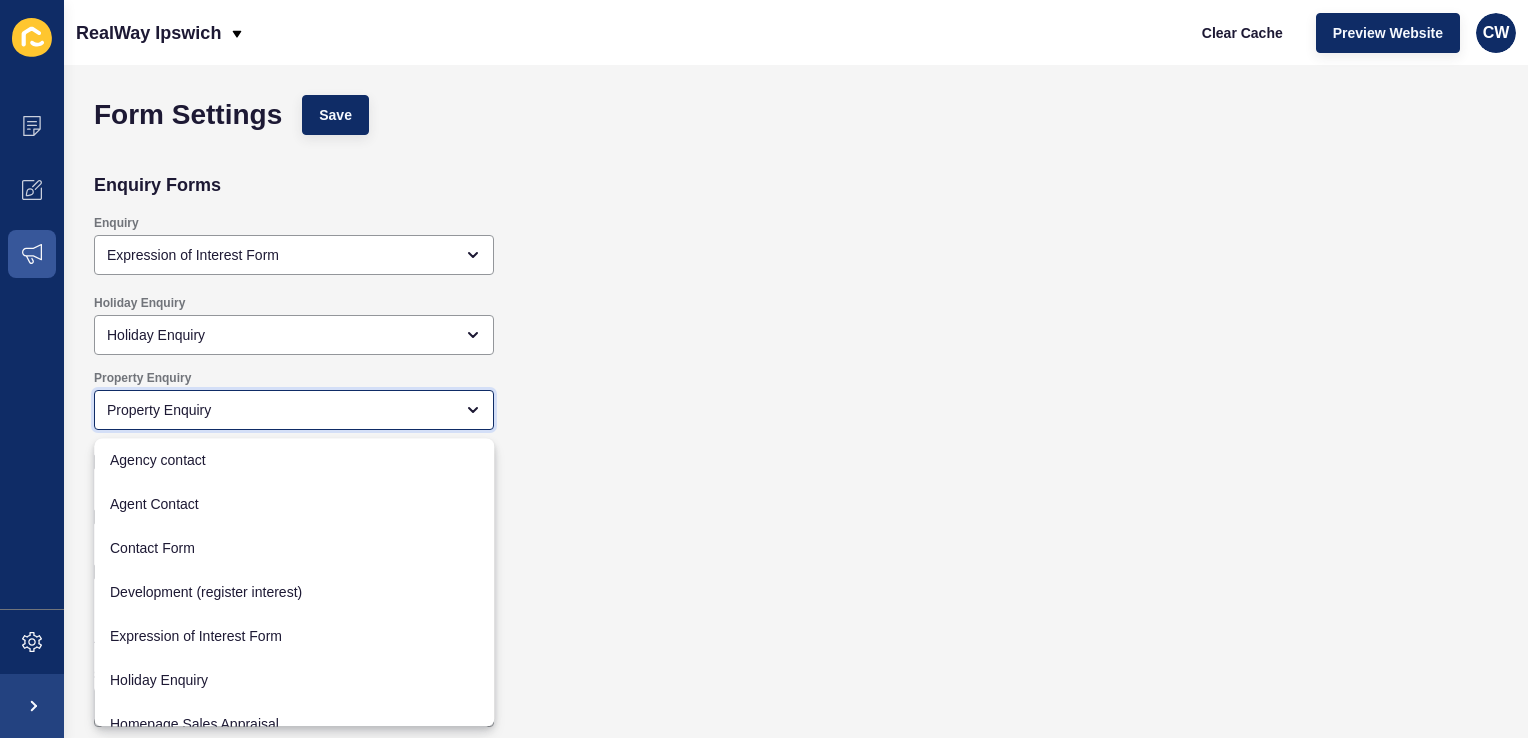 click on "Property Enquiry" at bounding box center (280, 410) 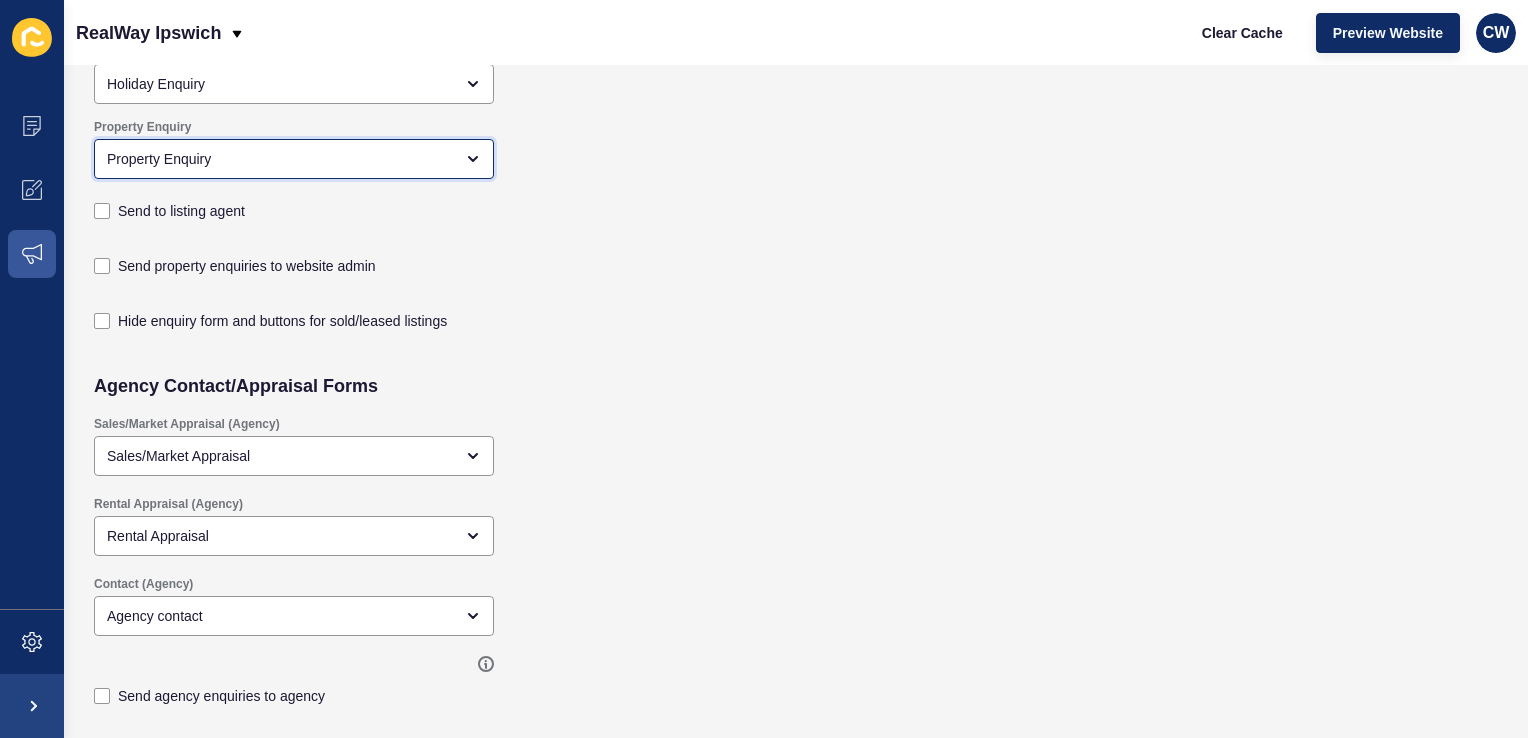 scroll, scrollTop: 0, scrollLeft: 0, axis: both 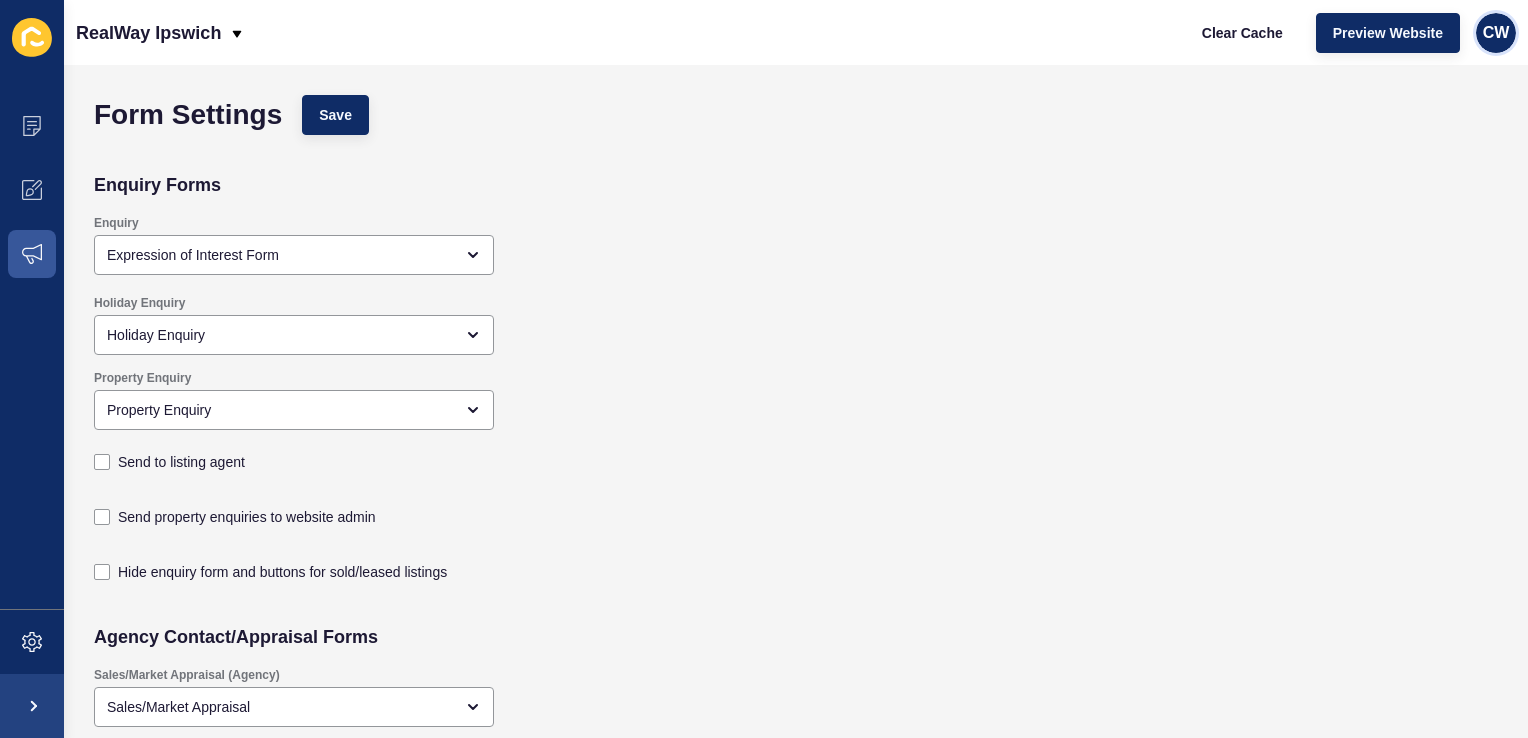 click on "CW" at bounding box center [1496, 33] 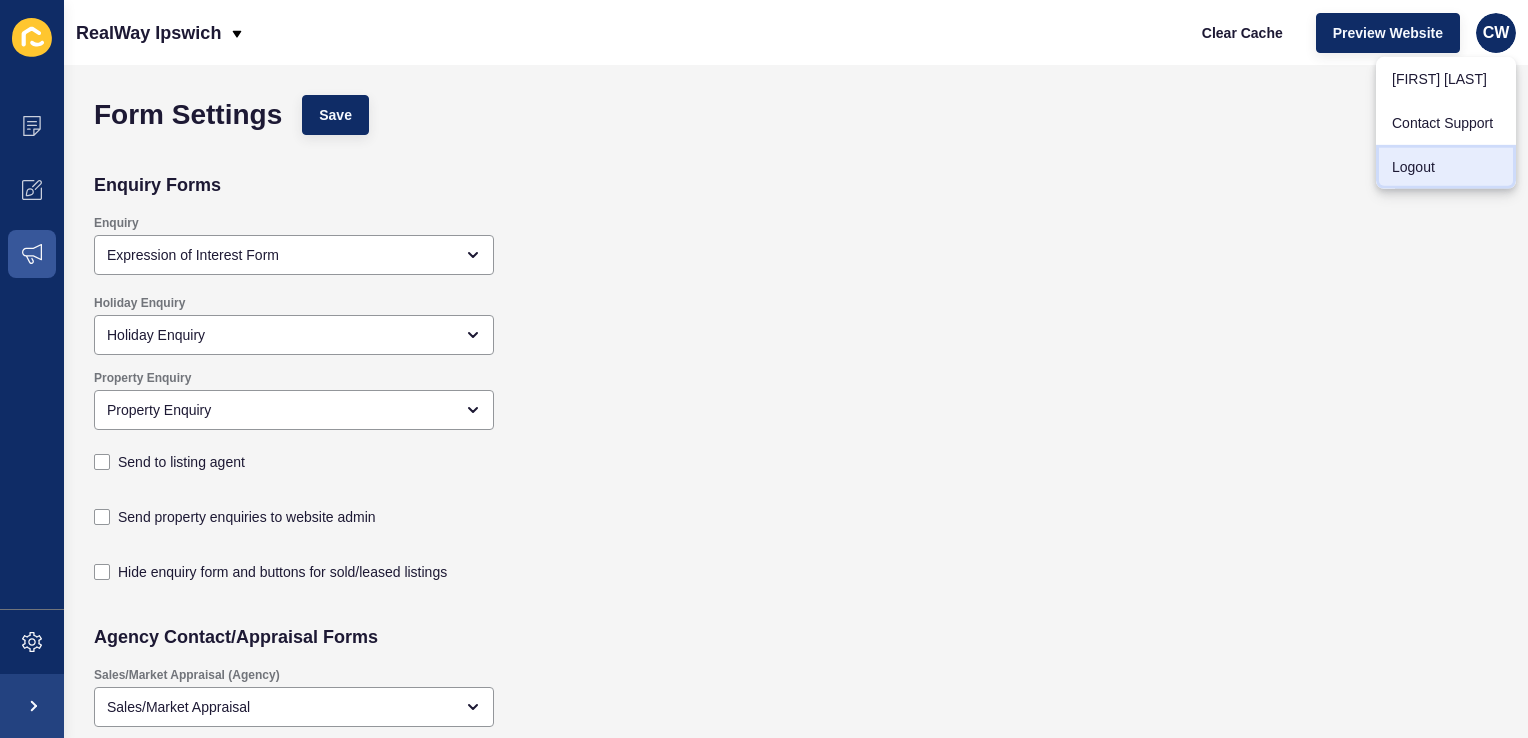 click on "Logout" at bounding box center [1446, 79] 